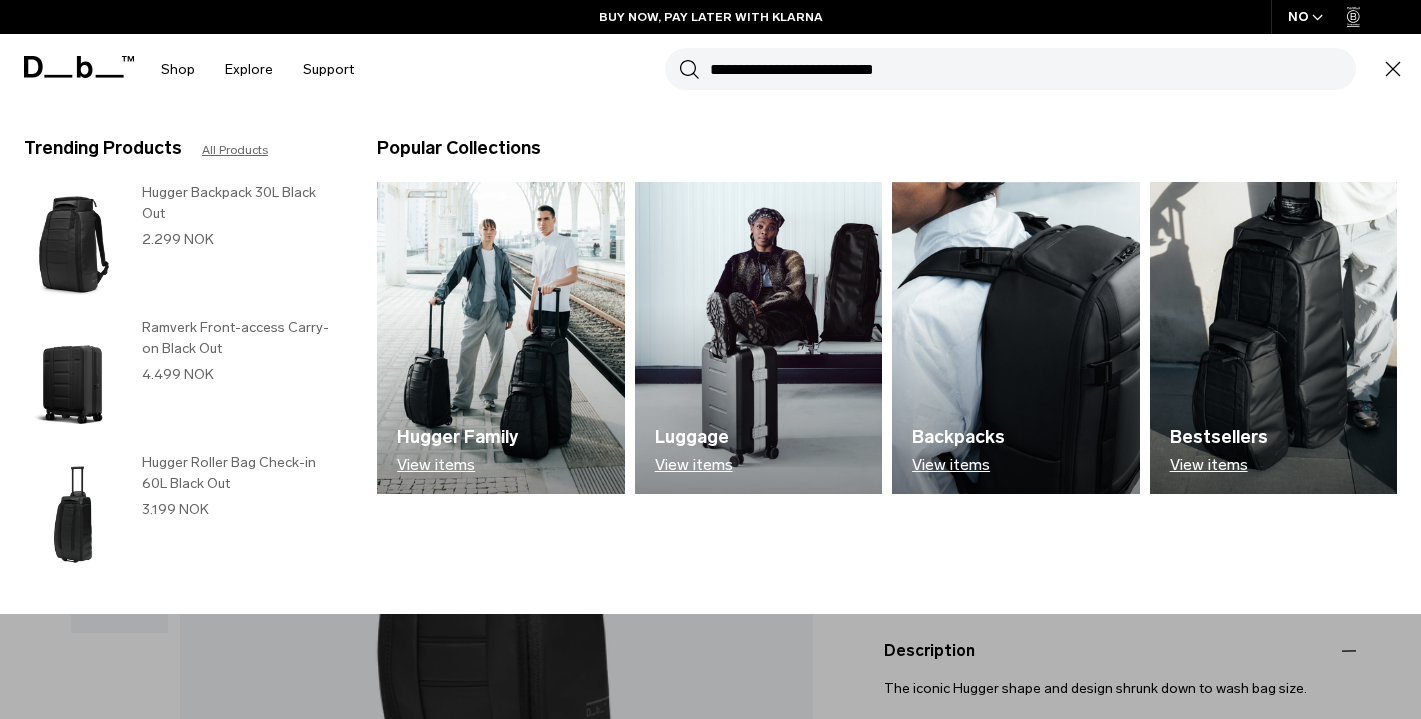 scroll, scrollTop: 0, scrollLeft: 0, axis: both 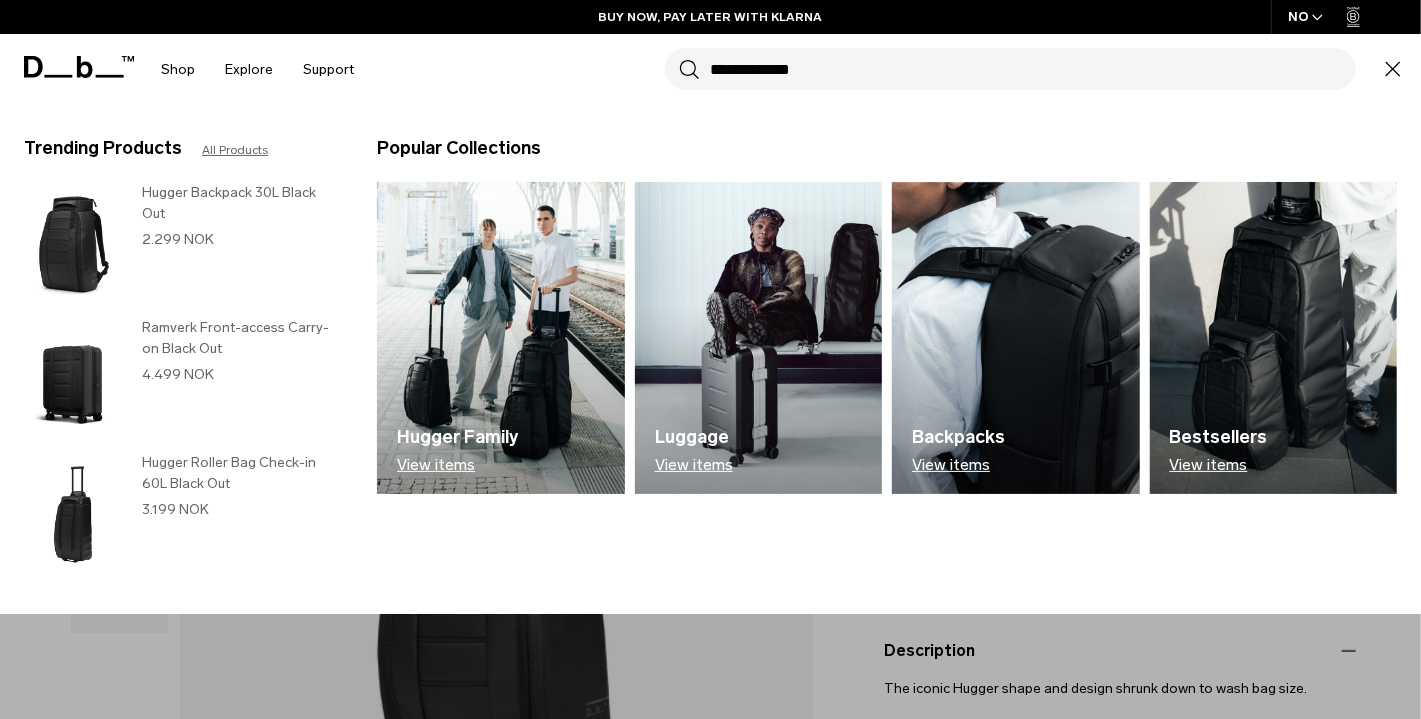 type on "**********" 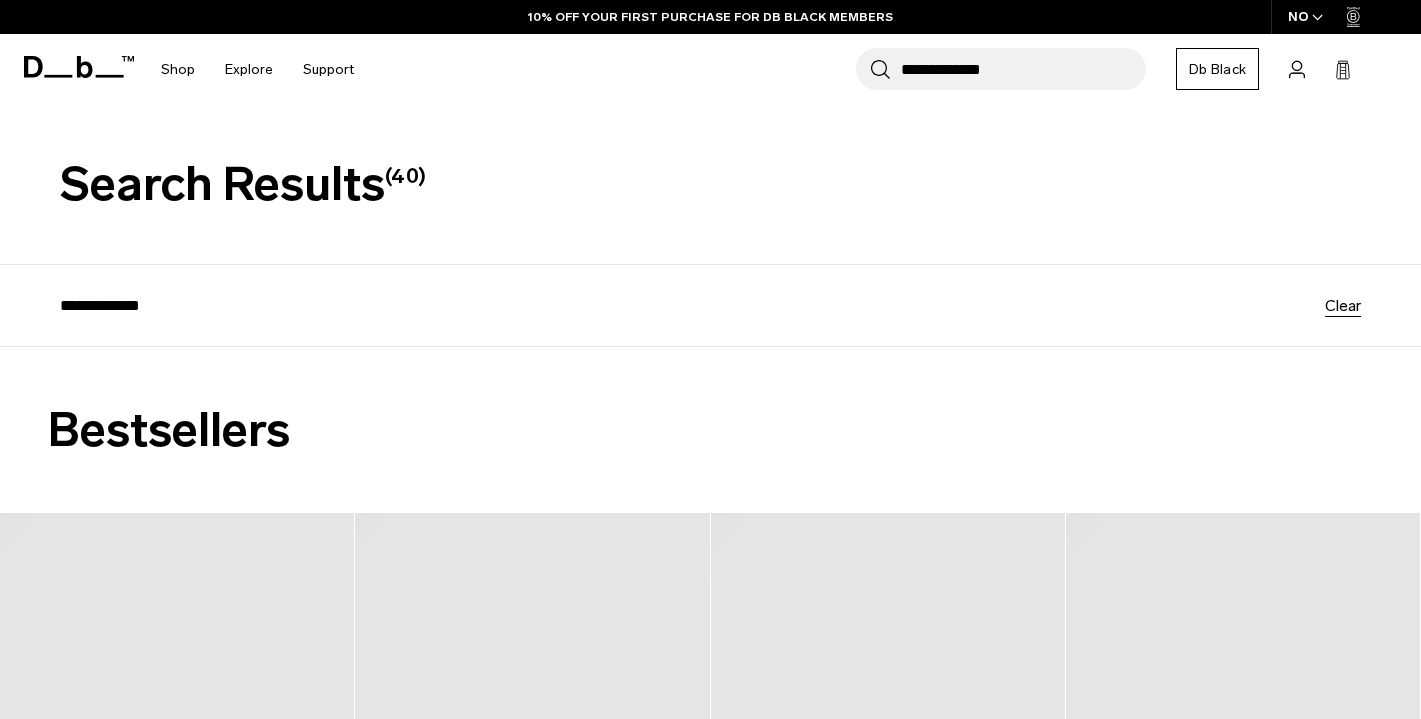 scroll, scrollTop: 0, scrollLeft: 0, axis: both 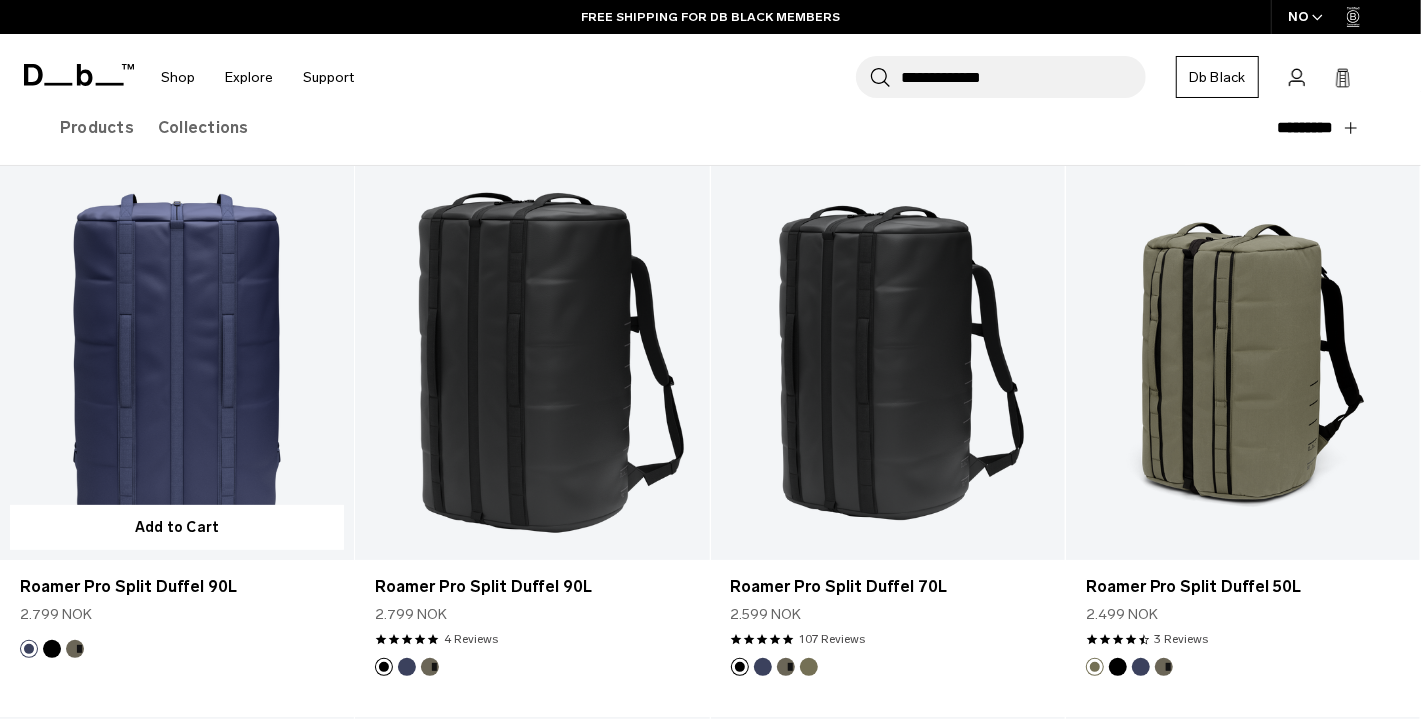 click at bounding box center [177, 363] 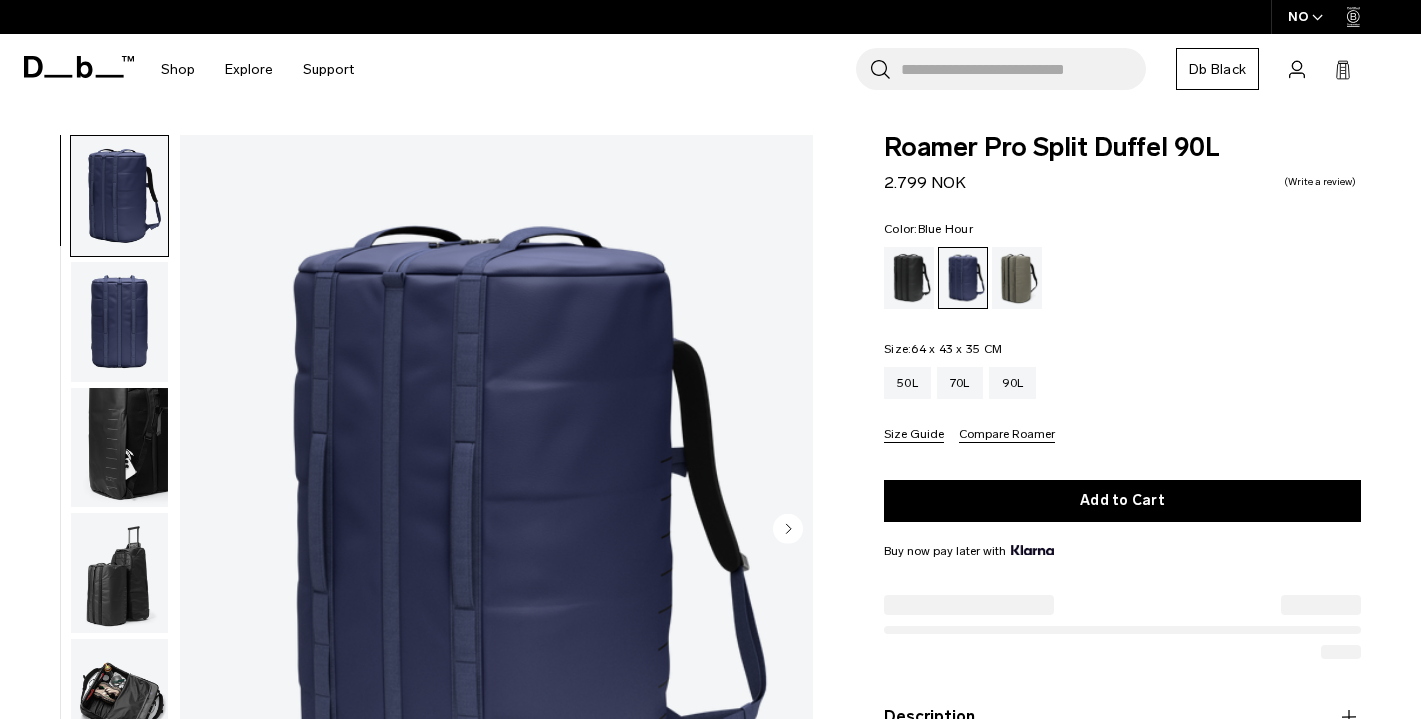 scroll, scrollTop: 0, scrollLeft: 0, axis: both 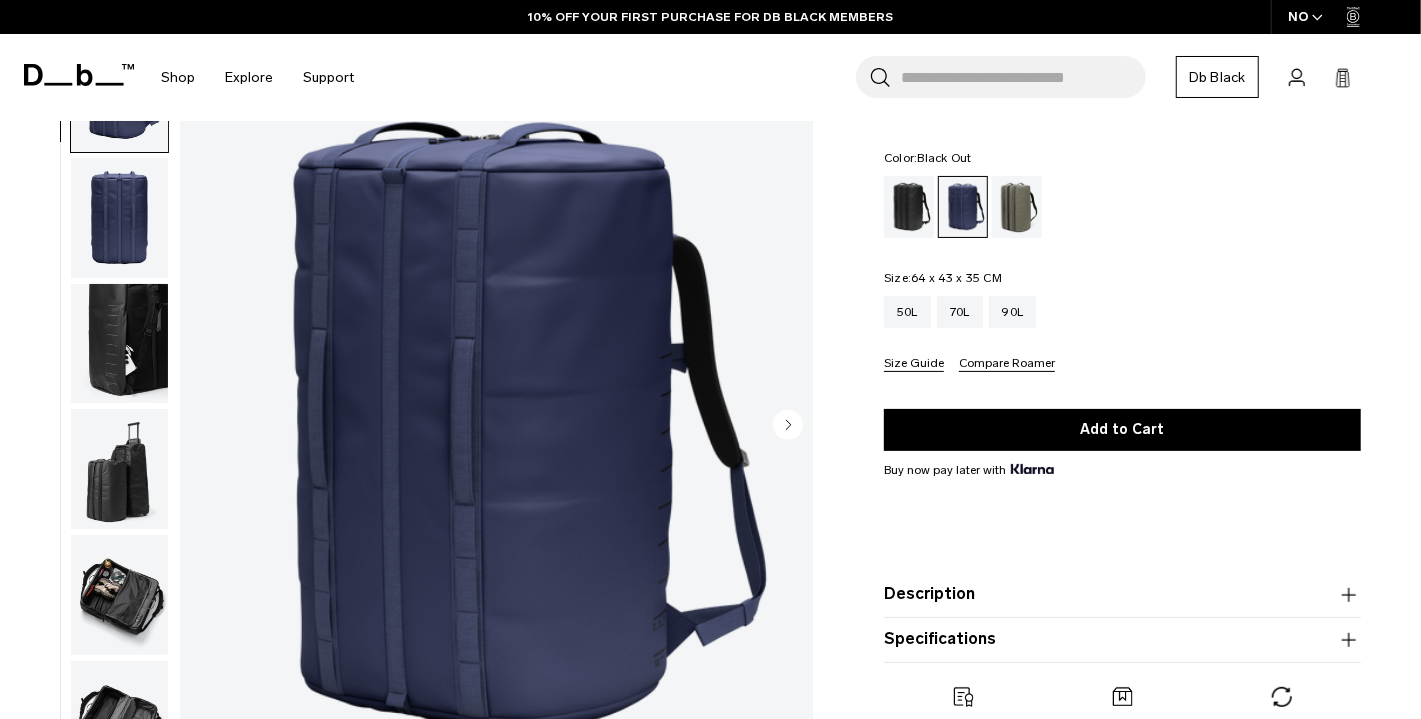 click at bounding box center (909, 207) 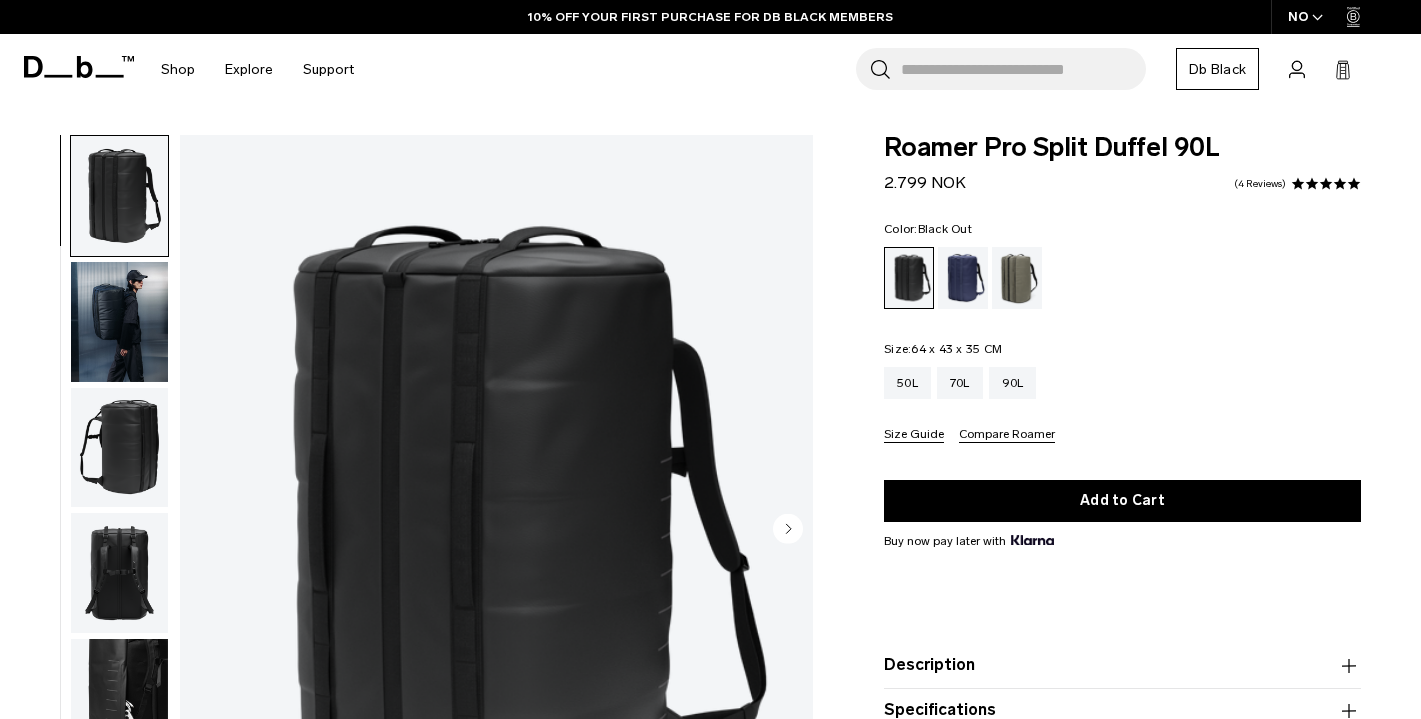 scroll, scrollTop: 0, scrollLeft: 0, axis: both 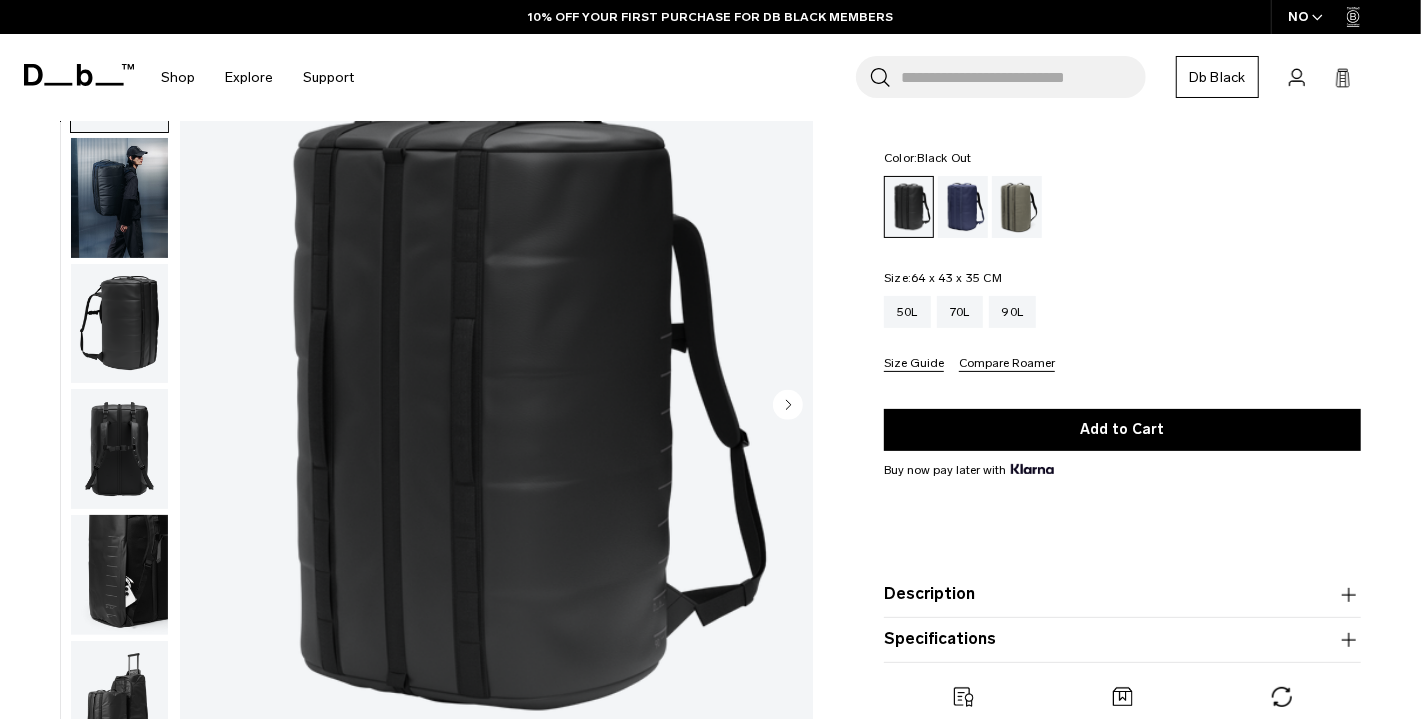 click at bounding box center [496, 406] 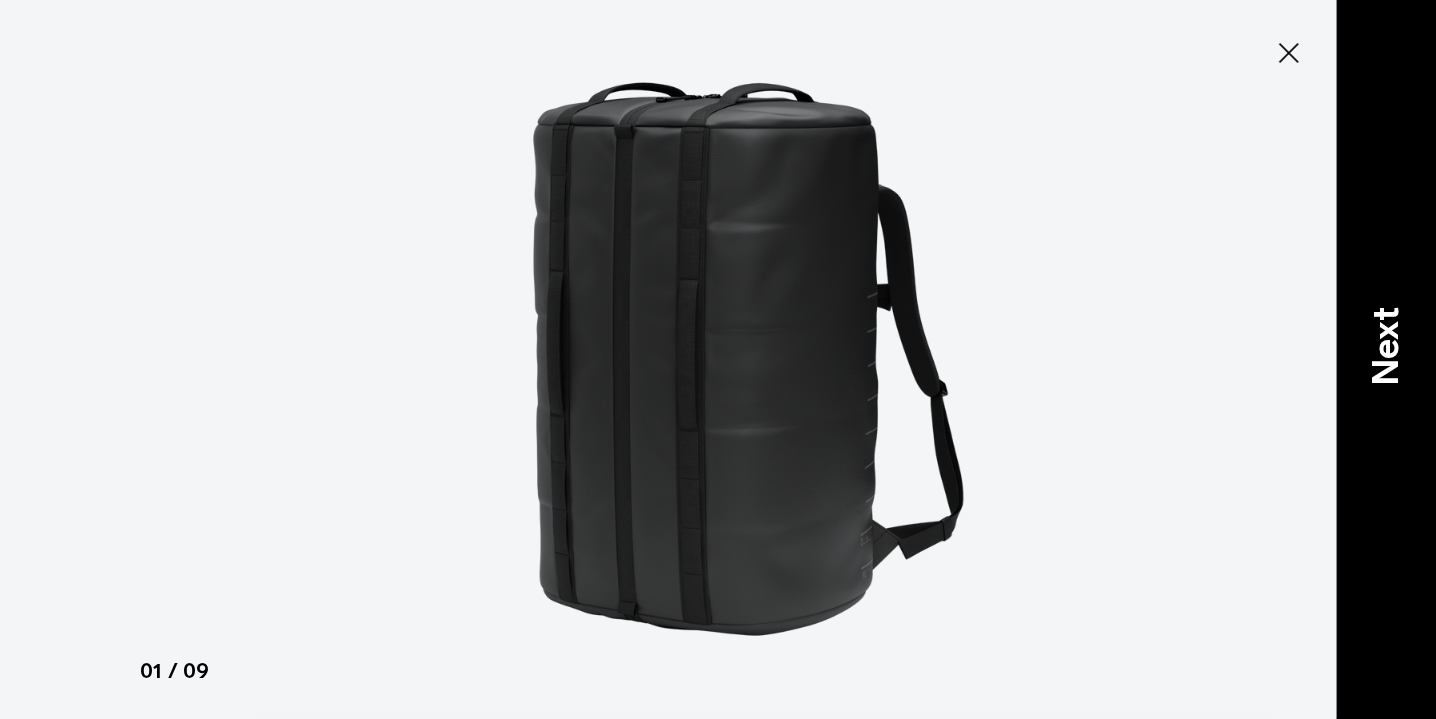 type on "Close" 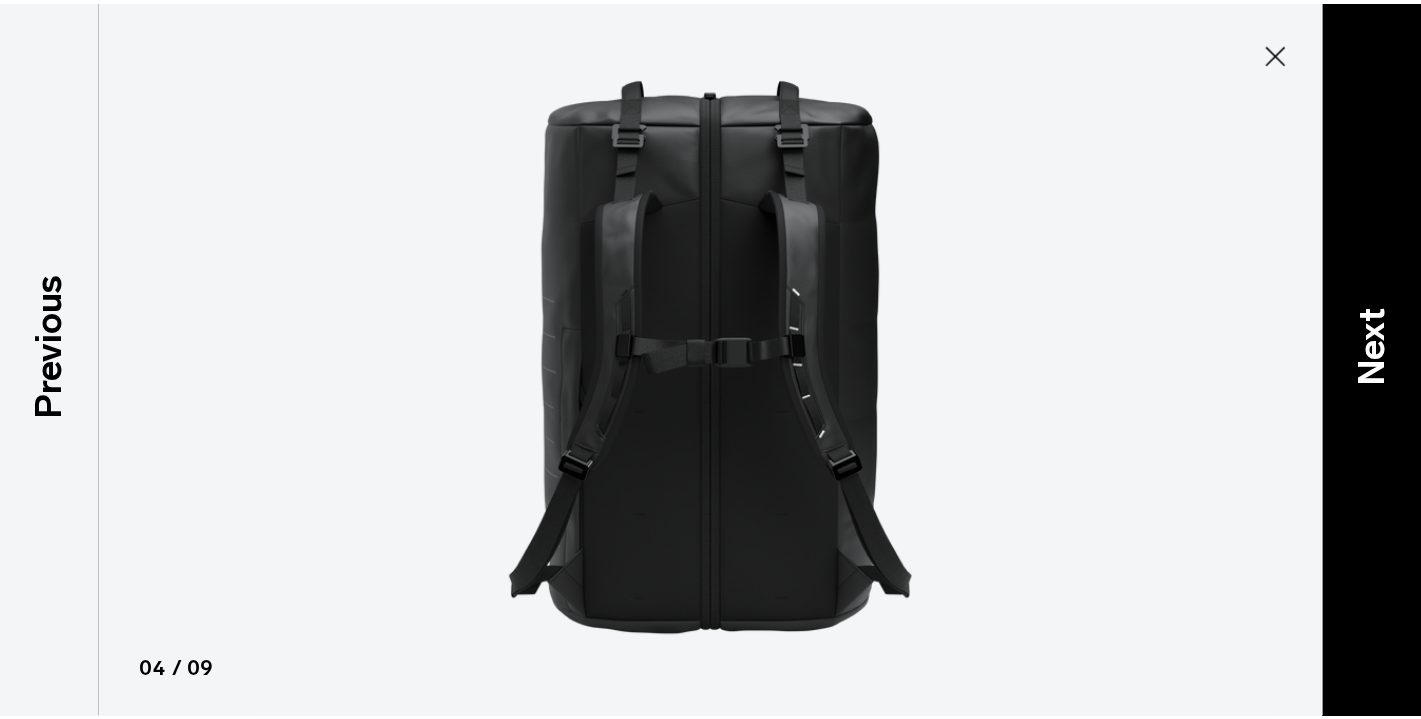 scroll, scrollTop: 326, scrollLeft: 0, axis: vertical 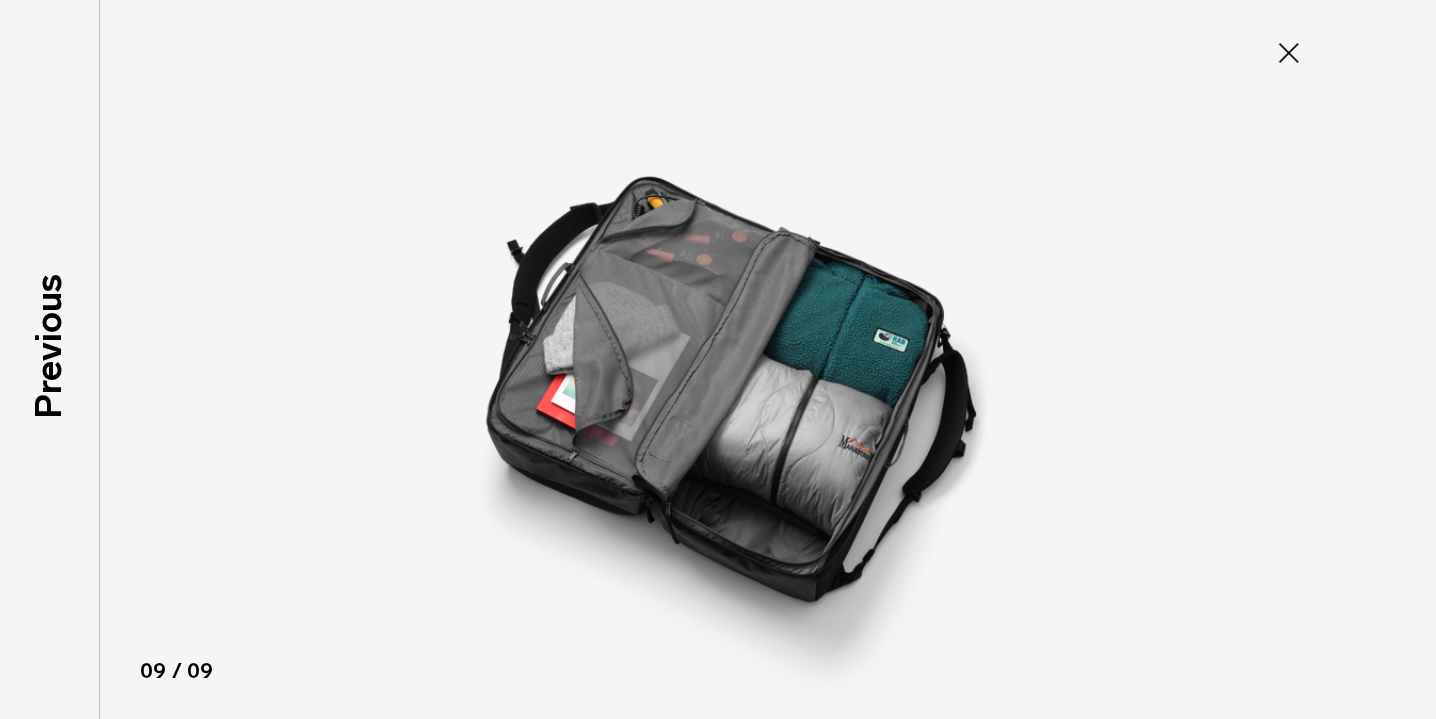 click 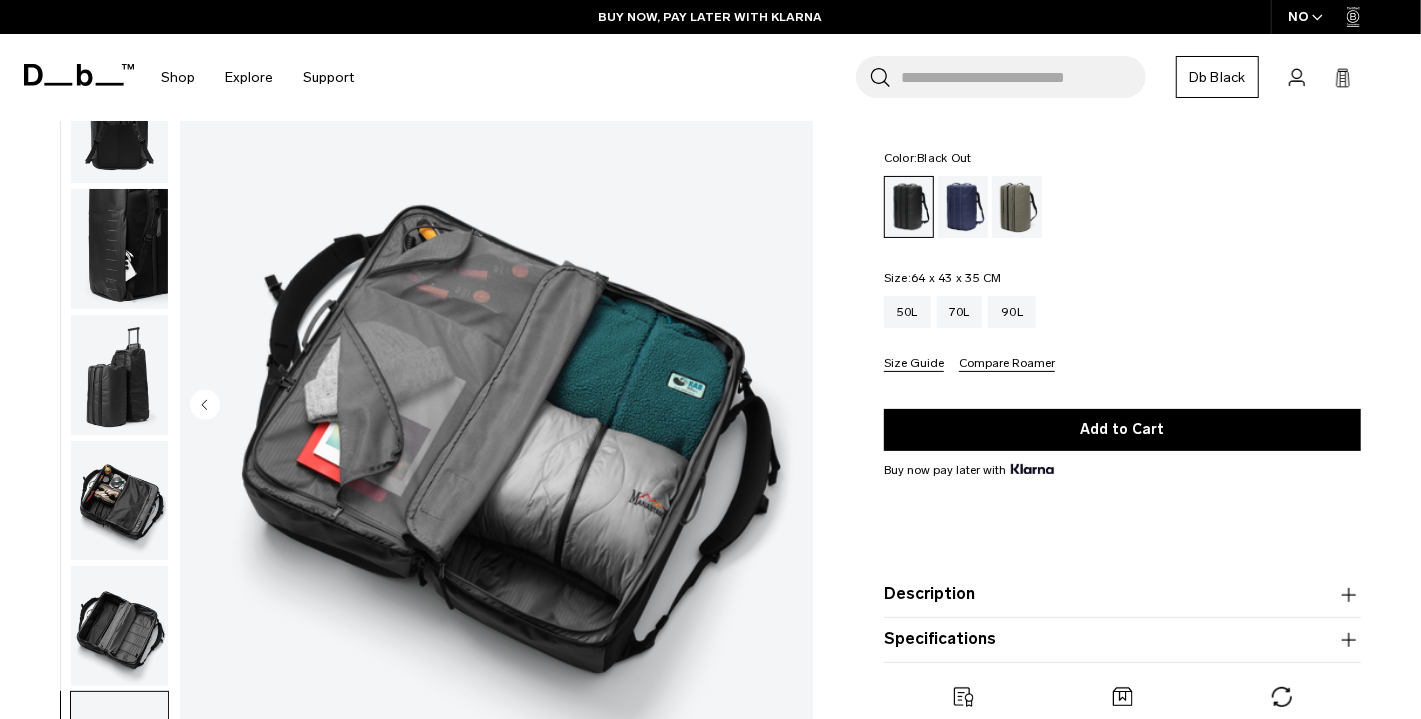 scroll, scrollTop: 334, scrollLeft: 0, axis: vertical 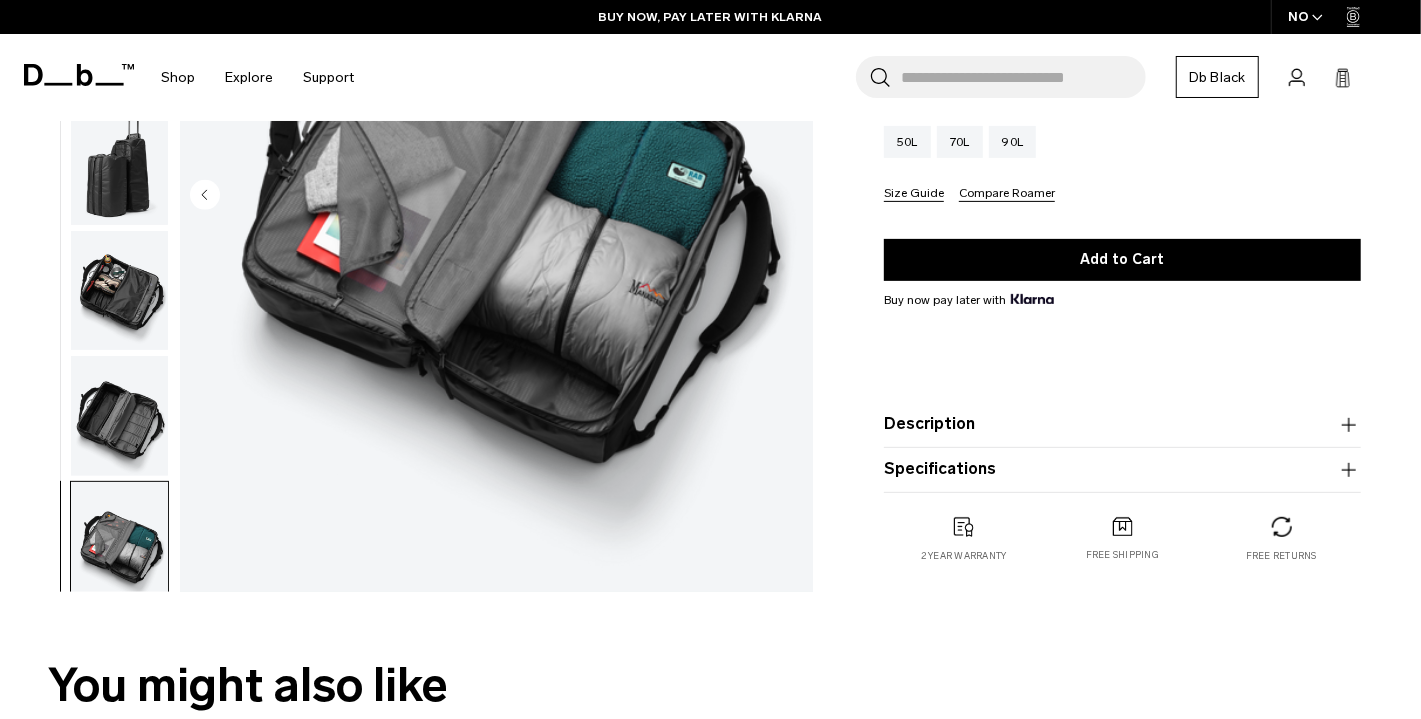 click on "Description" at bounding box center [1122, 424] 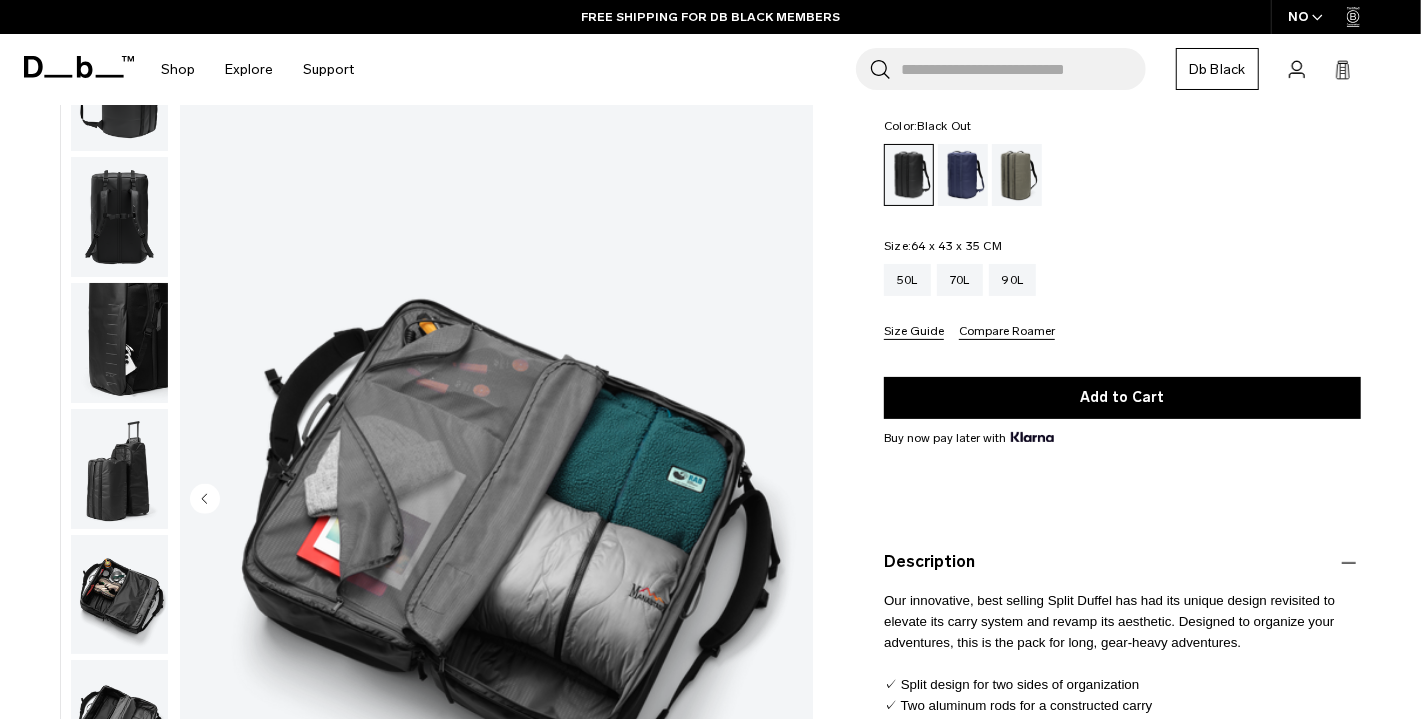 scroll, scrollTop: 103, scrollLeft: 0, axis: vertical 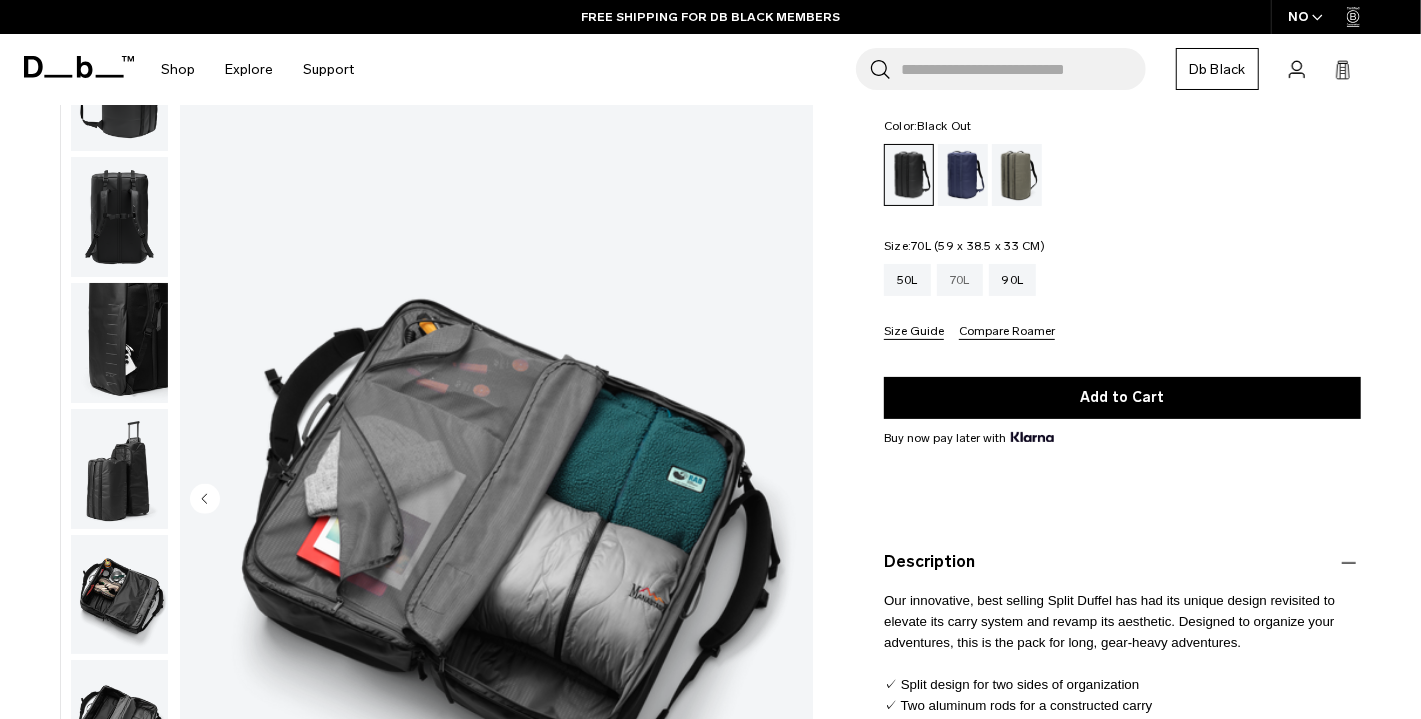 click on "70L" at bounding box center [960, 280] 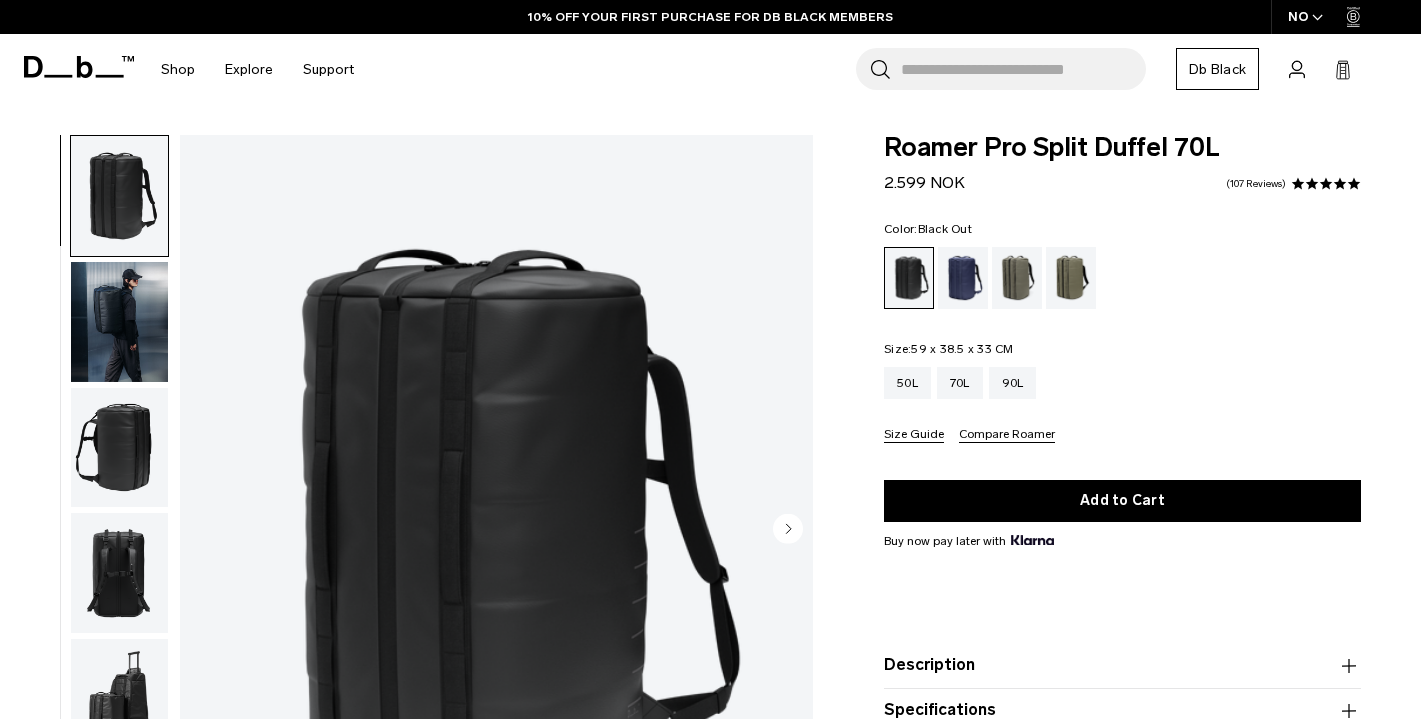 scroll, scrollTop: 198, scrollLeft: 0, axis: vertical 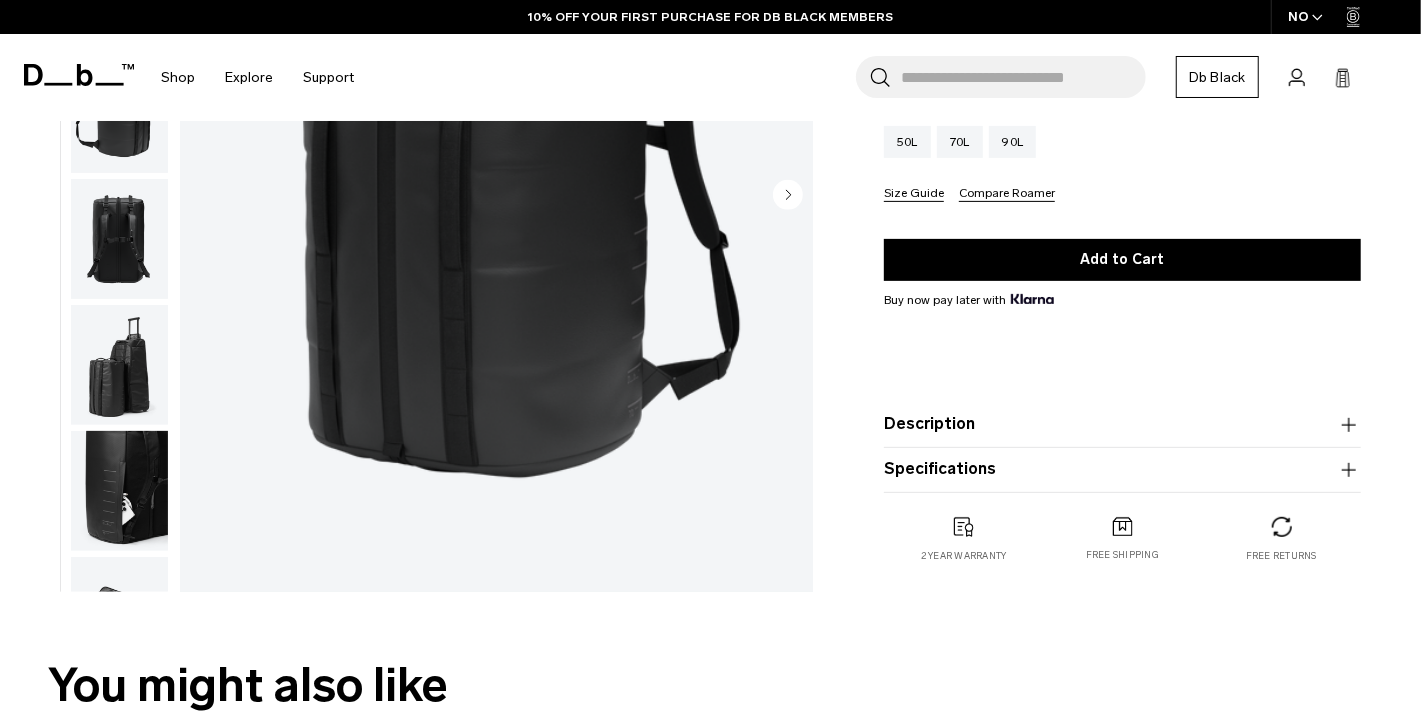 click on "Description" at bounding box center [1122, 424] 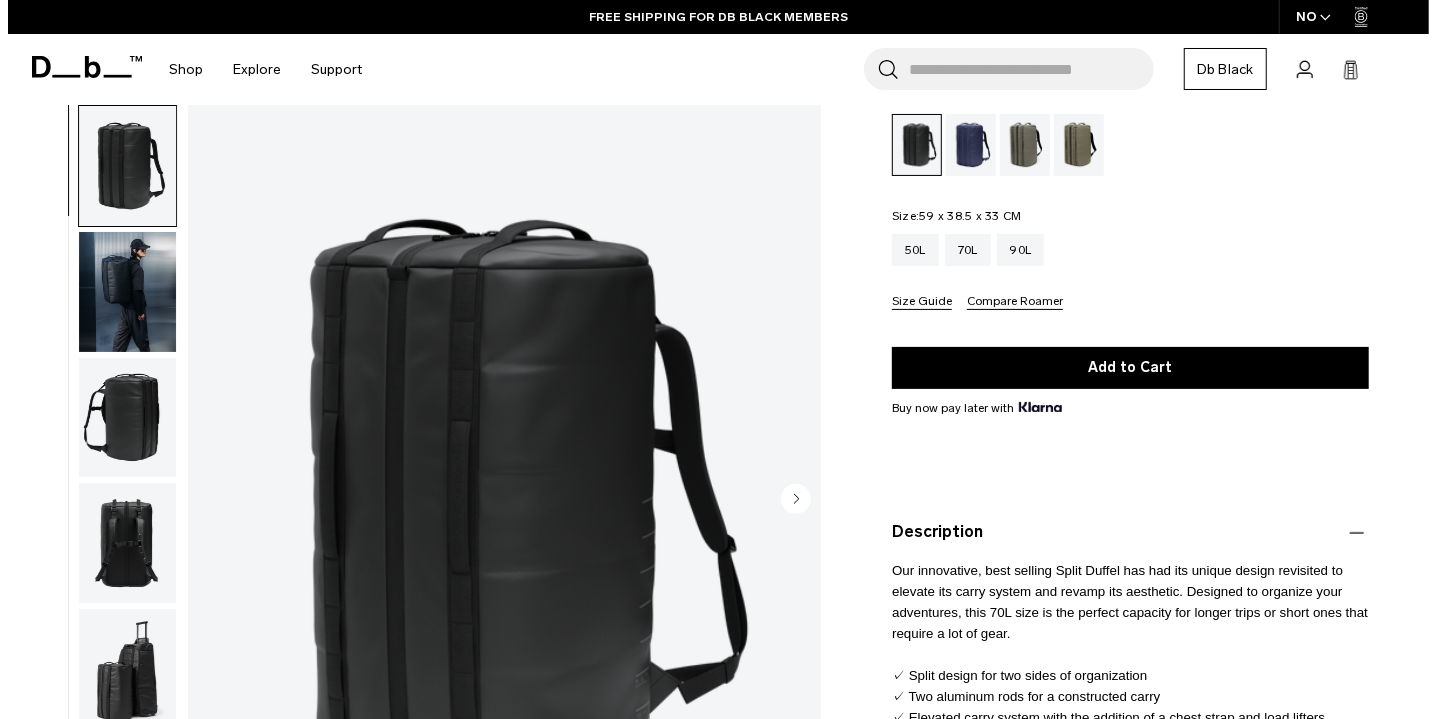 scroll, scrollTop: 135, scrollLeft: 0, axis: vertical 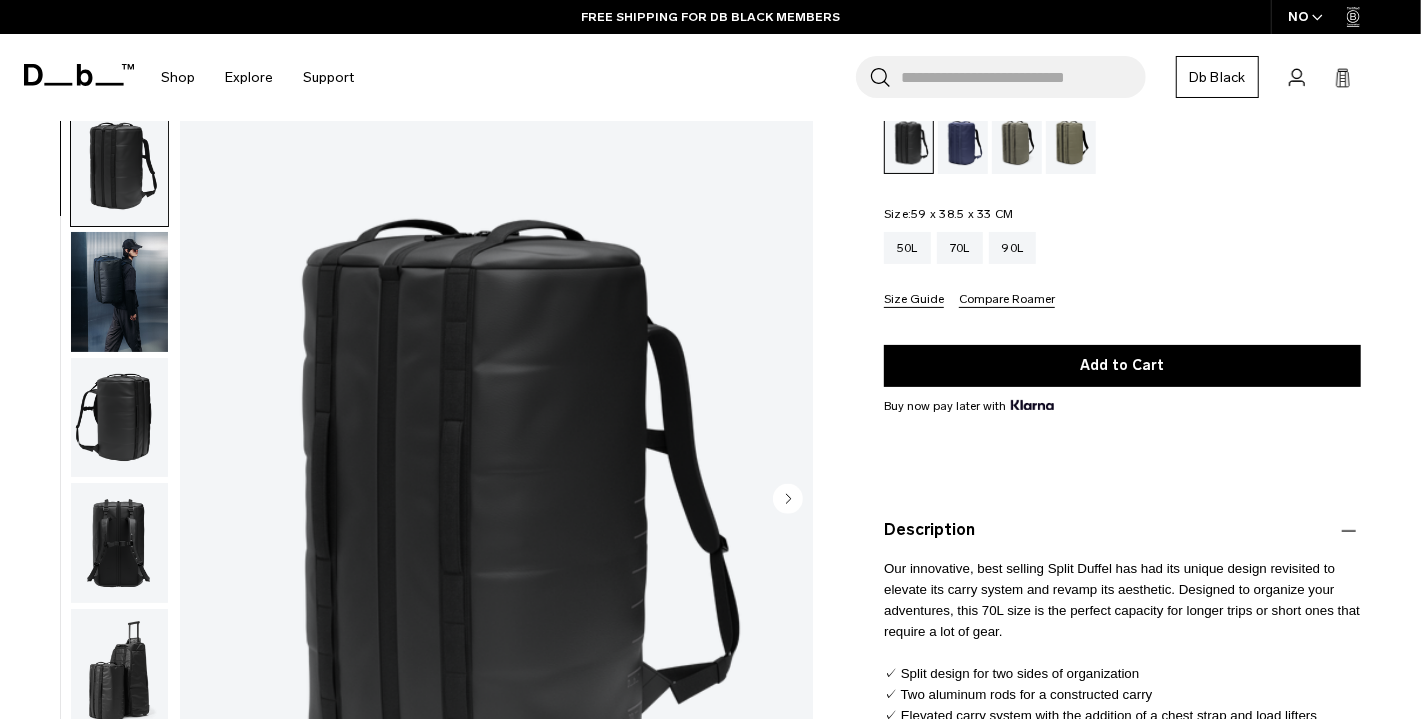 click at bounding box center (496, 500) 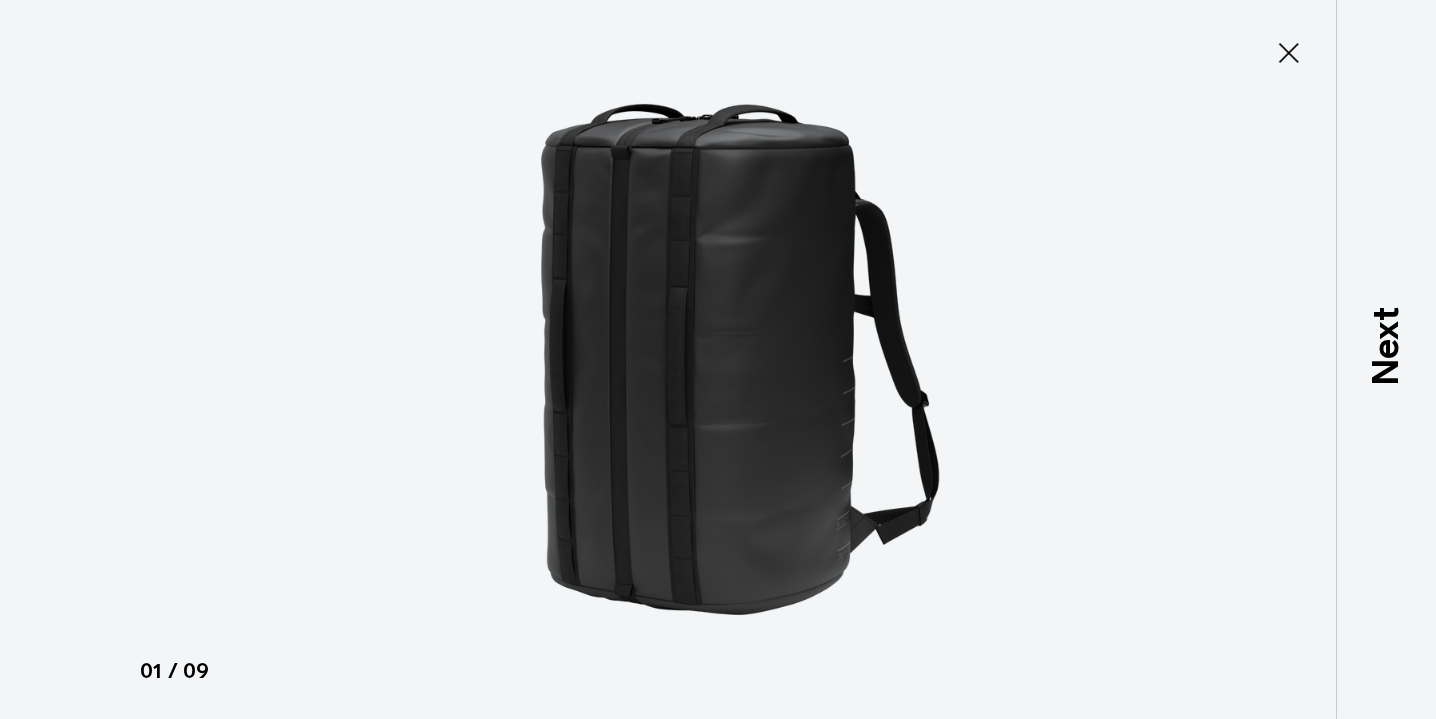 type on "Close" 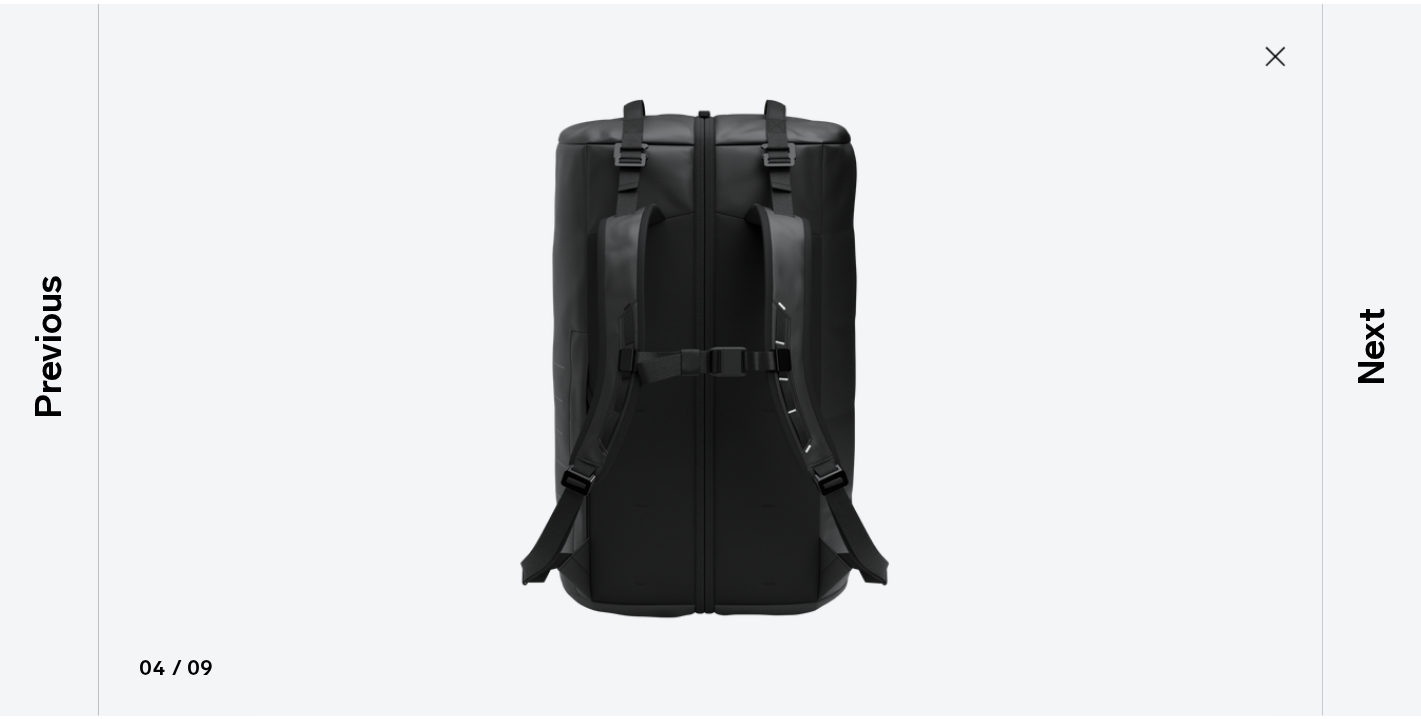 scroll, scrollTop: 326, scrollLeft: 0, axis: vertical 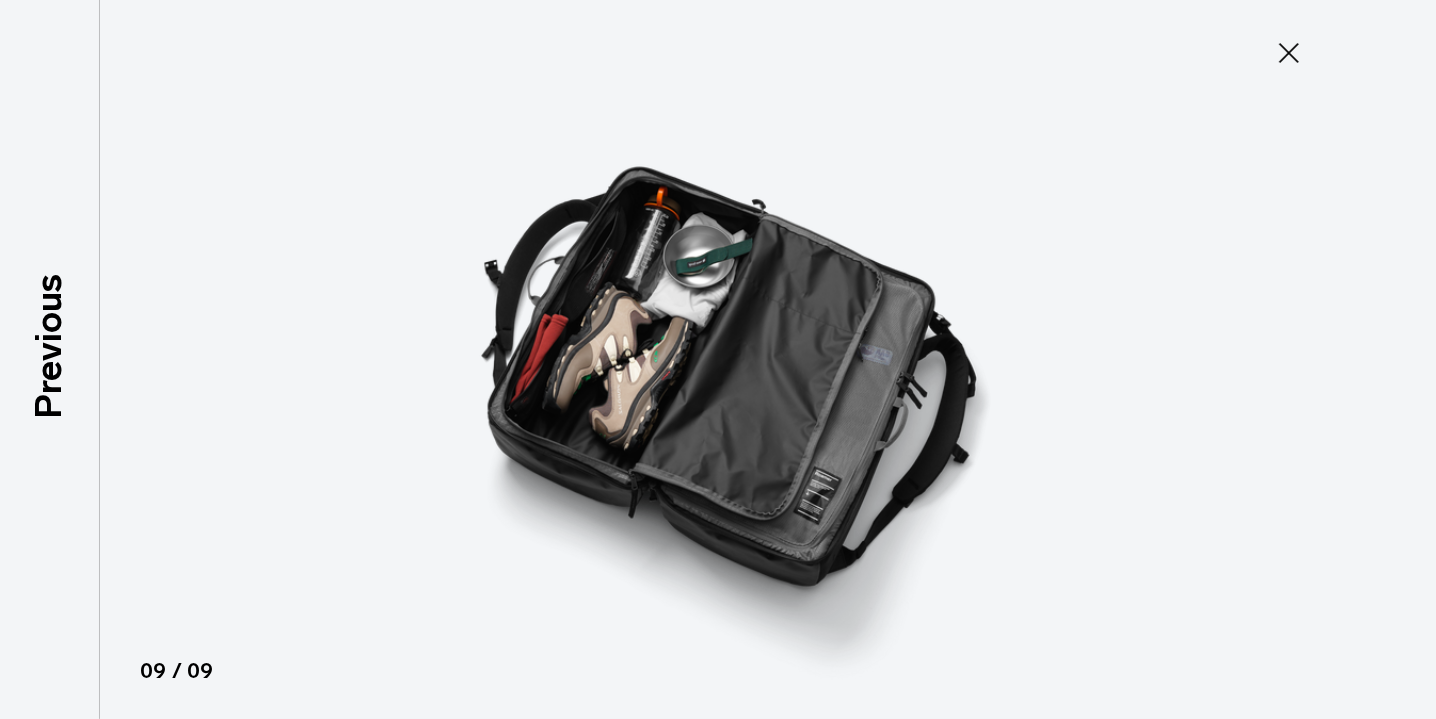 click 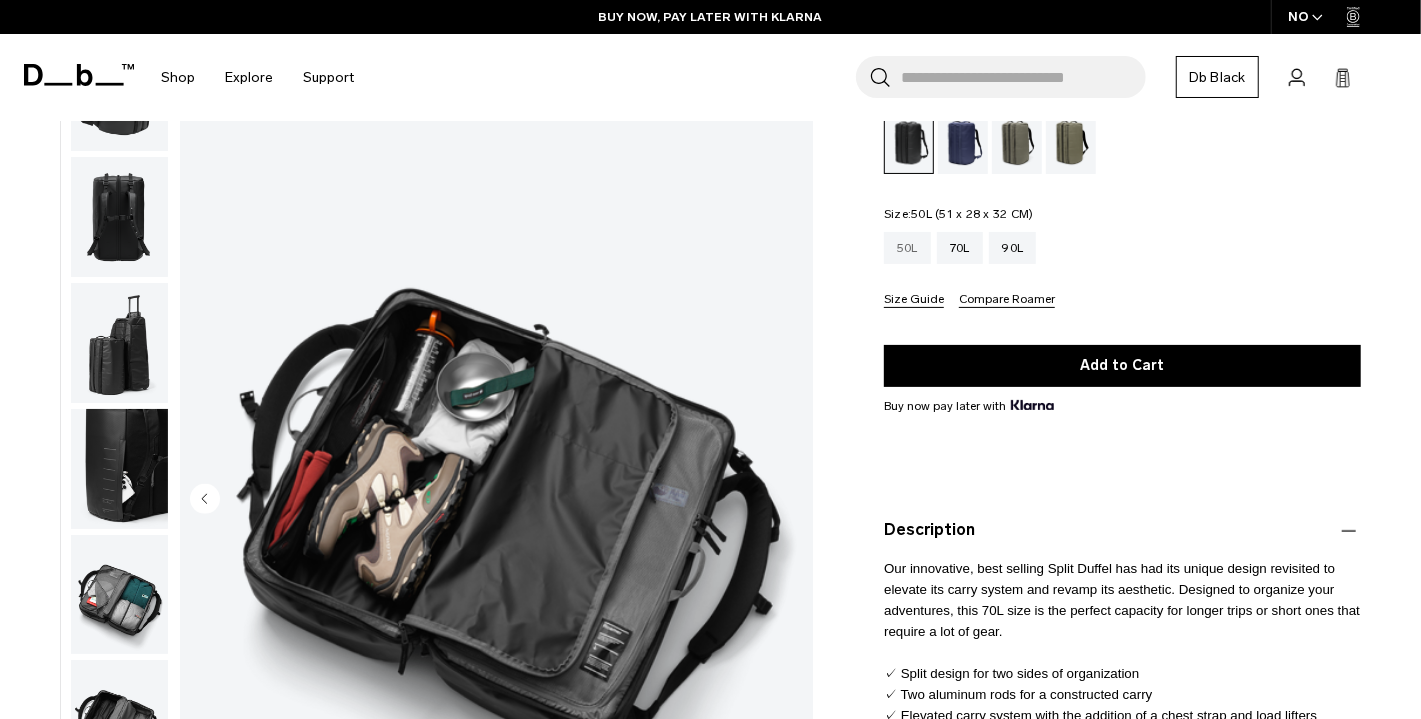 click on "50L" at bounding box center [907, 248] 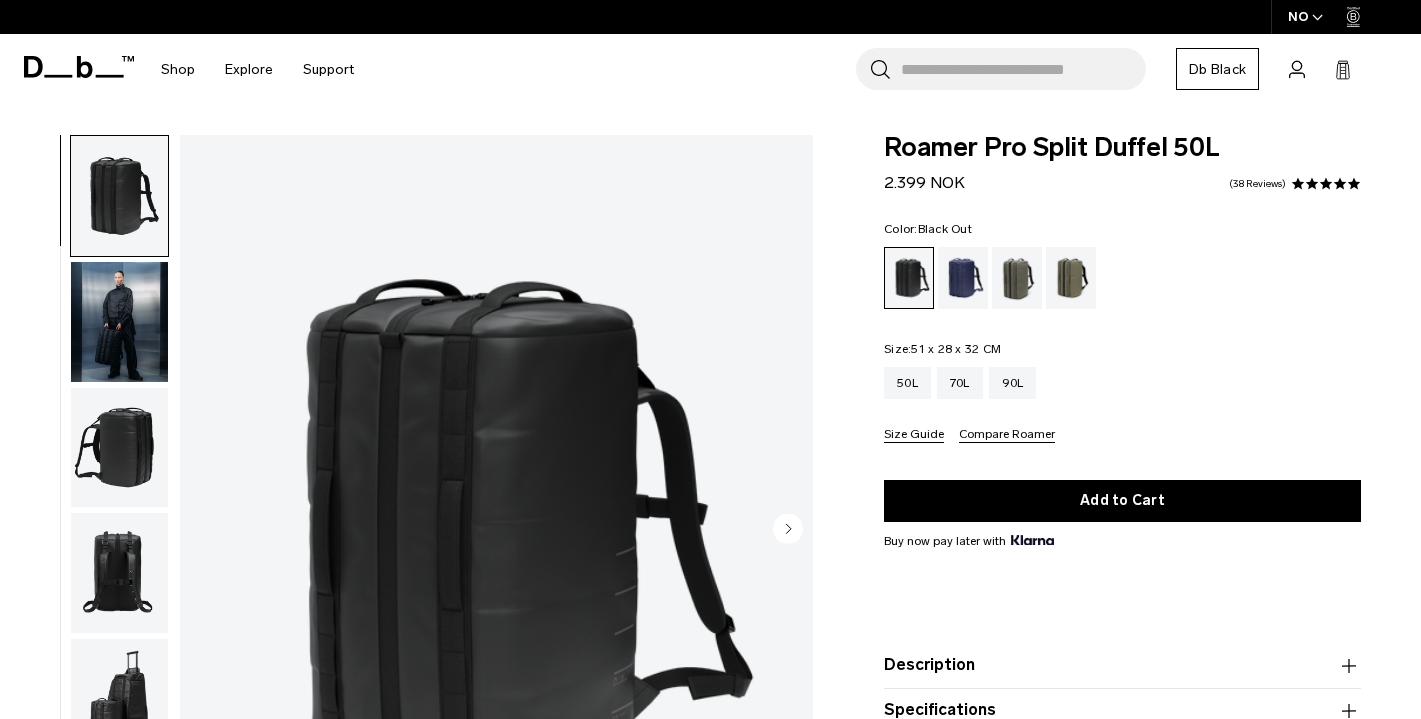 scroll, scrollTop: 0, scrollLeft: 0, axis: both 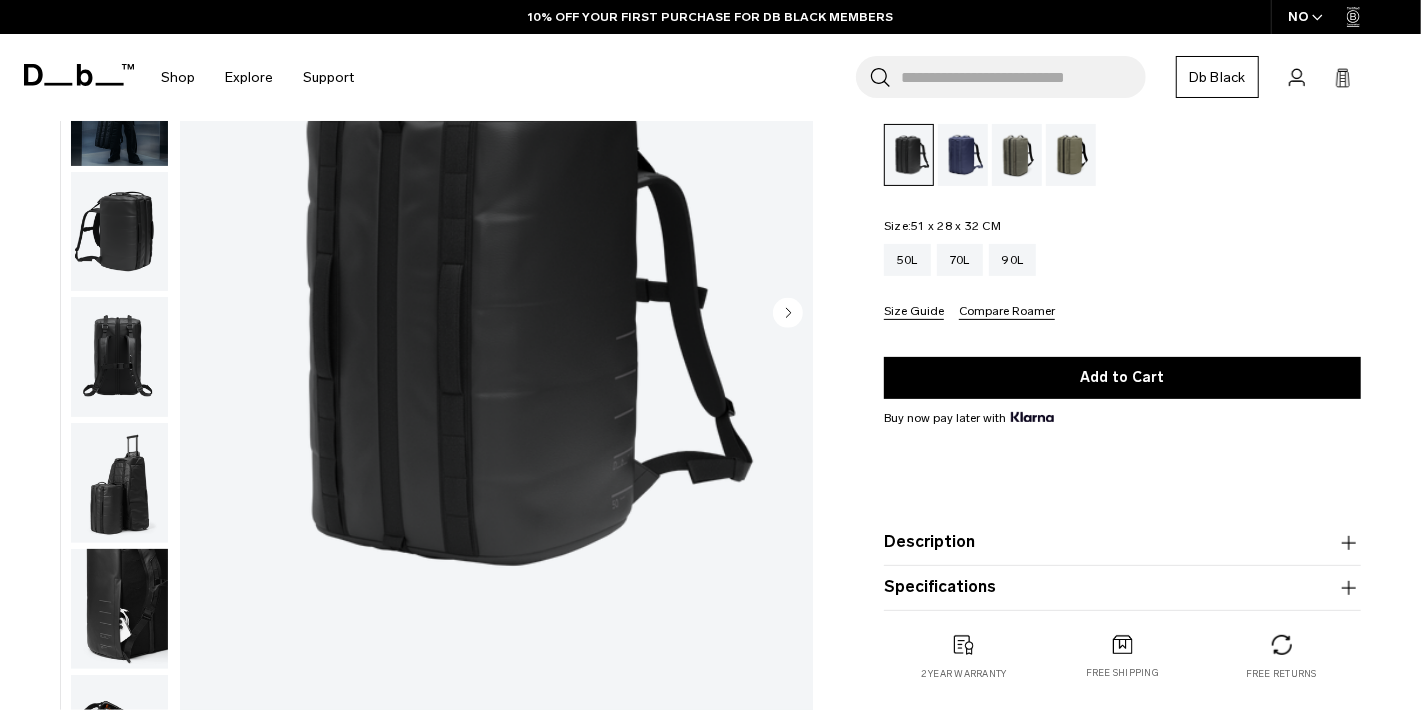 click on "Description" at bounding box center [1122, 542] 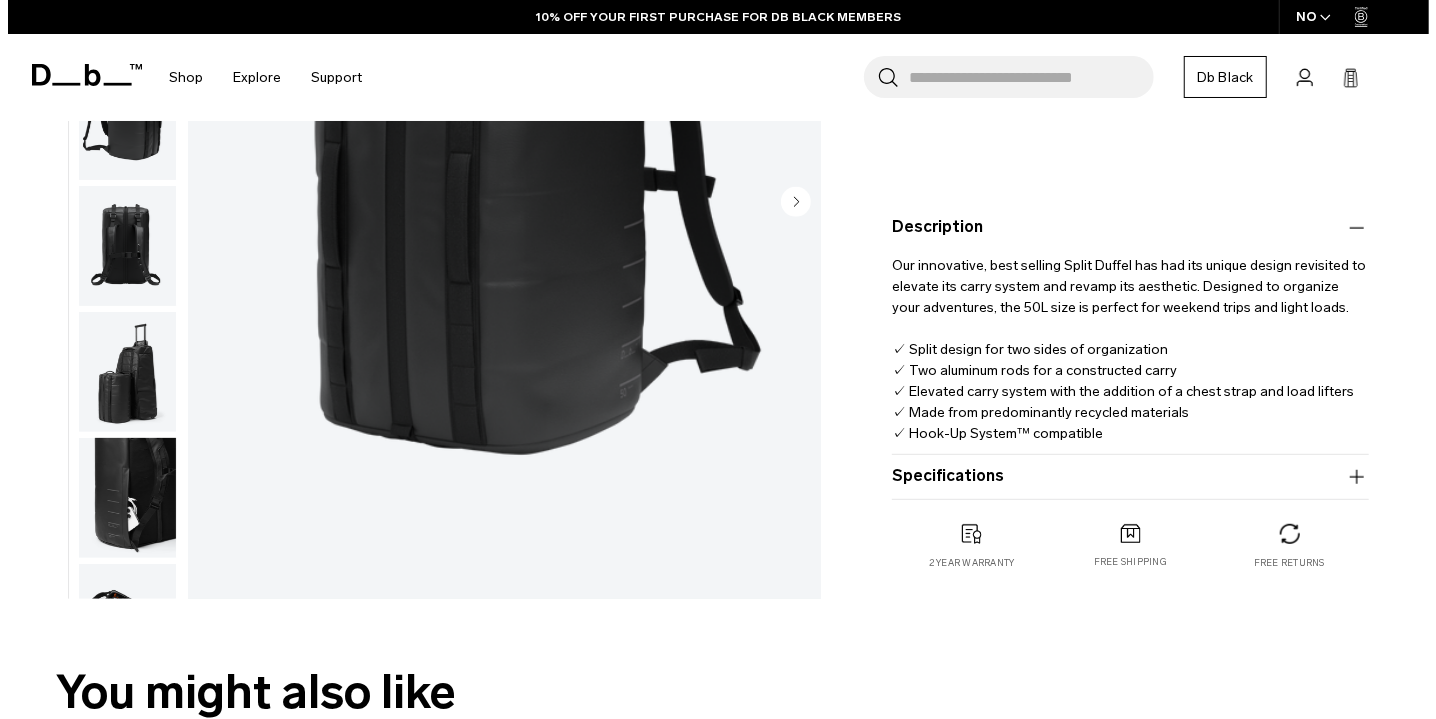 scroll, scrollTop: 438, scrollLeft: 0, axis: vertical 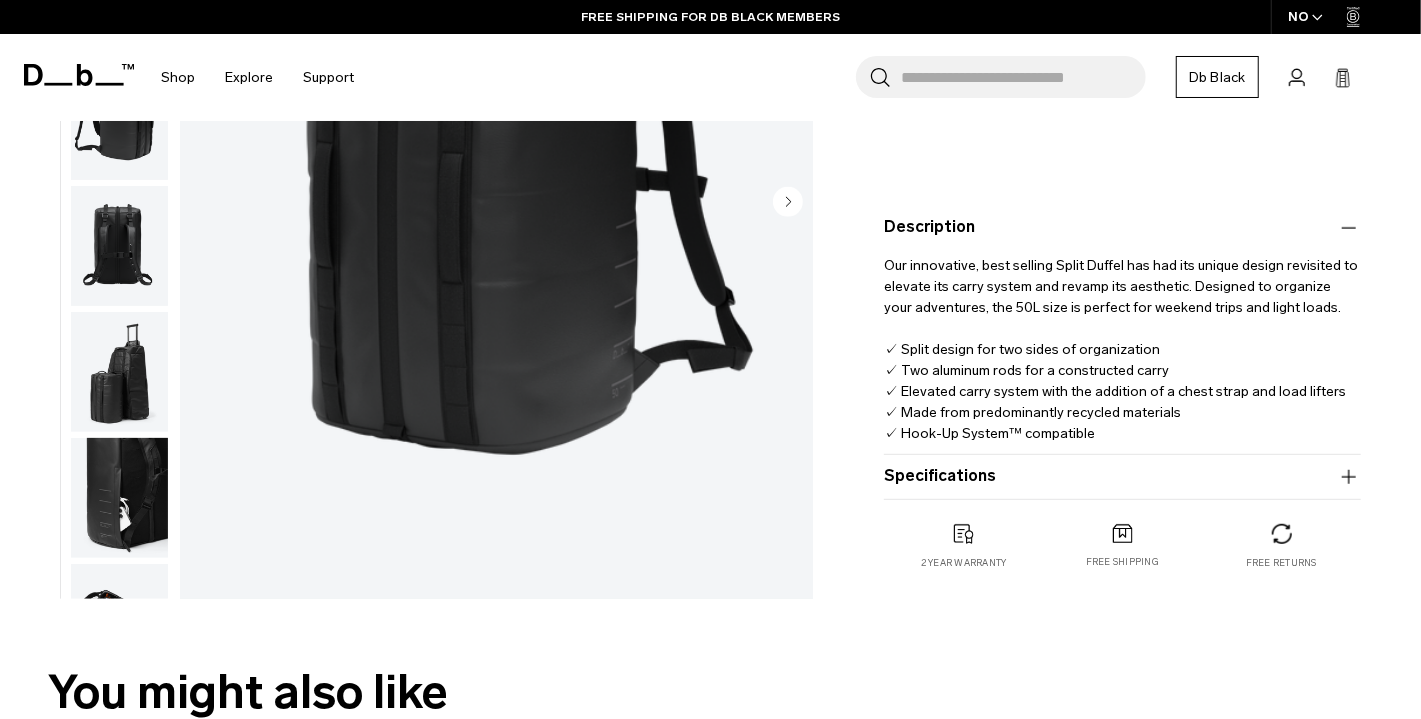 click at bounding box center (496, 204) 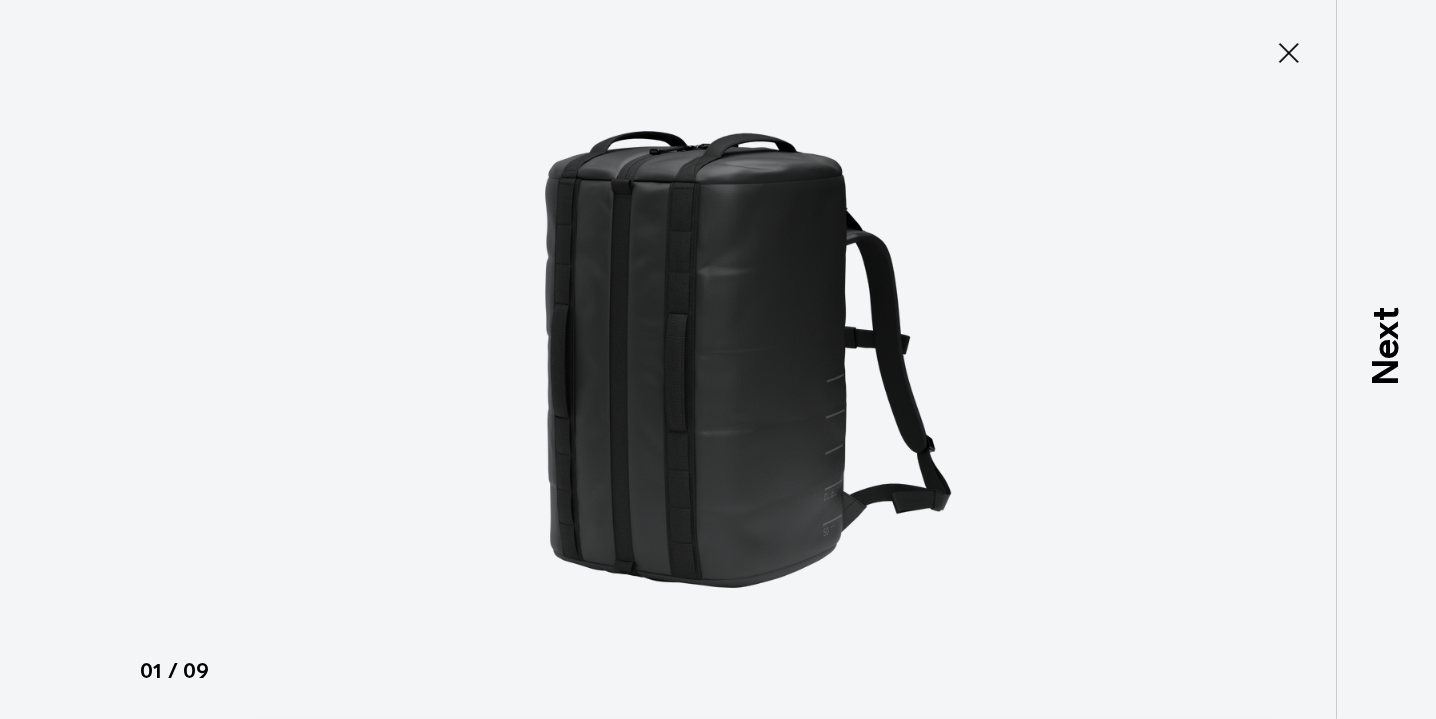 type on "Close" 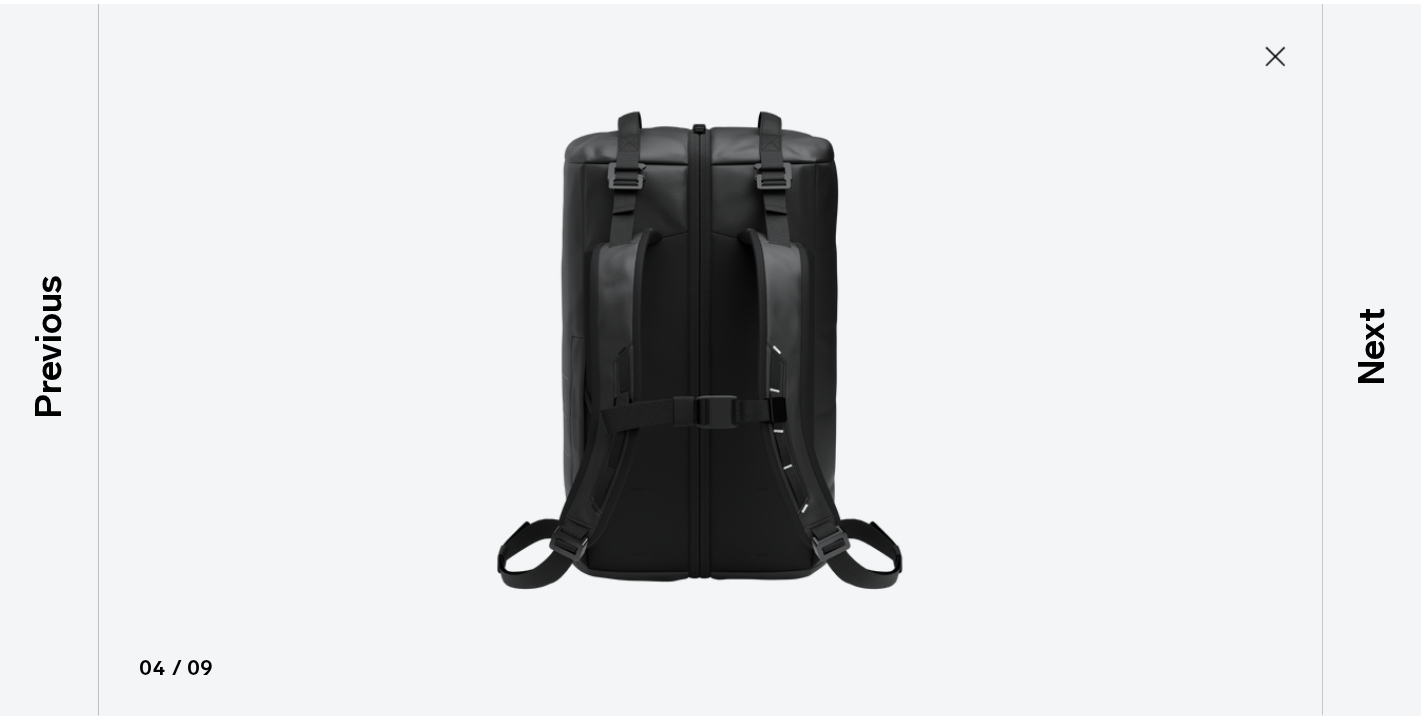 scroll, scrollTop: 326, scrollLeft: 0, axis: vertical 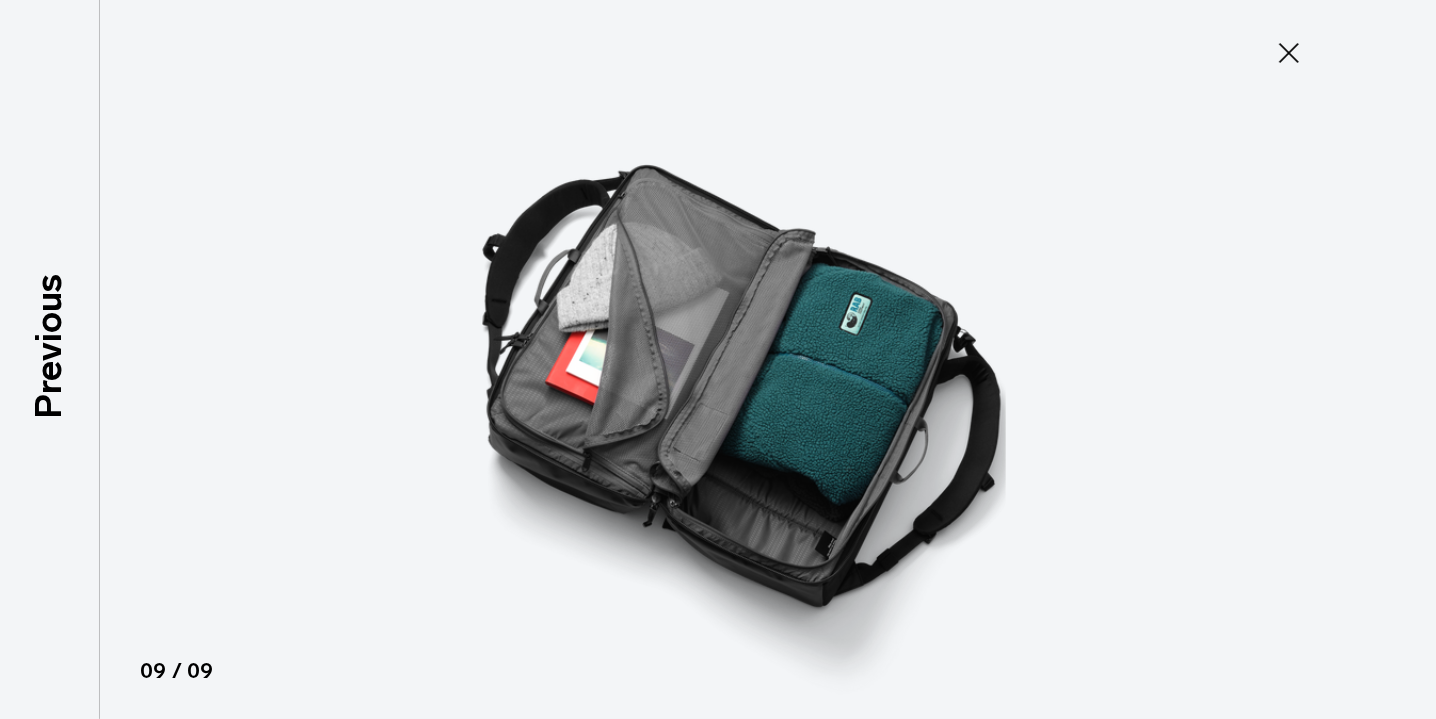 click 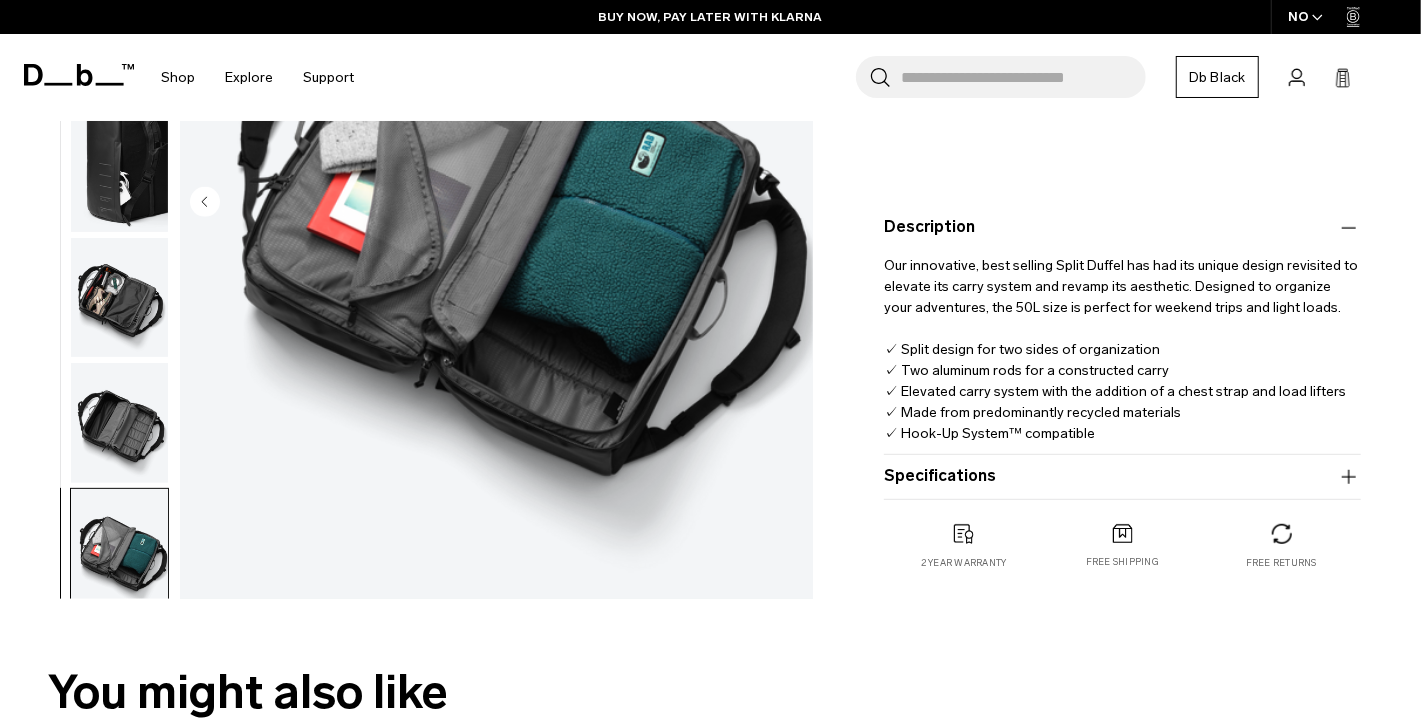 scroll, scrollTop: 20, scrollLeft: 0, axis: vertical 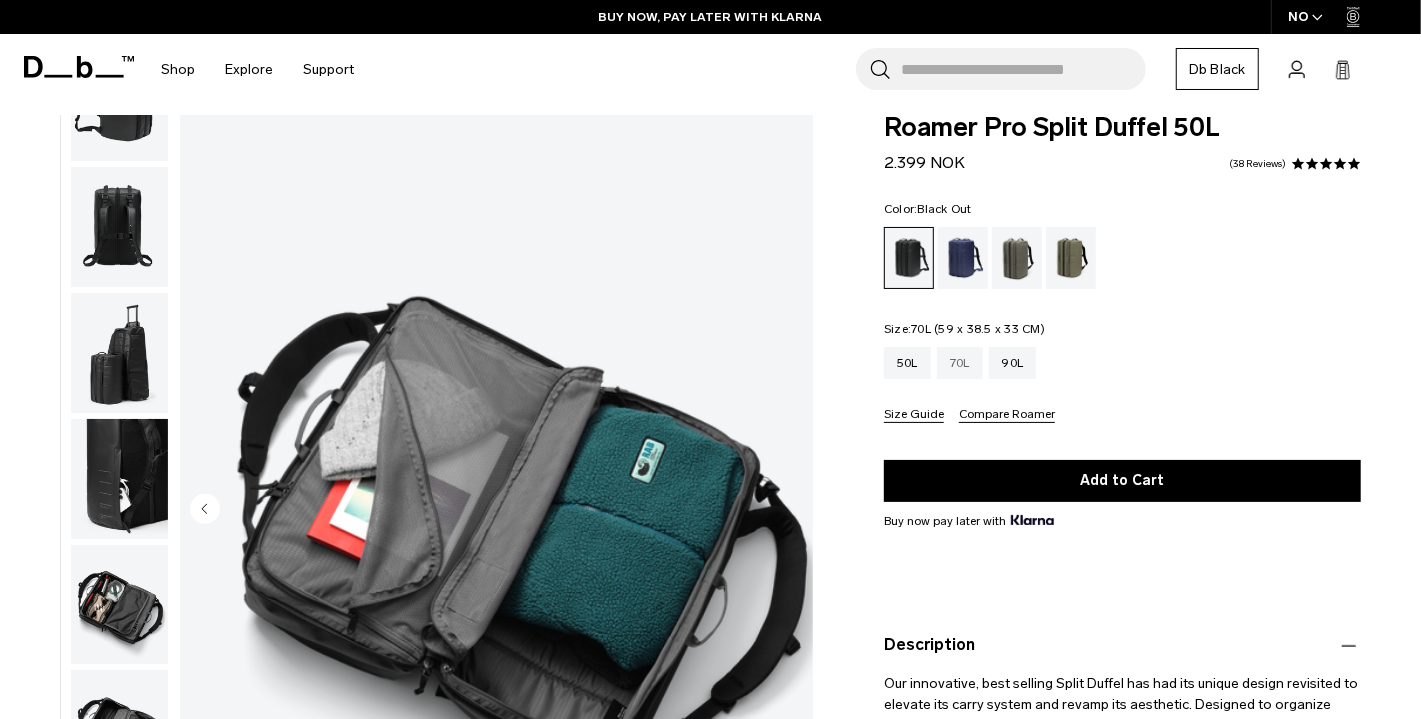 click on "70L" at bounding box center (960, 363) 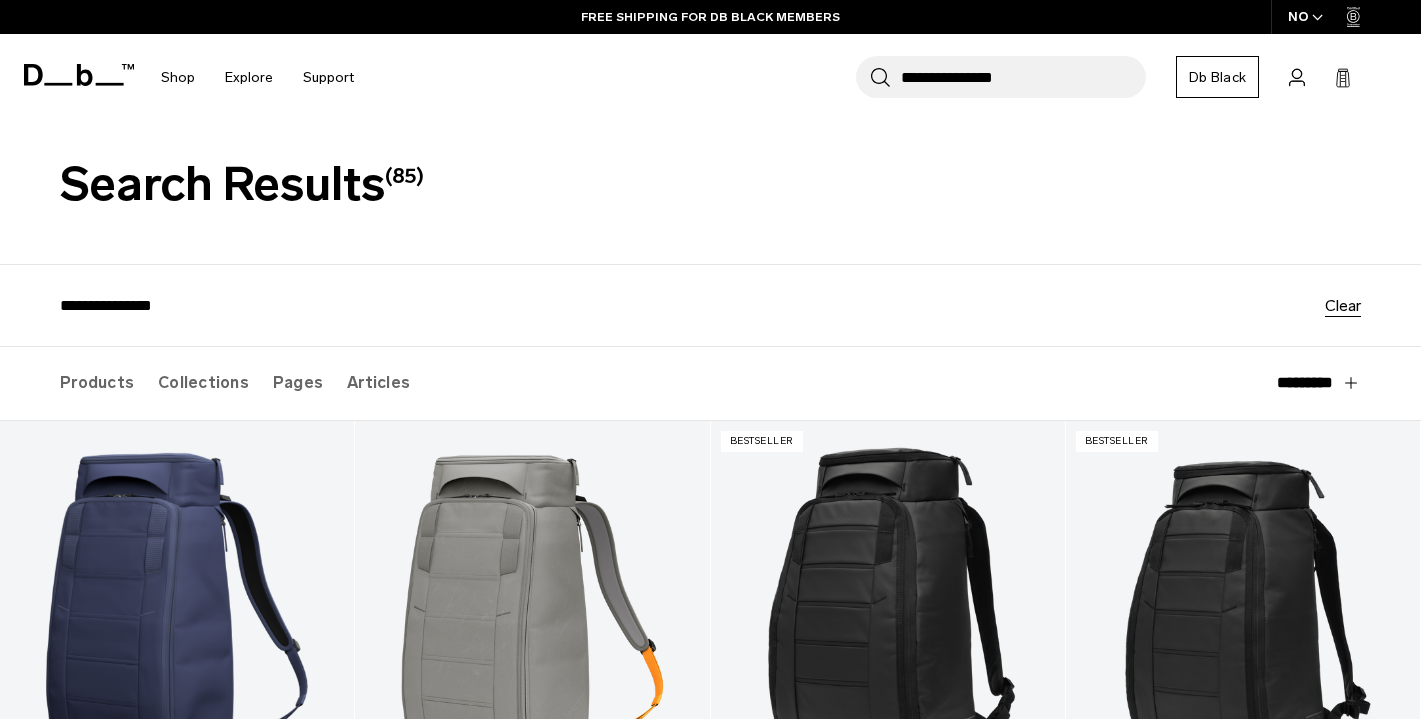 scroll, scrollTop: 829, scrollLeft: 0, axis: vertical 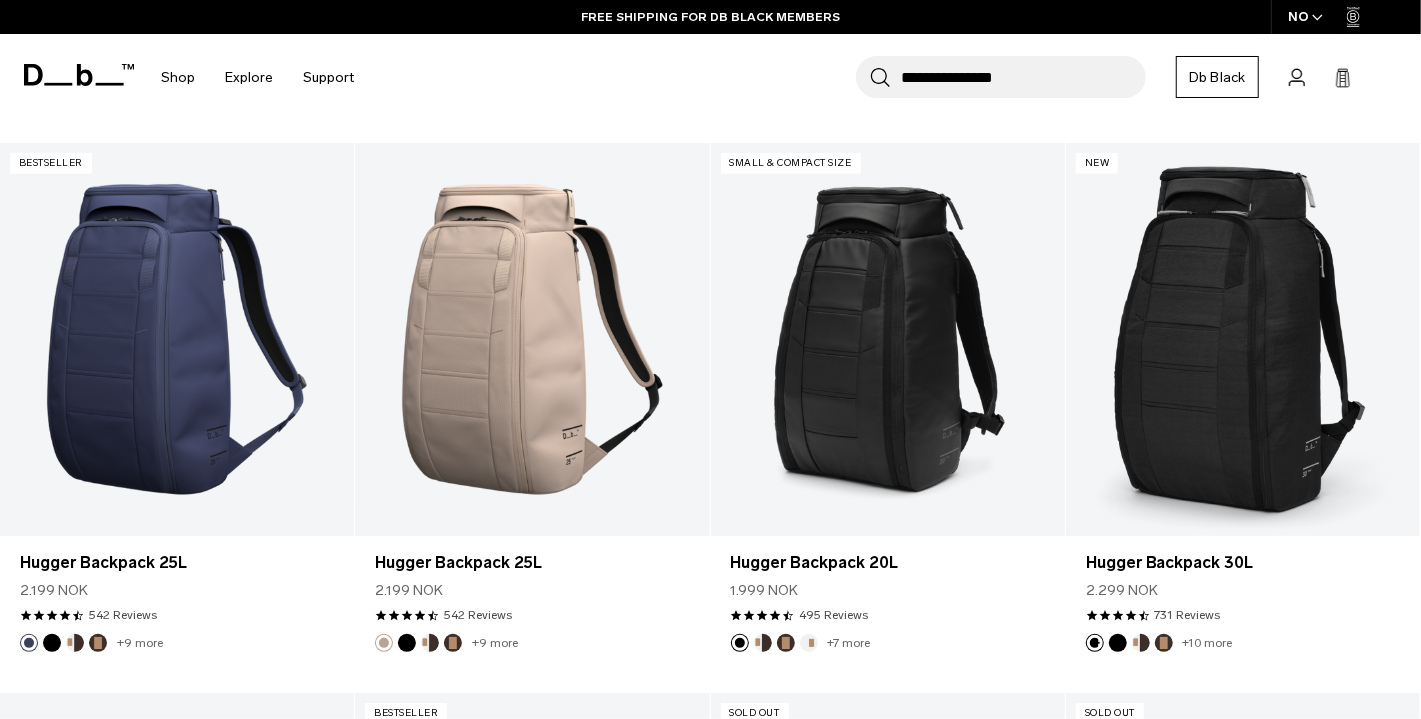 click on "**********" at bounding box center [1023, 77] 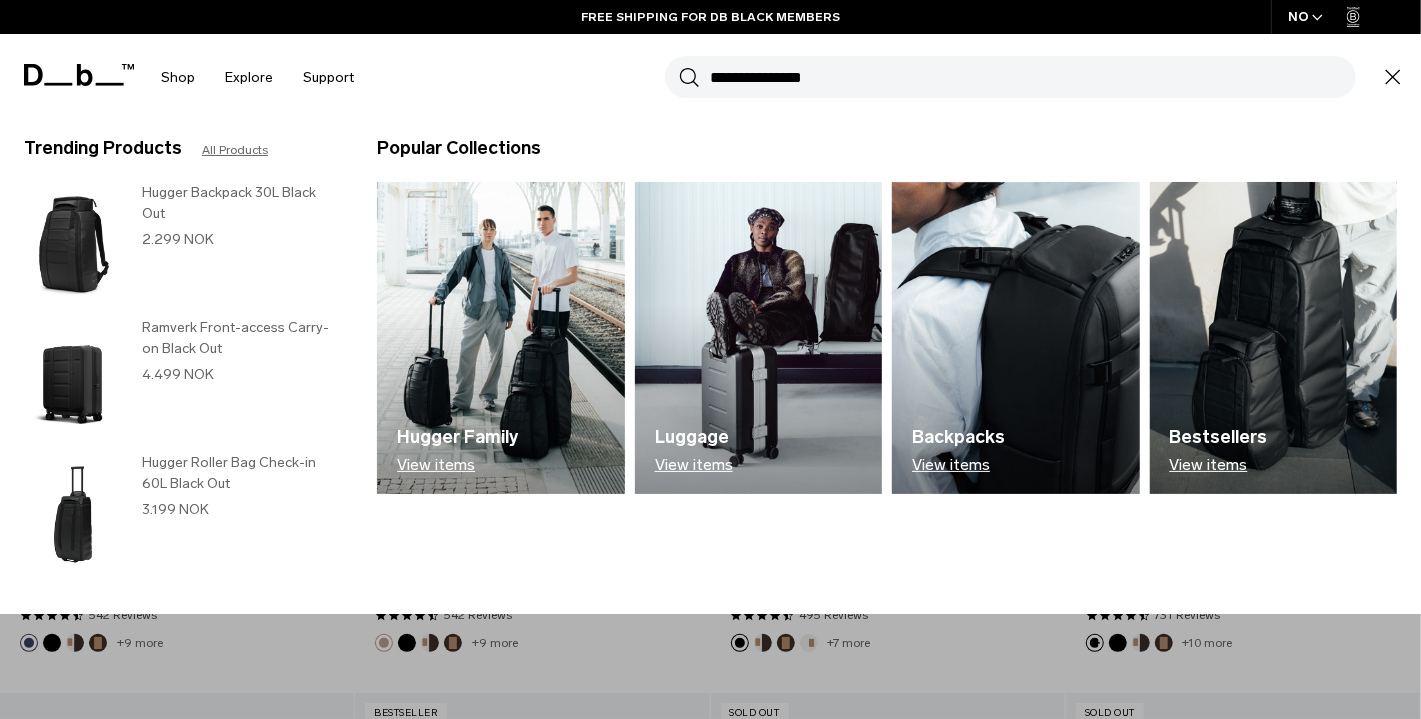 click on "**********" at bounding box center [1033, 77] 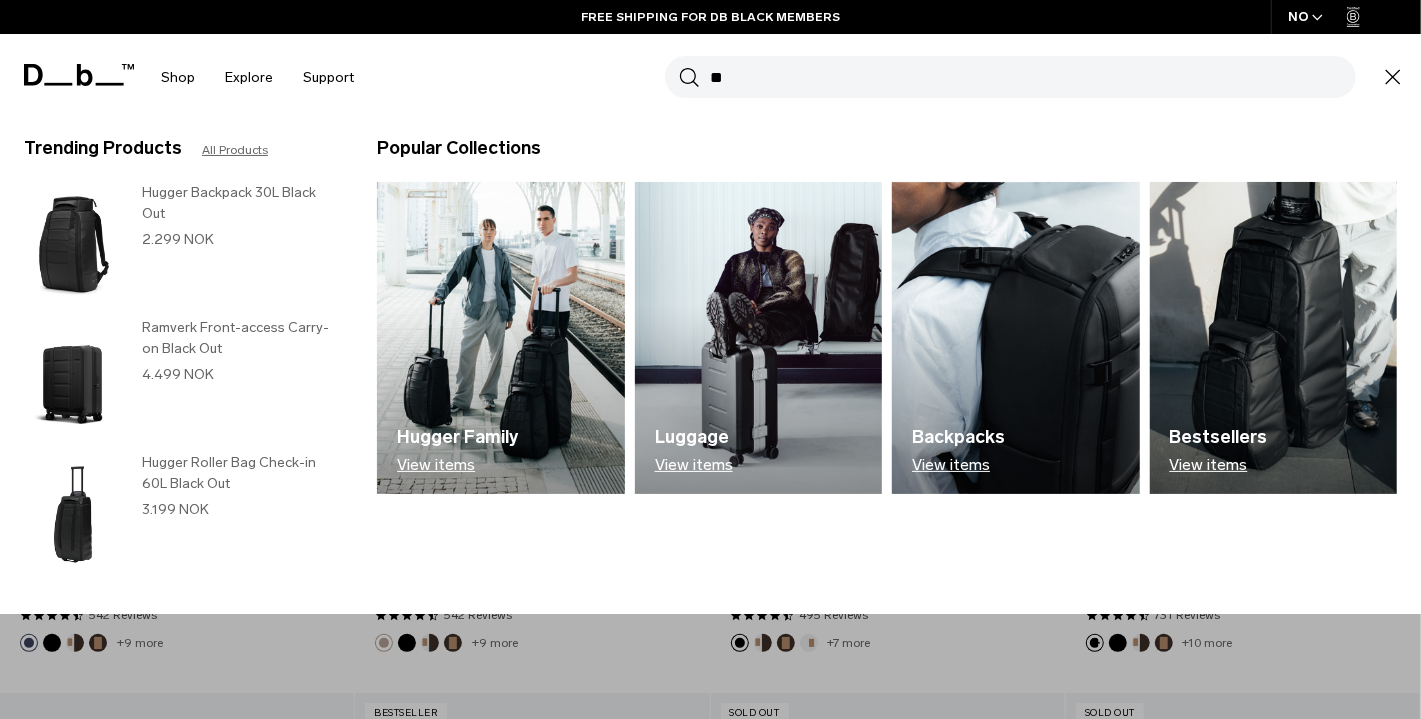 type on "*" 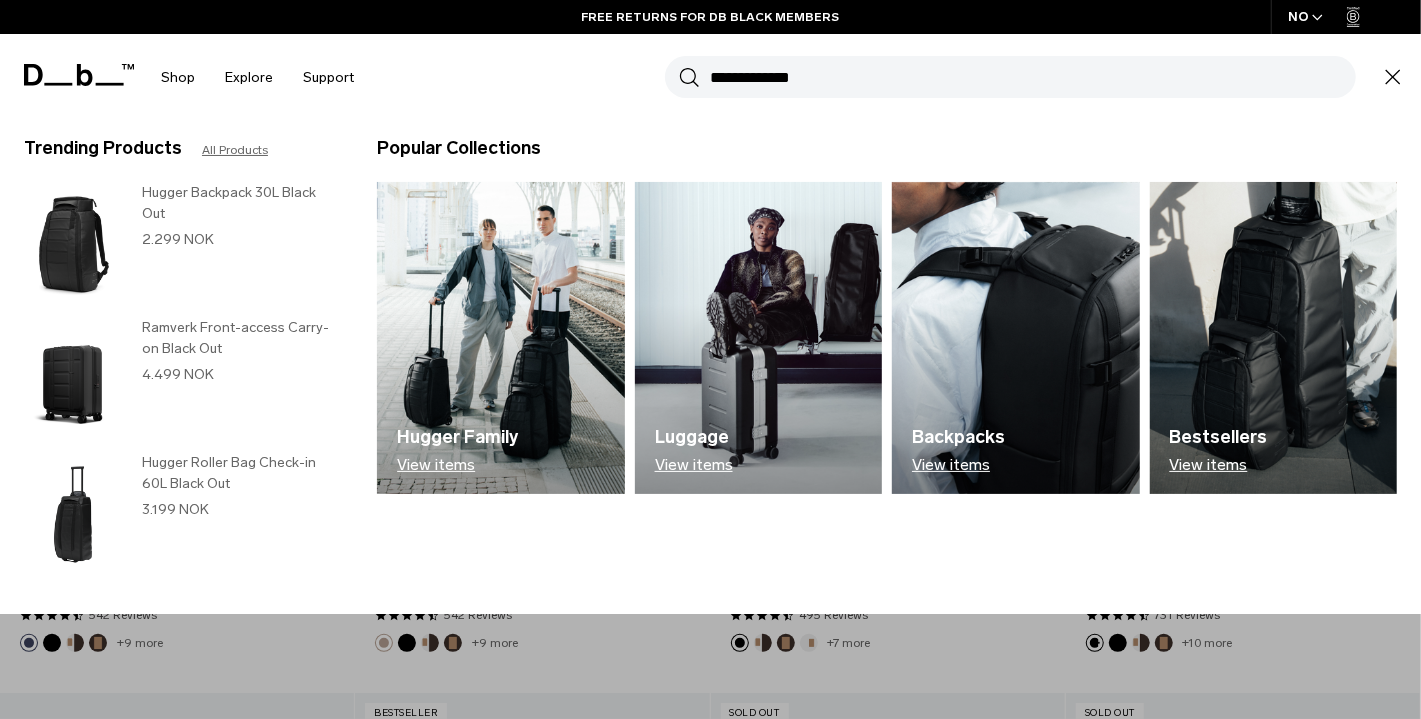 type on "**********" 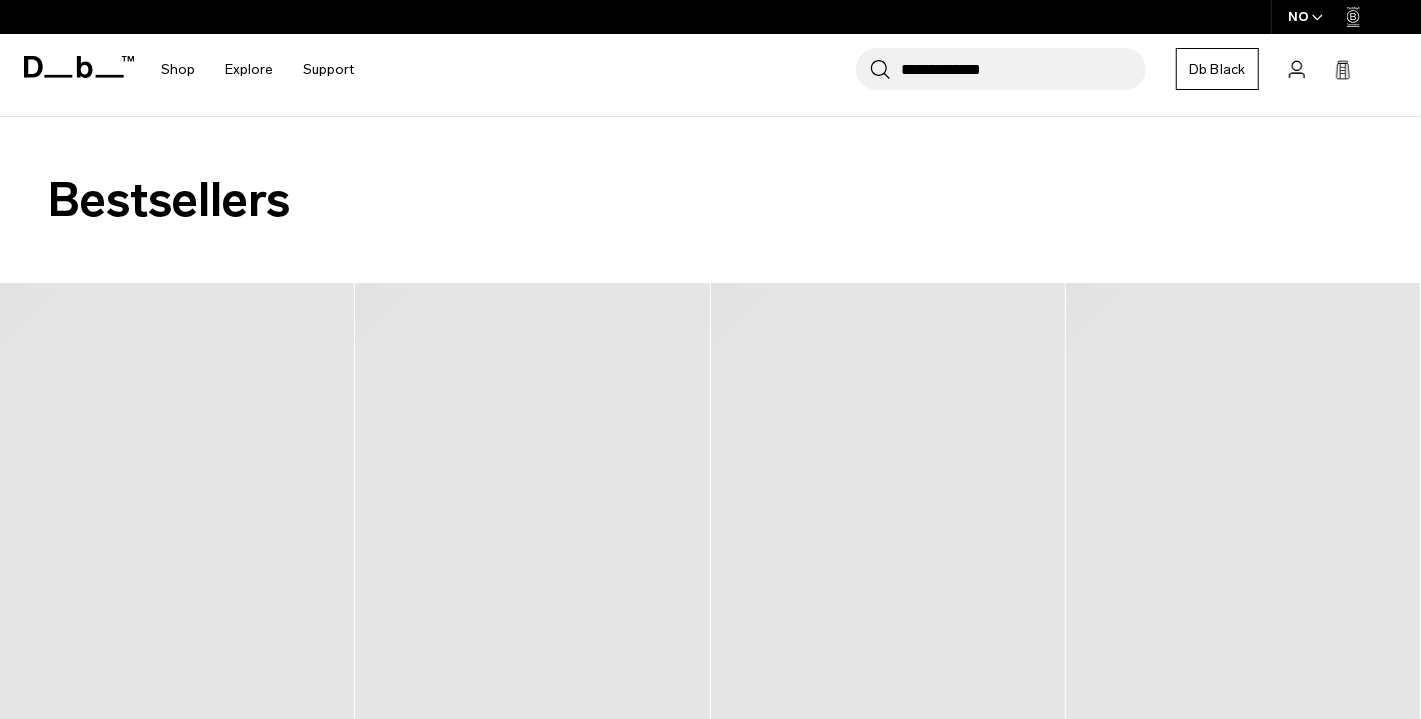 scroll, scrollTop: 0, scrollLeft: 0, axis: both 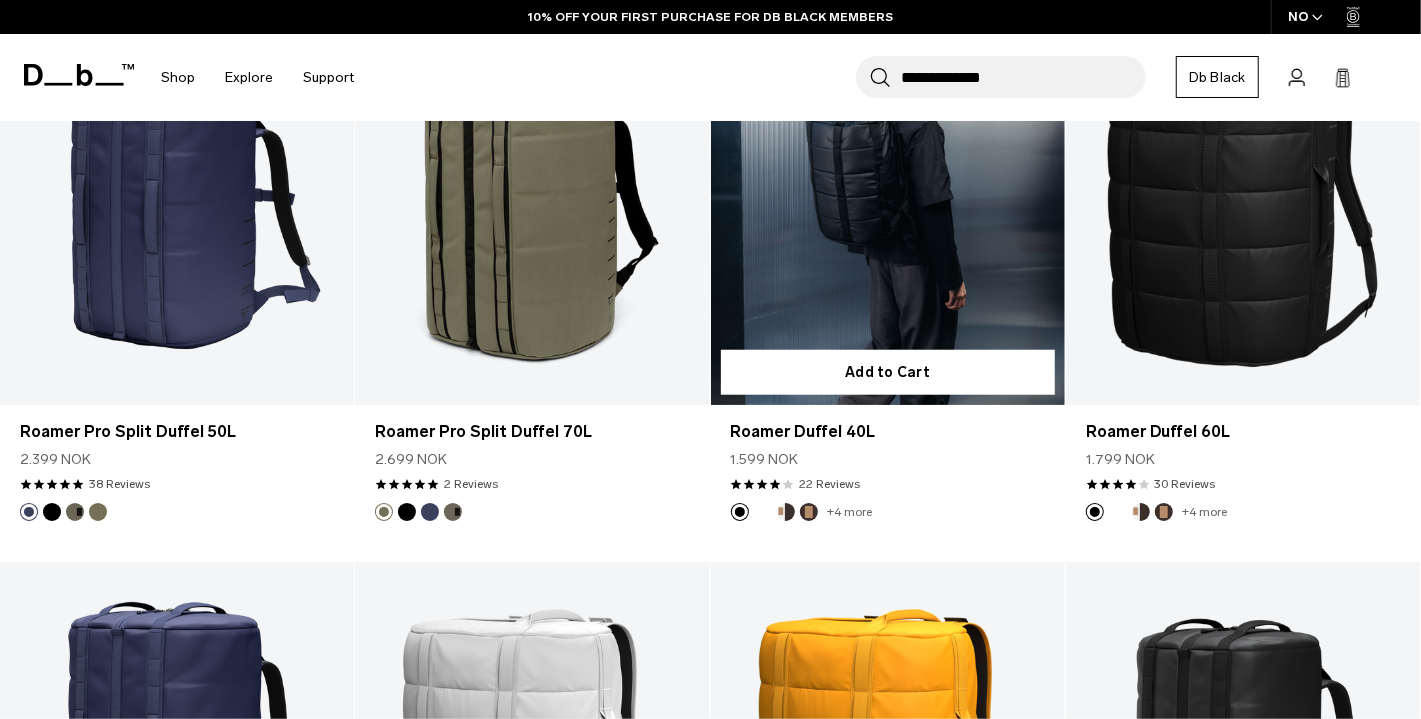 click at bounding box center [888, 209] 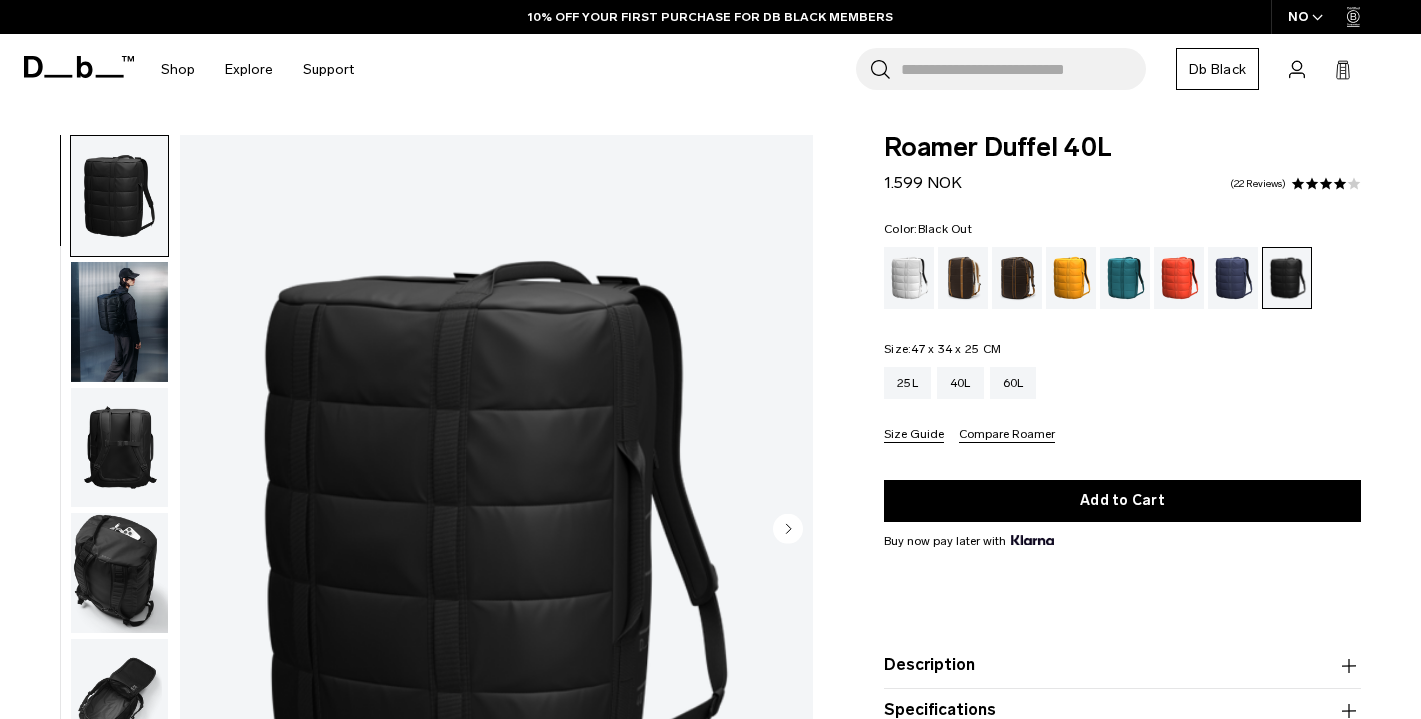 scroll, scrollTop: 0, scrollLeft: 0, axis: both 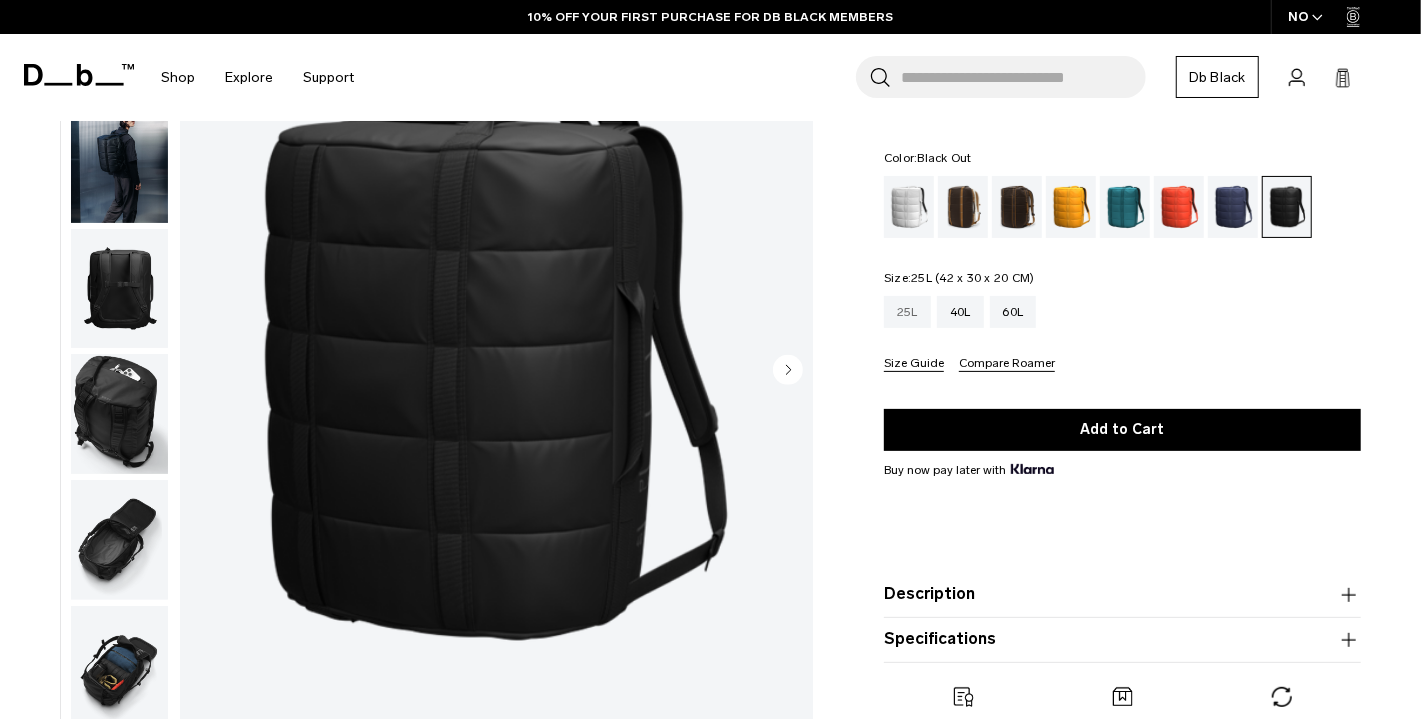 click on "25L" at bounding box center [907, 312] 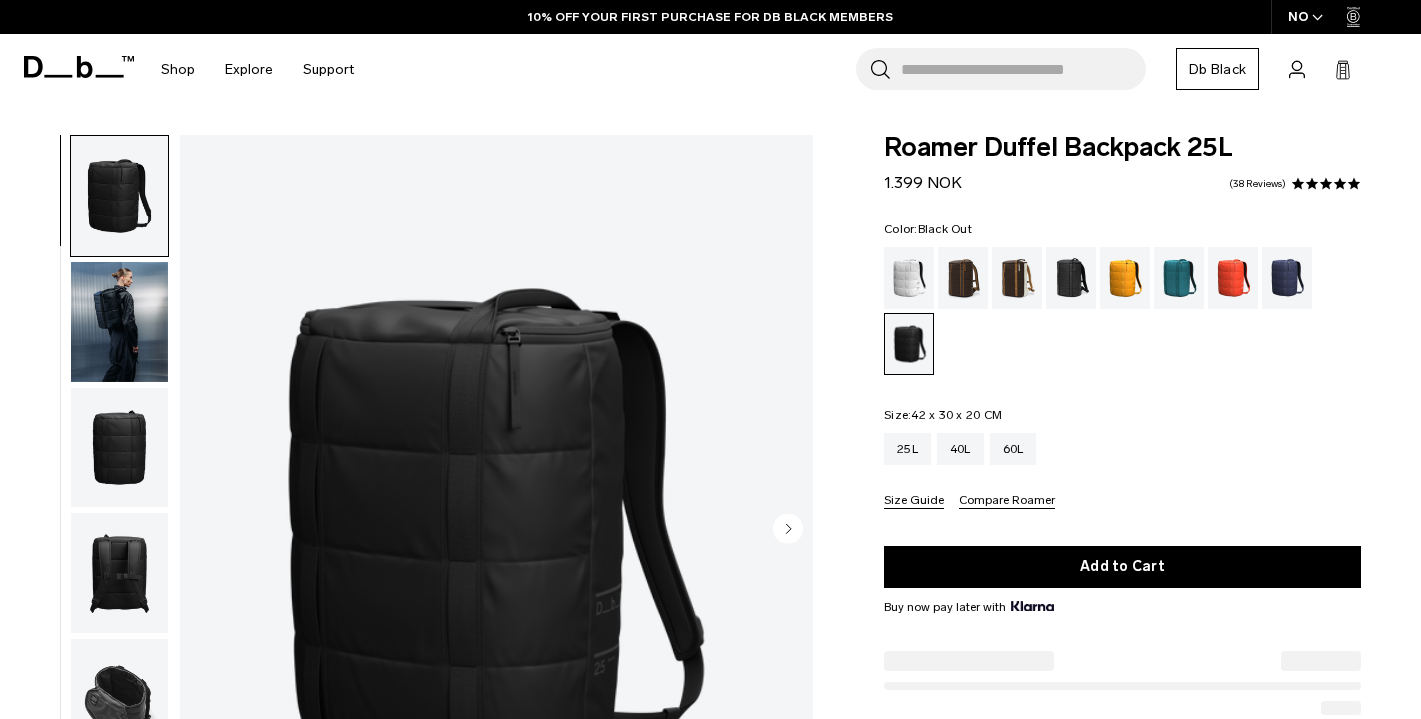 scroll, scrollTop: 0, scrollLeft: 0, axis: both 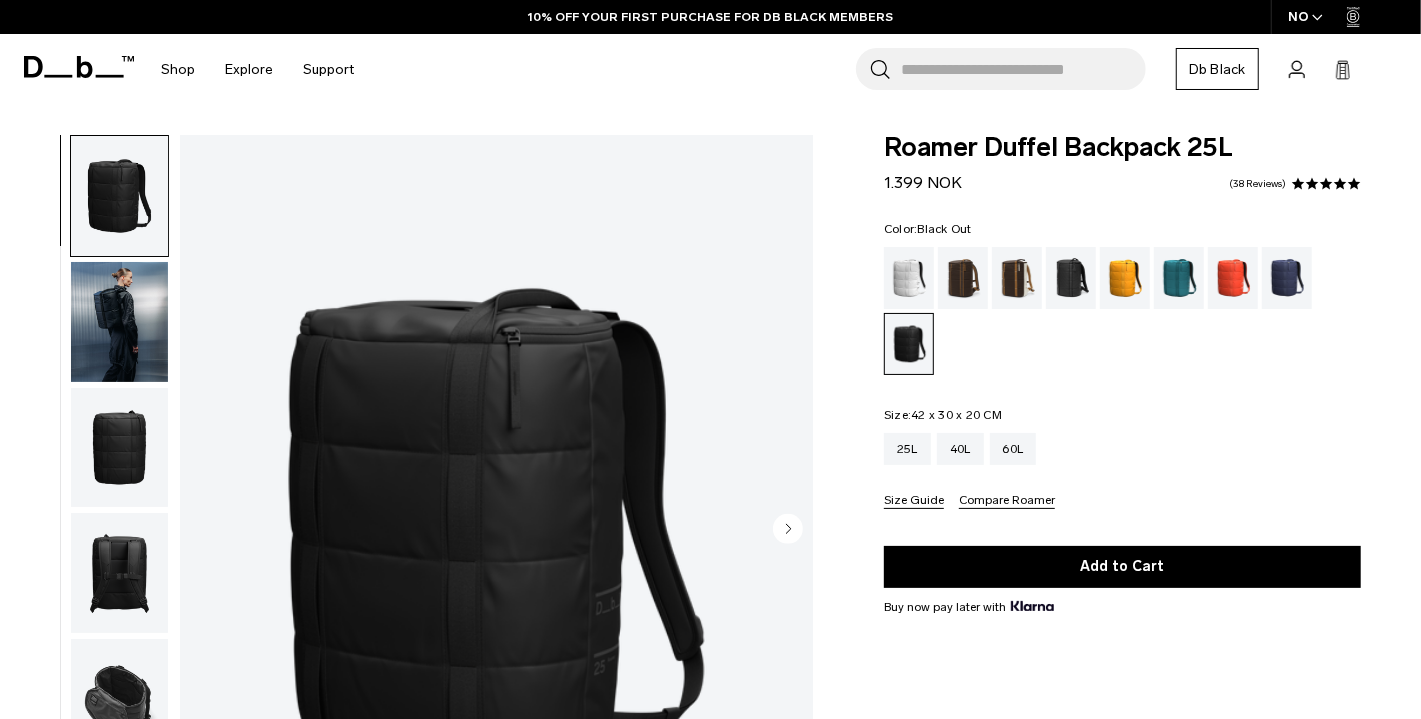 click at bounding box center [496, 530] 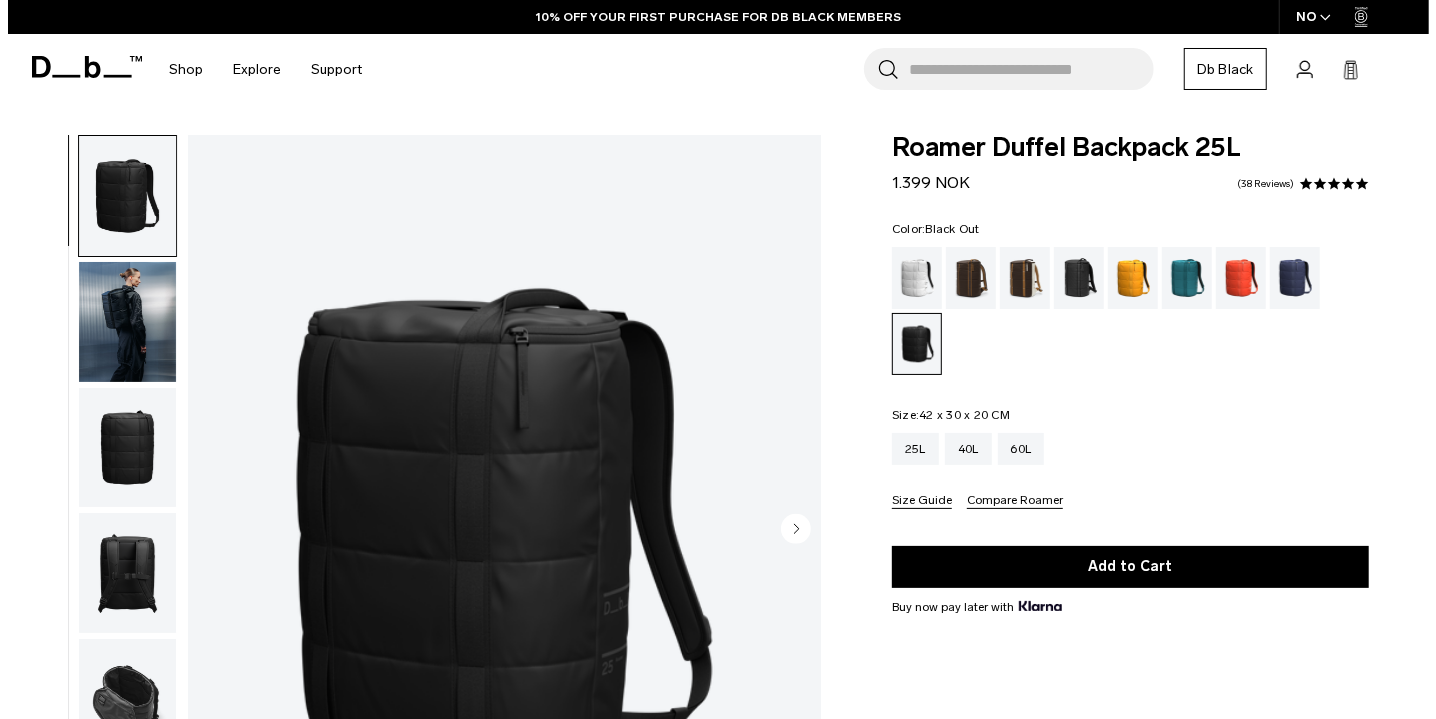 scroll, scrollTop: 0, scrollLeft: 0, axis: both 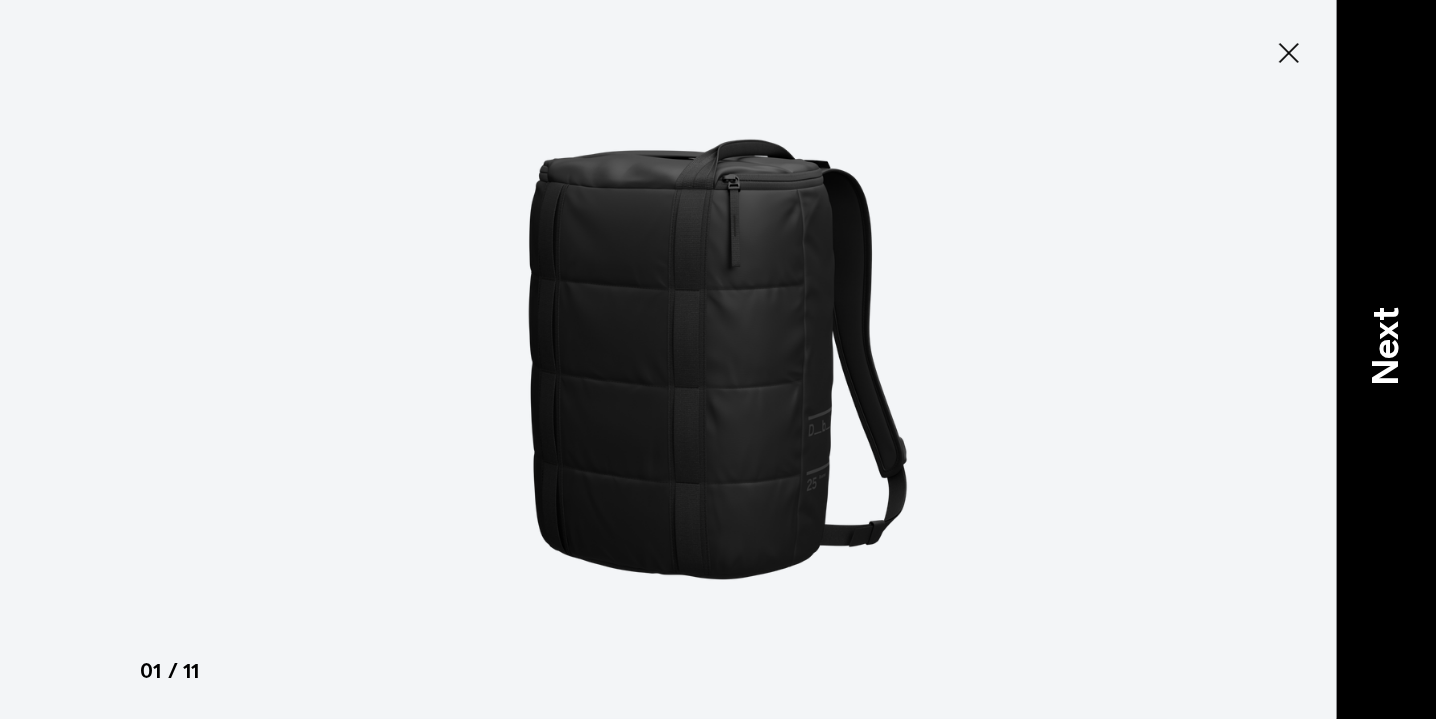 type on "Close" 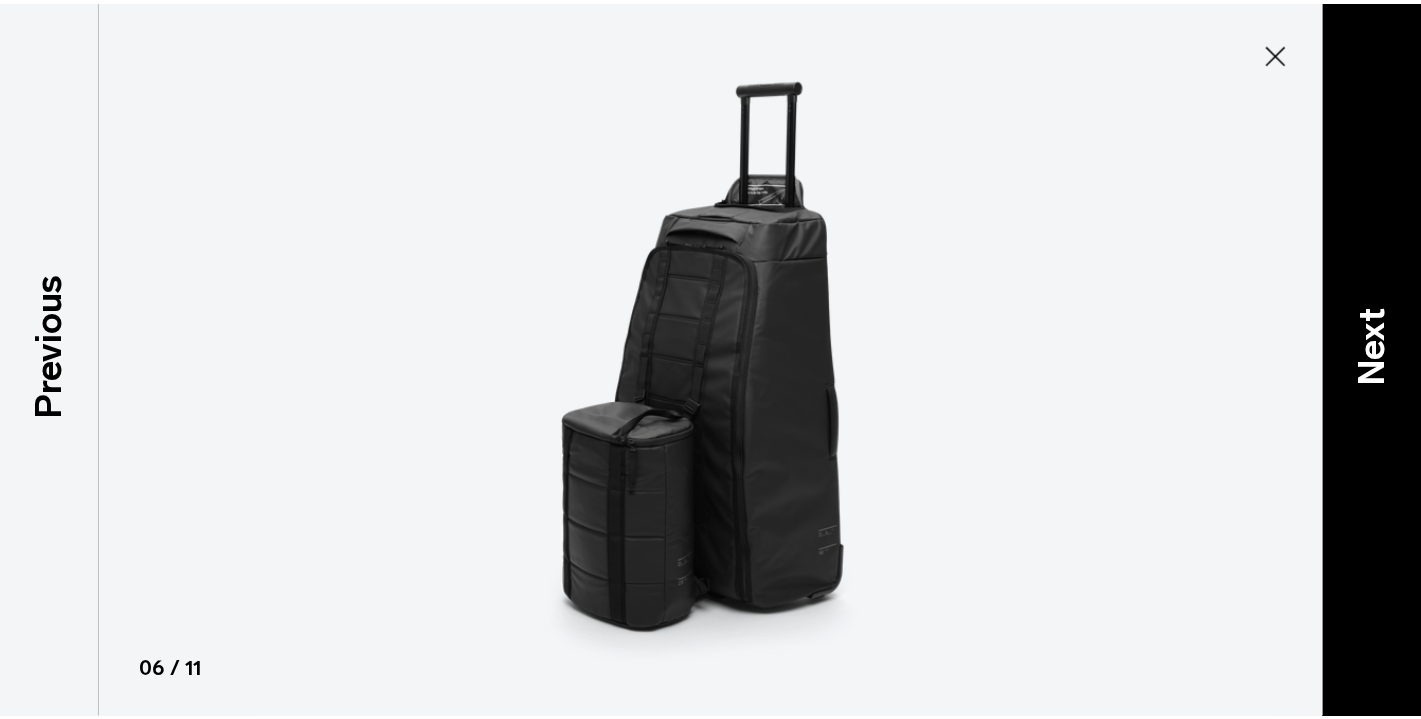 scroll, scrollTop: 578, scrollLeft: 0, axis: vertical 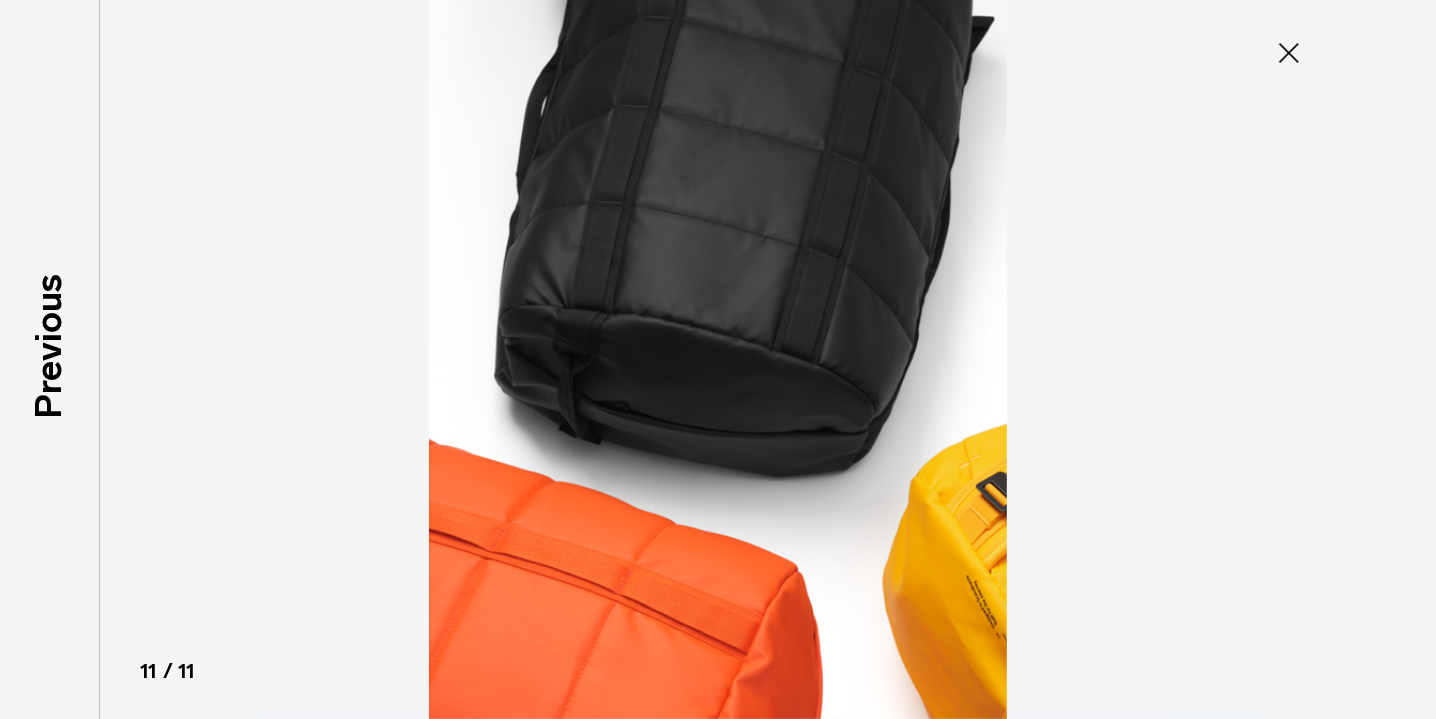 click 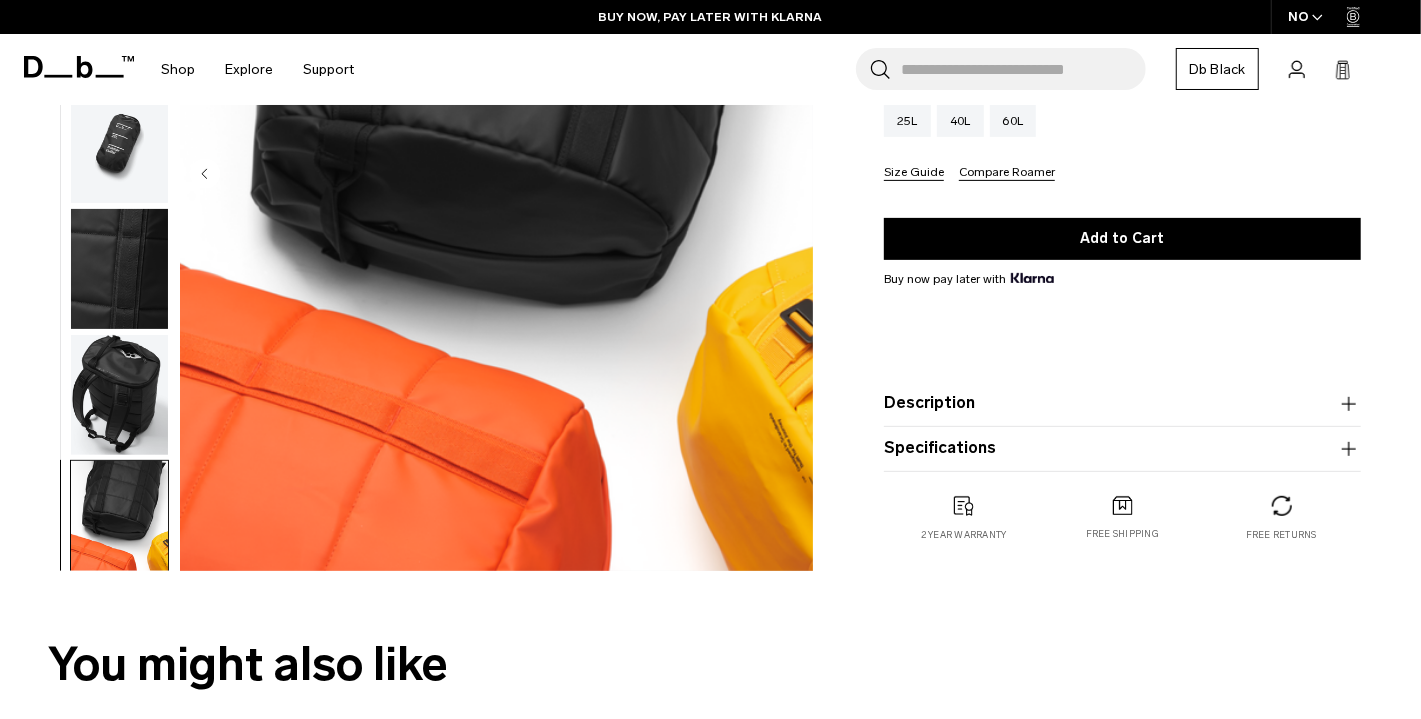 scroll, scrollTop: 356, scrollLeft: 0, axis: vertical 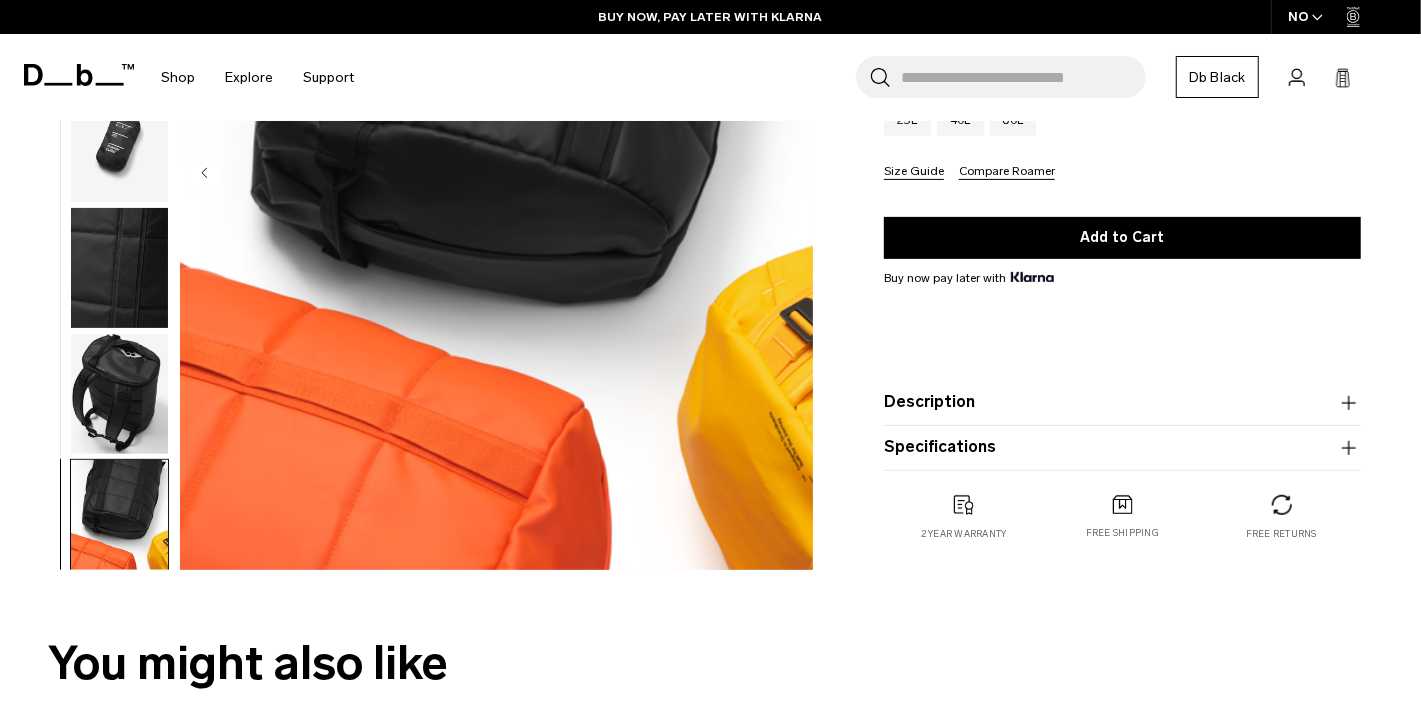 click on "Description" at bounding box center (1122, 402) 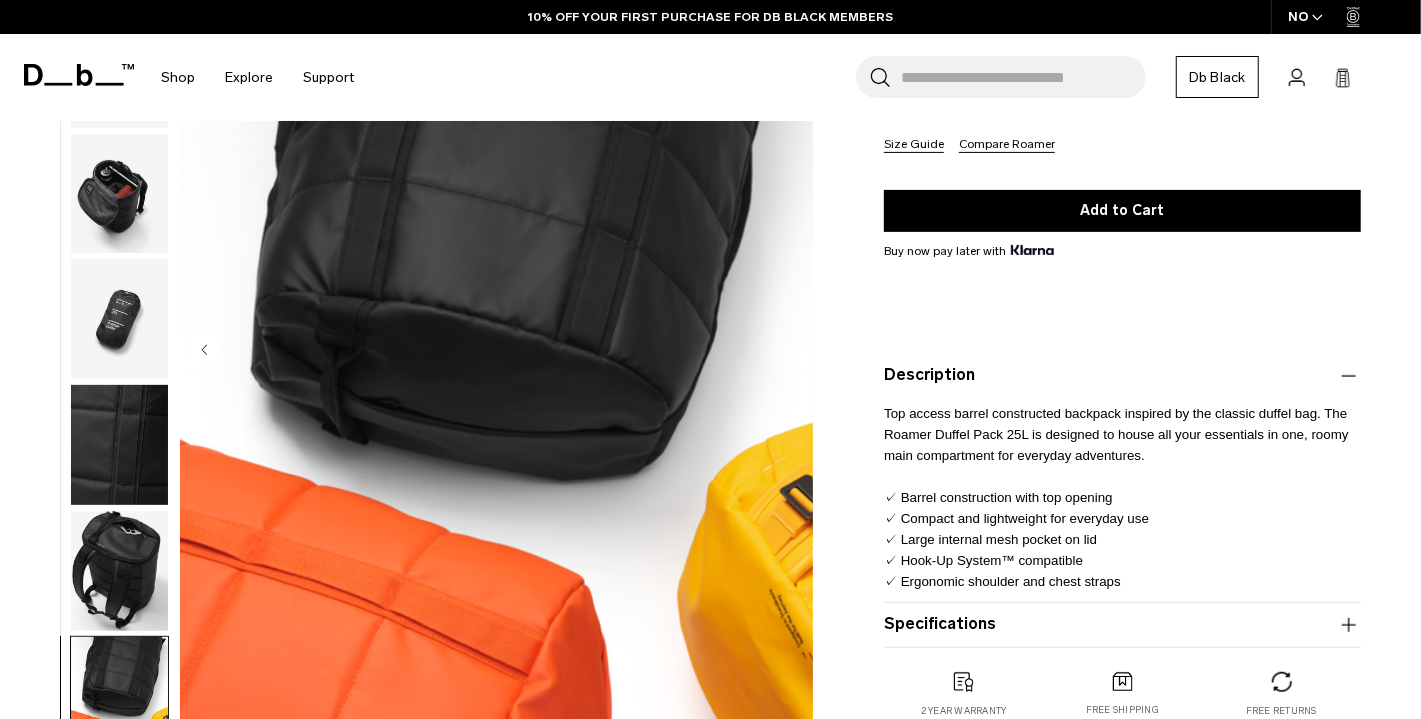 scroll, scrollTop: 0, scrollLeft: 0, axis: both 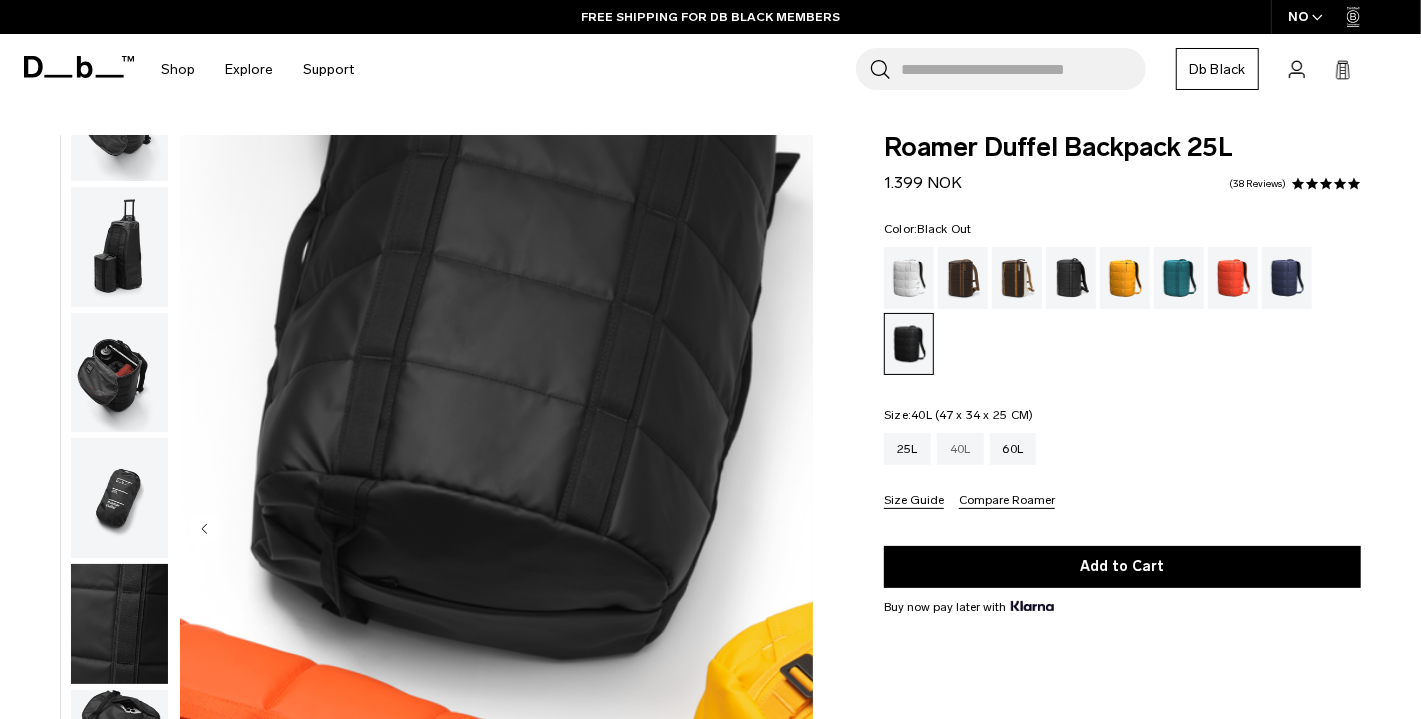 click on "40L" at bounding box center [960, 449] 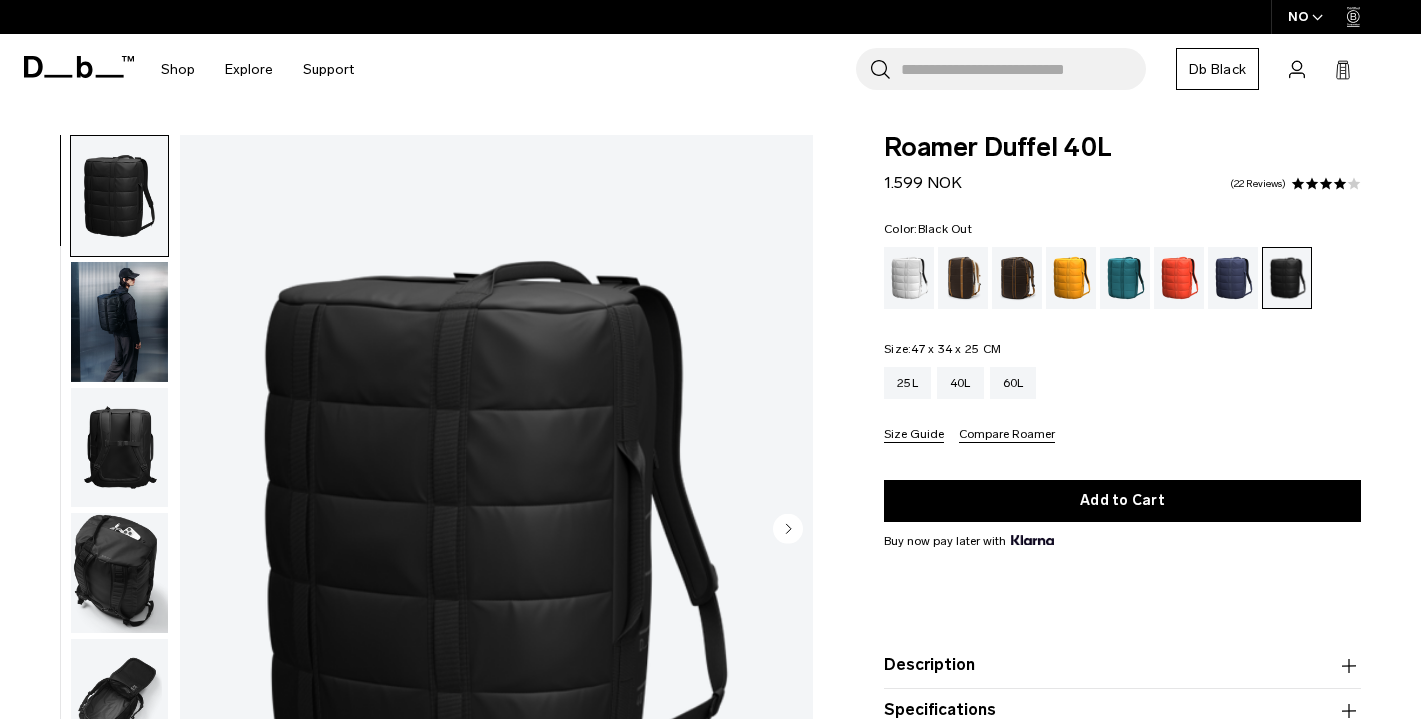 scroll, scrollTop: 175, scrollLeft: 0, axis: vertical 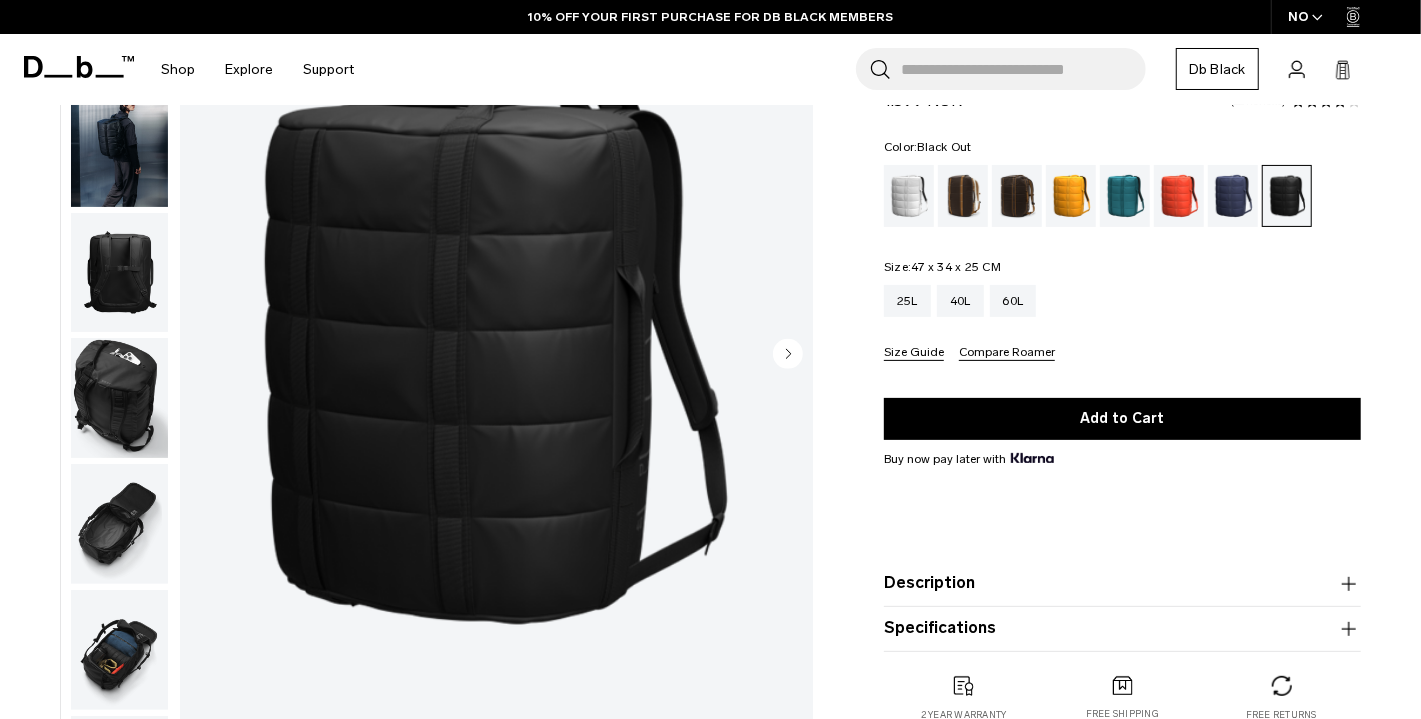 click at bounding box center [496, 355] 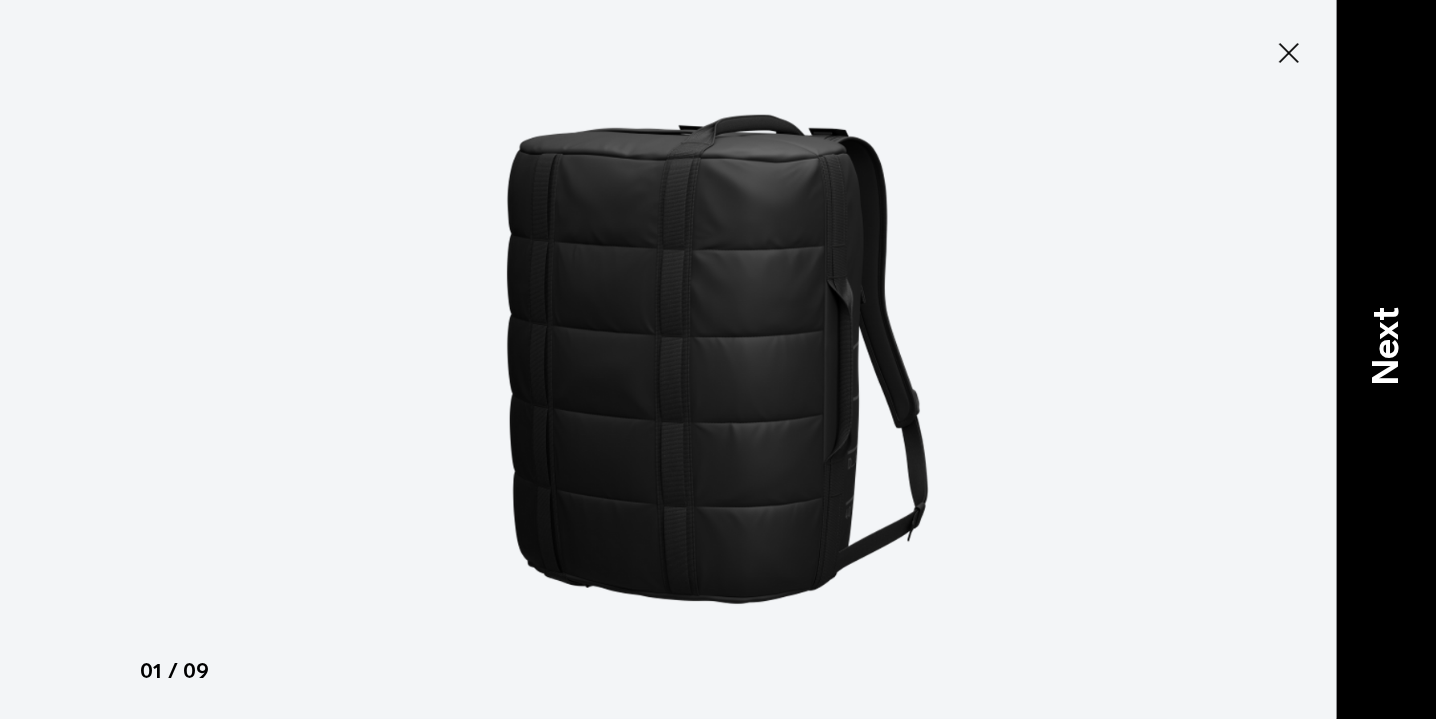 type on "Close" 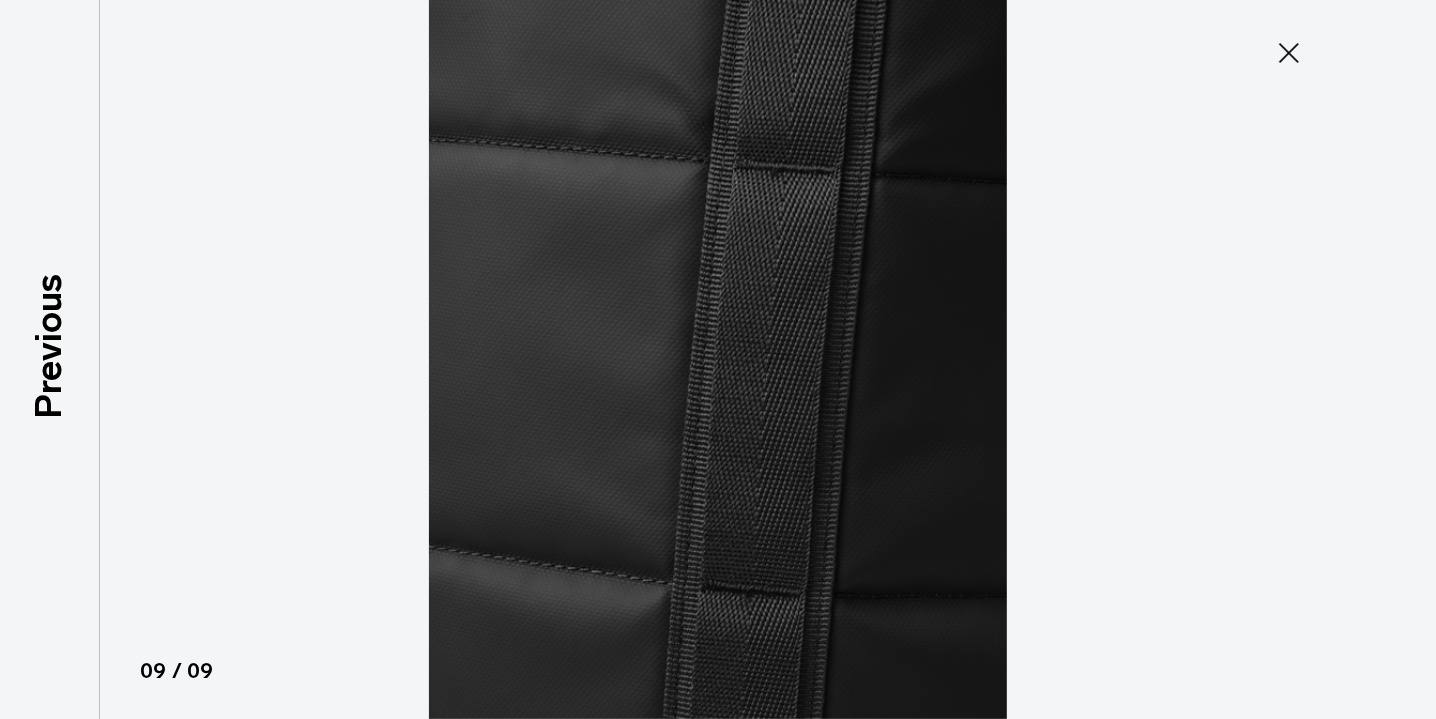 click 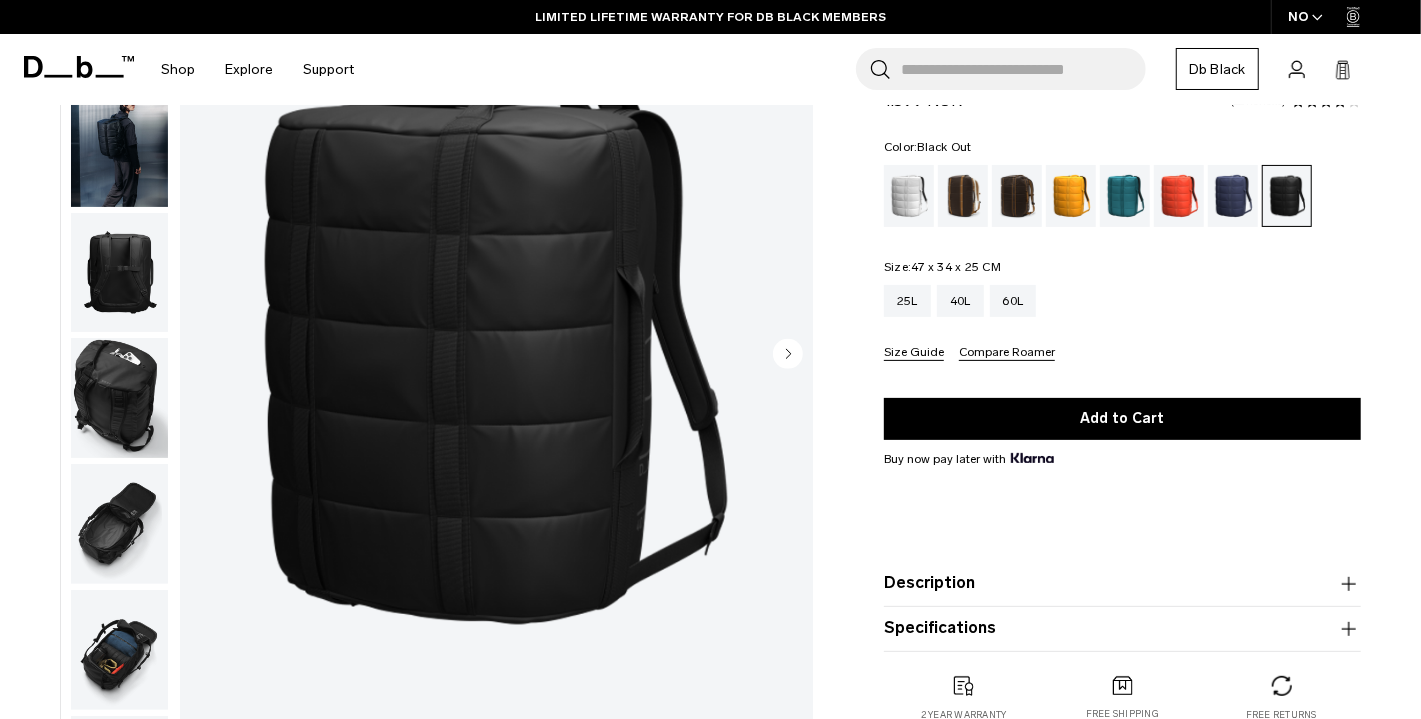 click on "Description" at bounding box center [1122, 583] 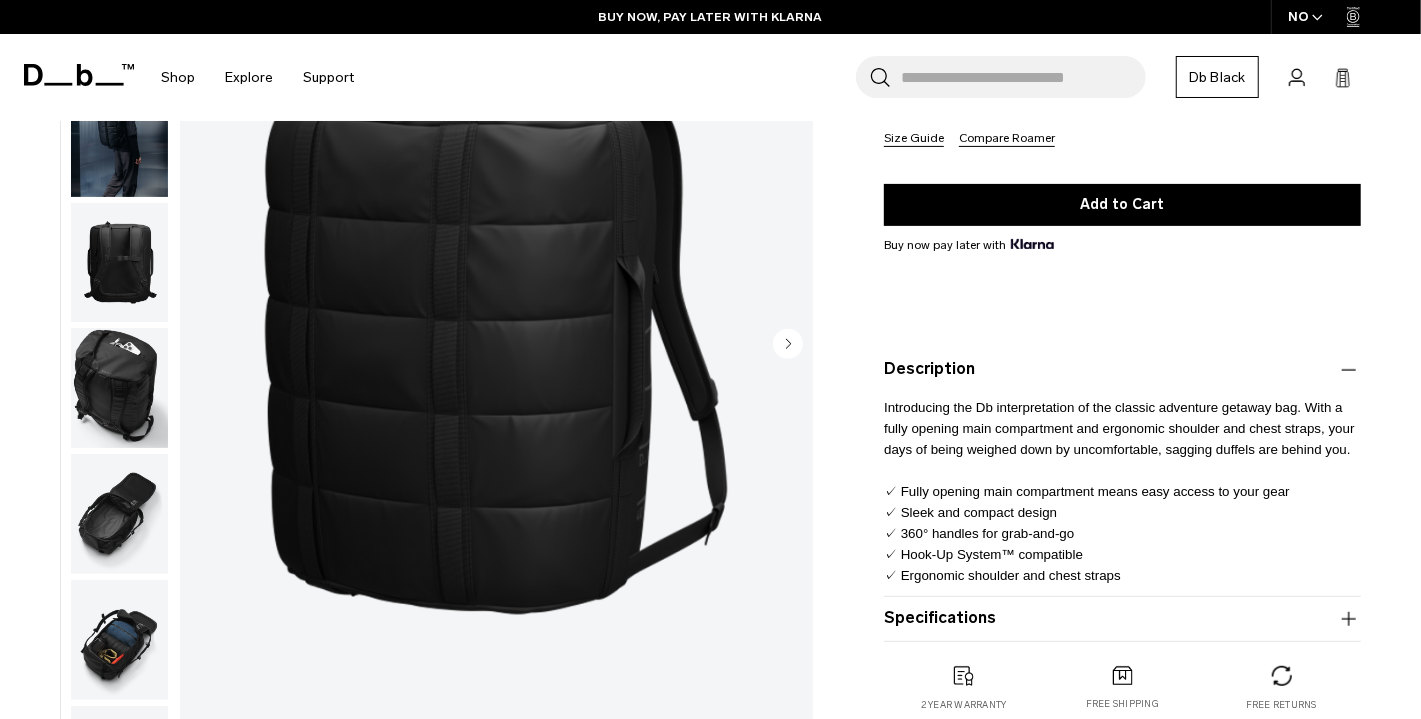 scroll, scrollTop: 94, scrollLeft: 0, axis: vertical 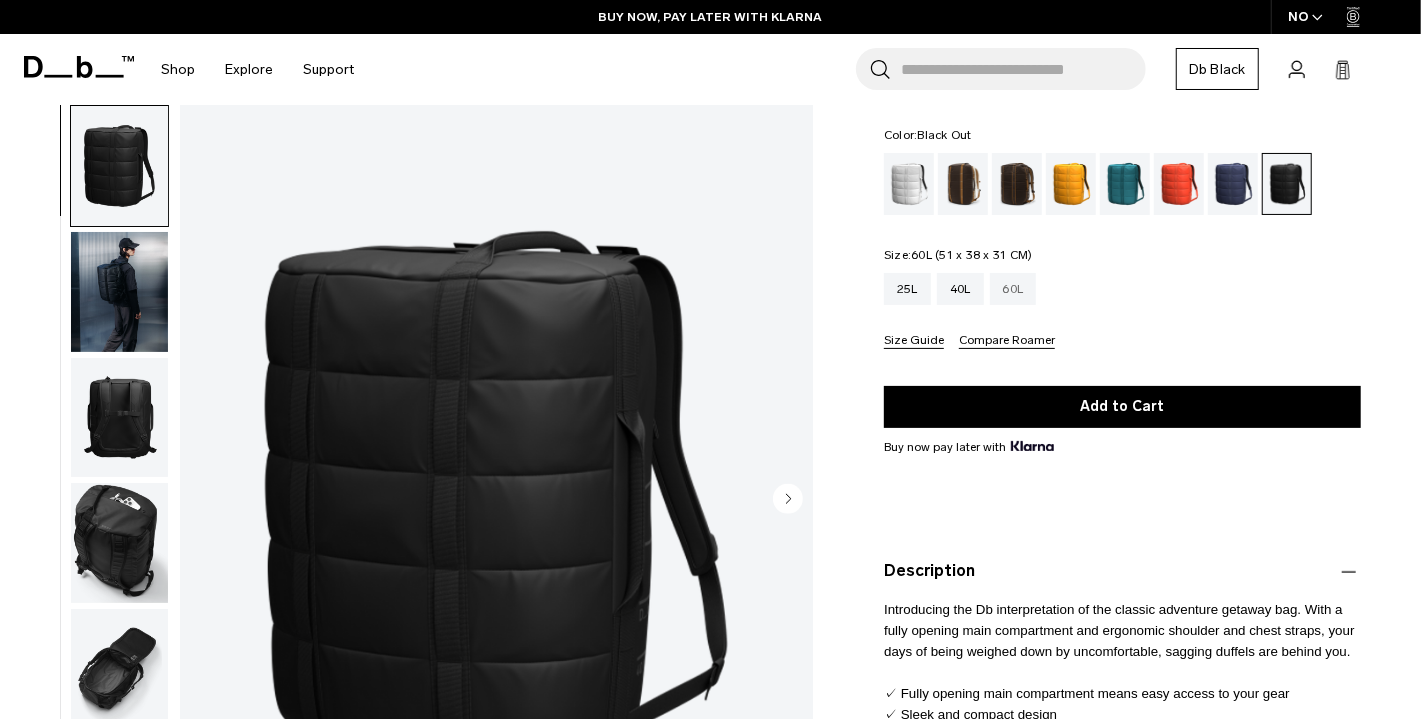 click on "60L" at bounding box center [1013, 289] 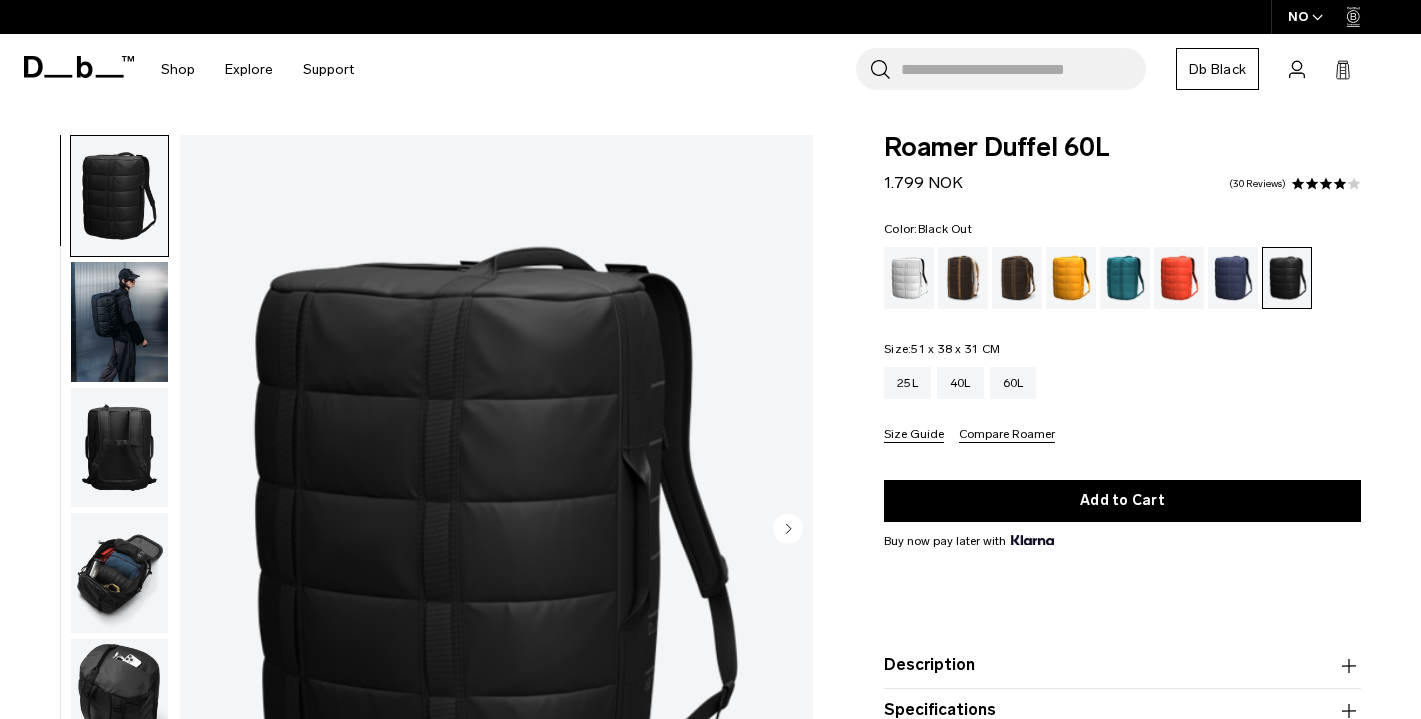 click at bounding box center [496, 530] 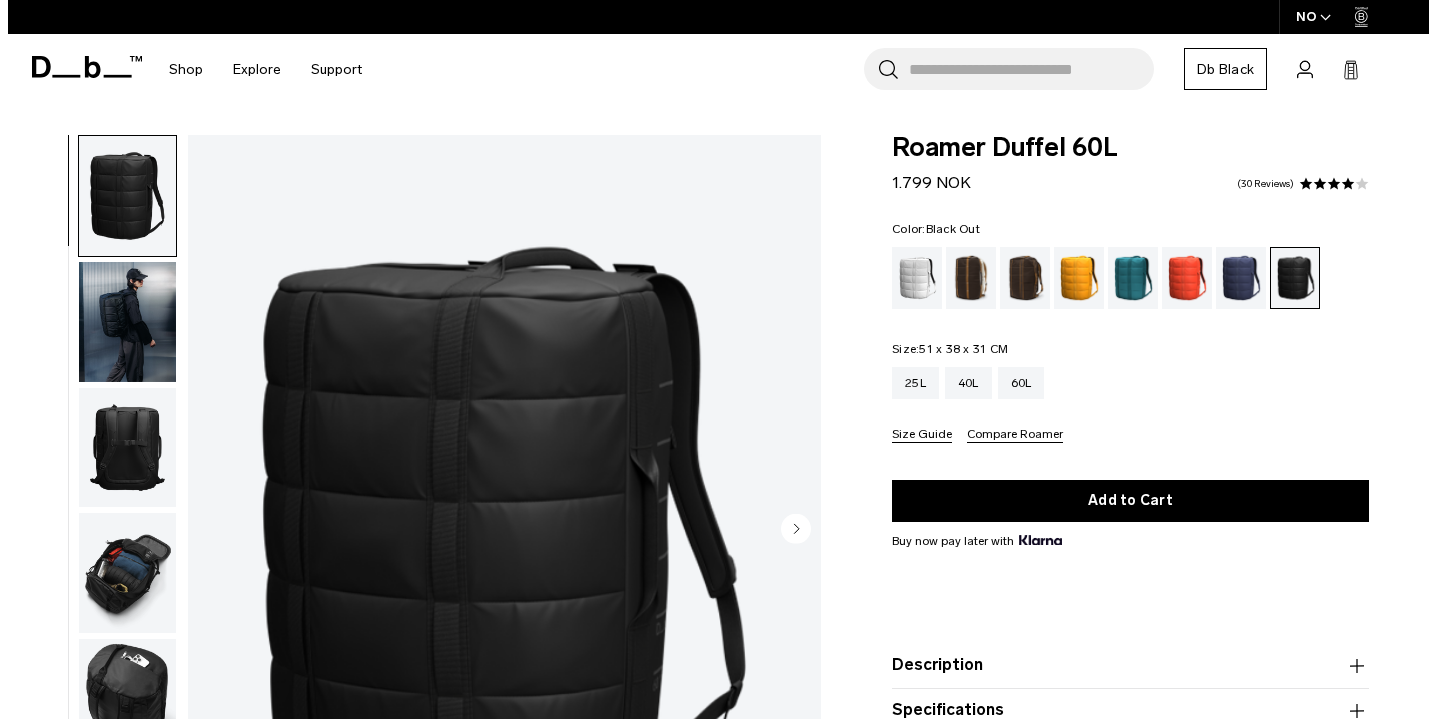 scroll, scrollTop: 0, scrollLeft: 0, axis: both 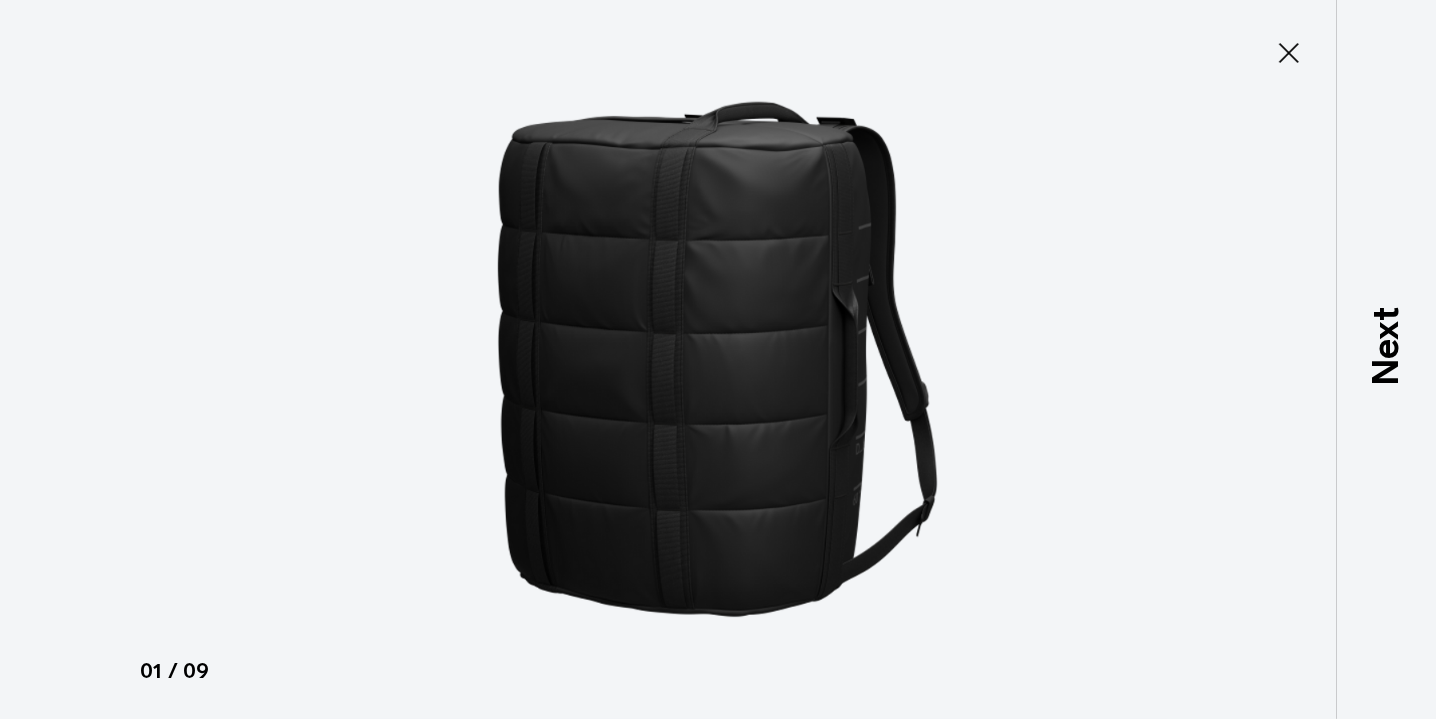 type on "Close" 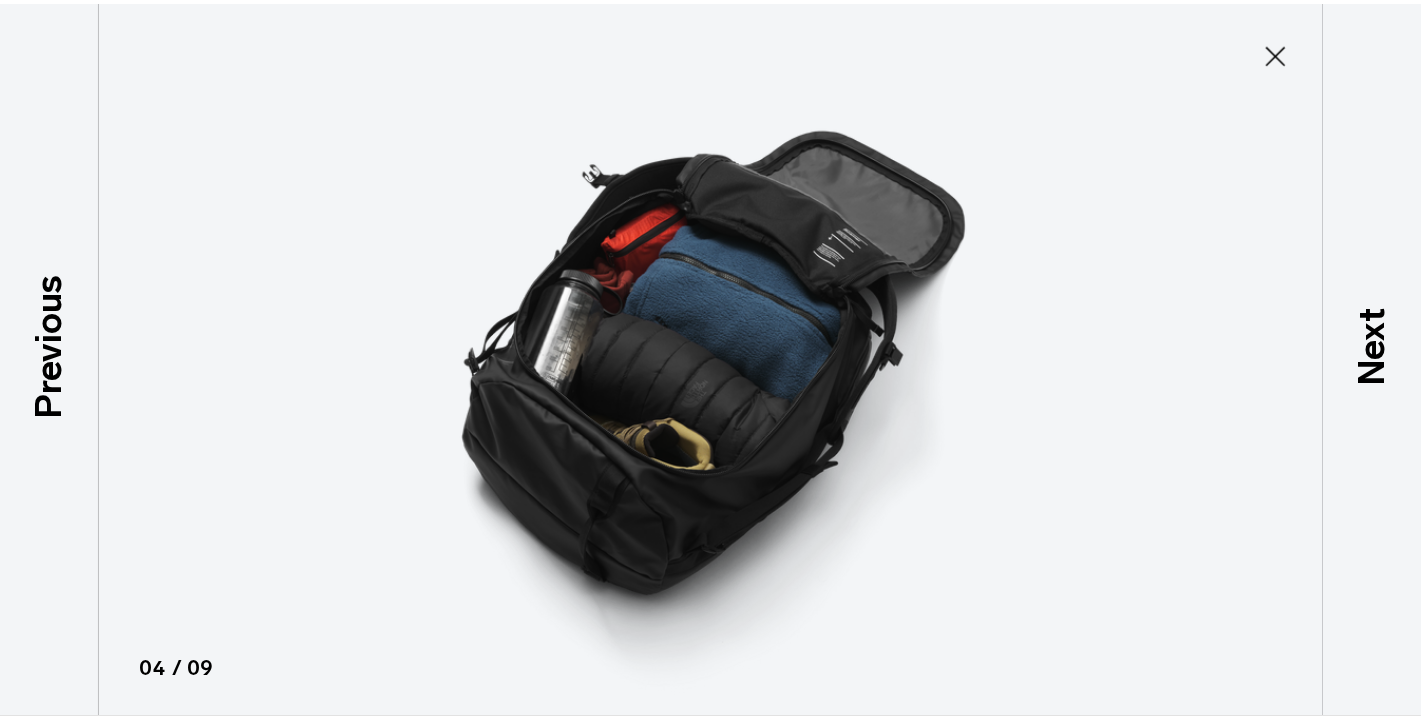 scroll, scrollTop: 326, scrollLeft: 0, axis: vertical 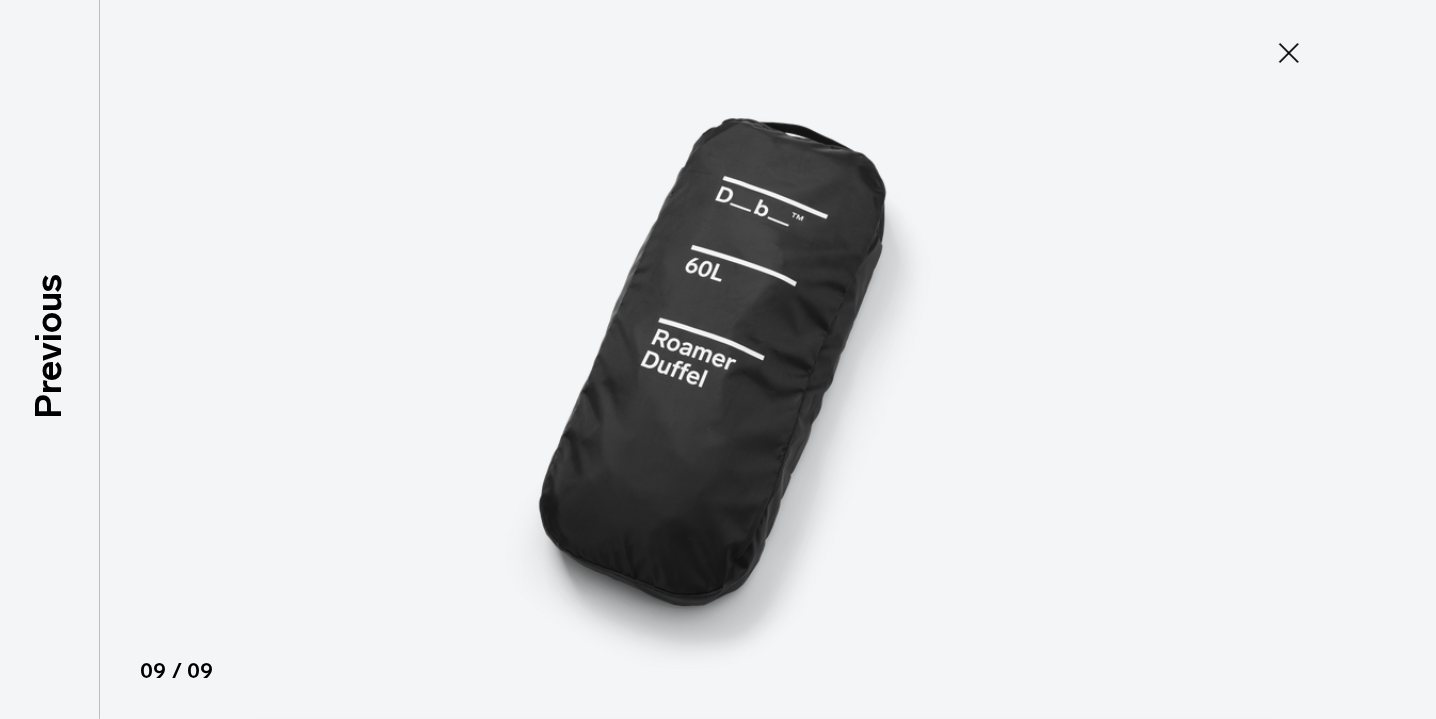 click 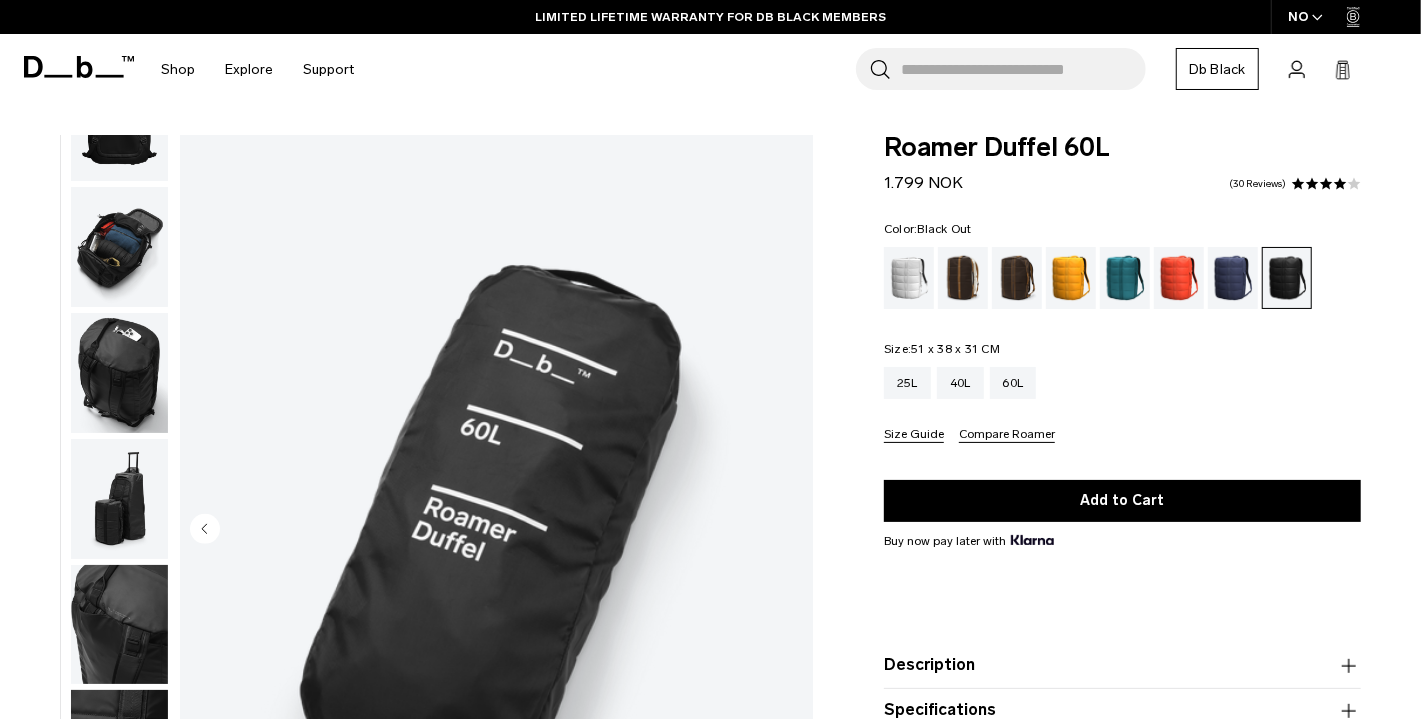 scroll, scrollTop: 263, scrollLeft: 0, axis: vertical 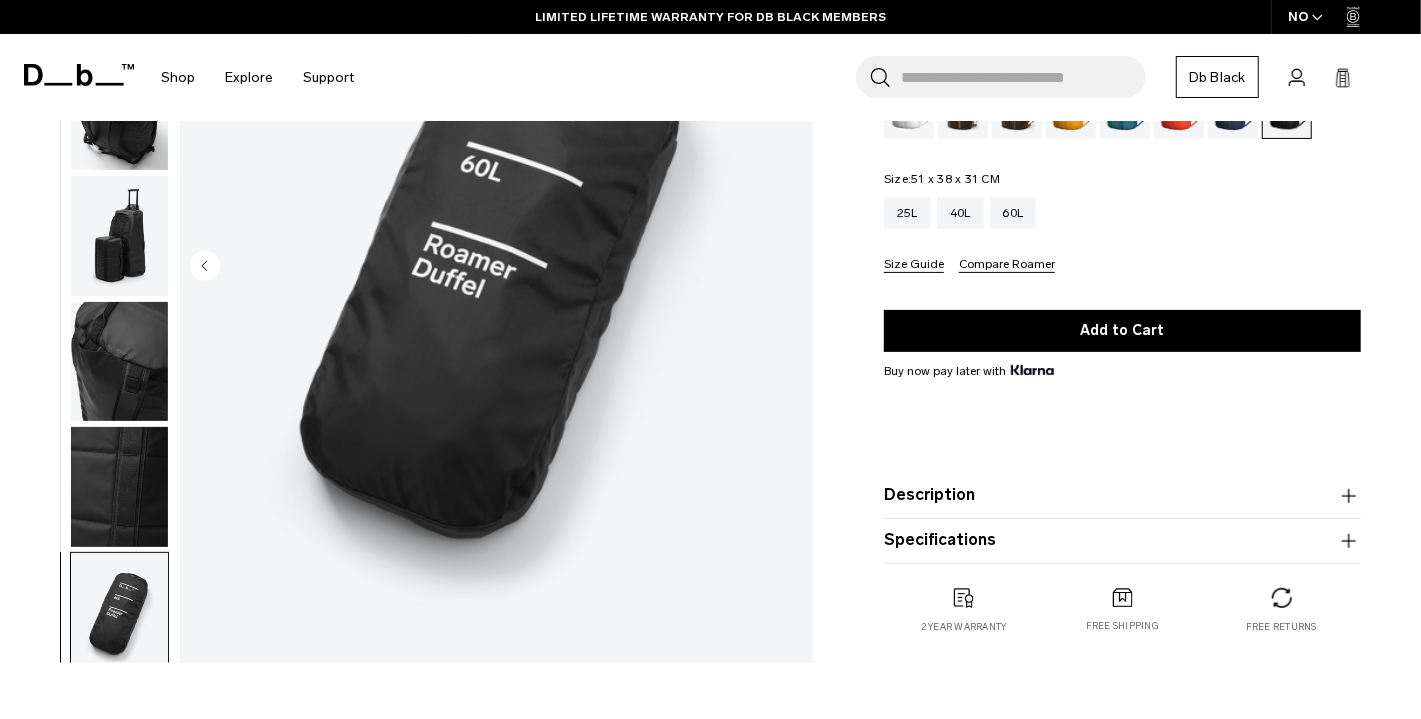 click on "Description" at bounding box center [1122, 495] 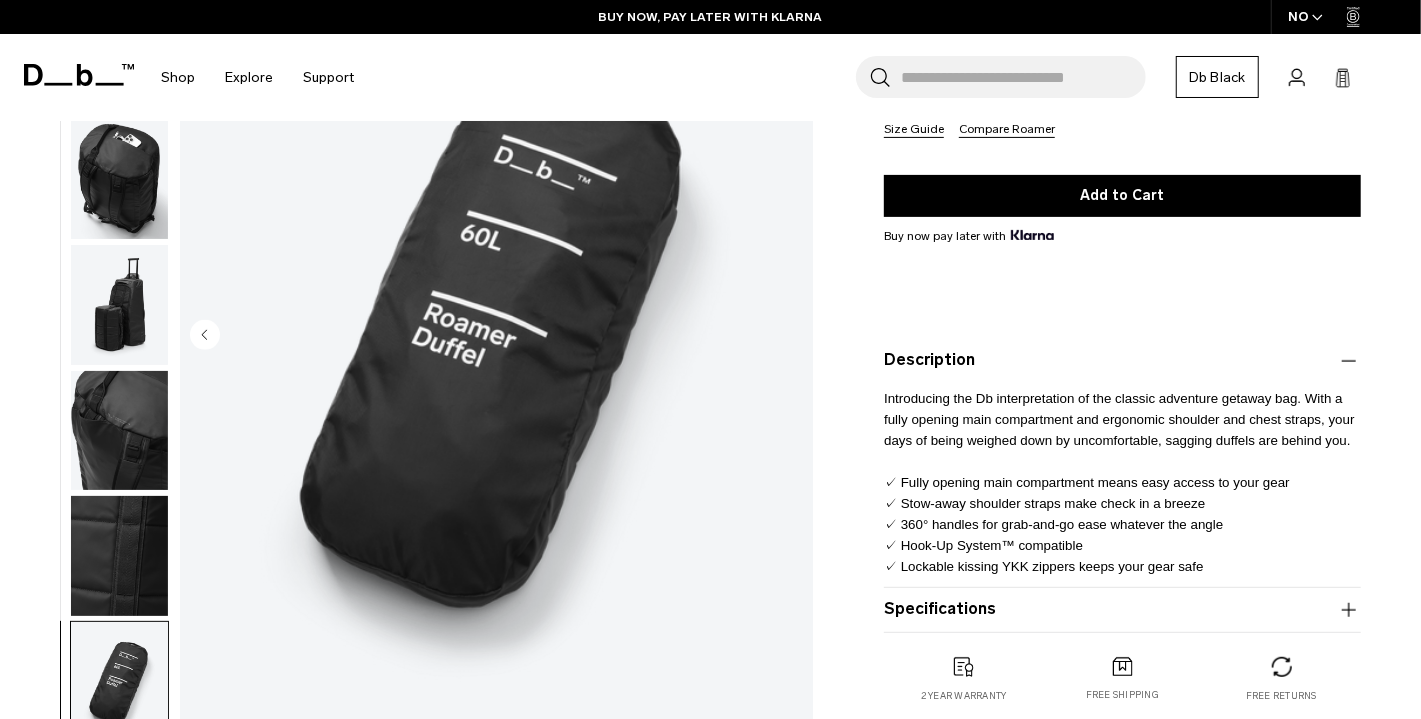scroll, scrollTop: 287, scrollLeft: 0, axis: vertical 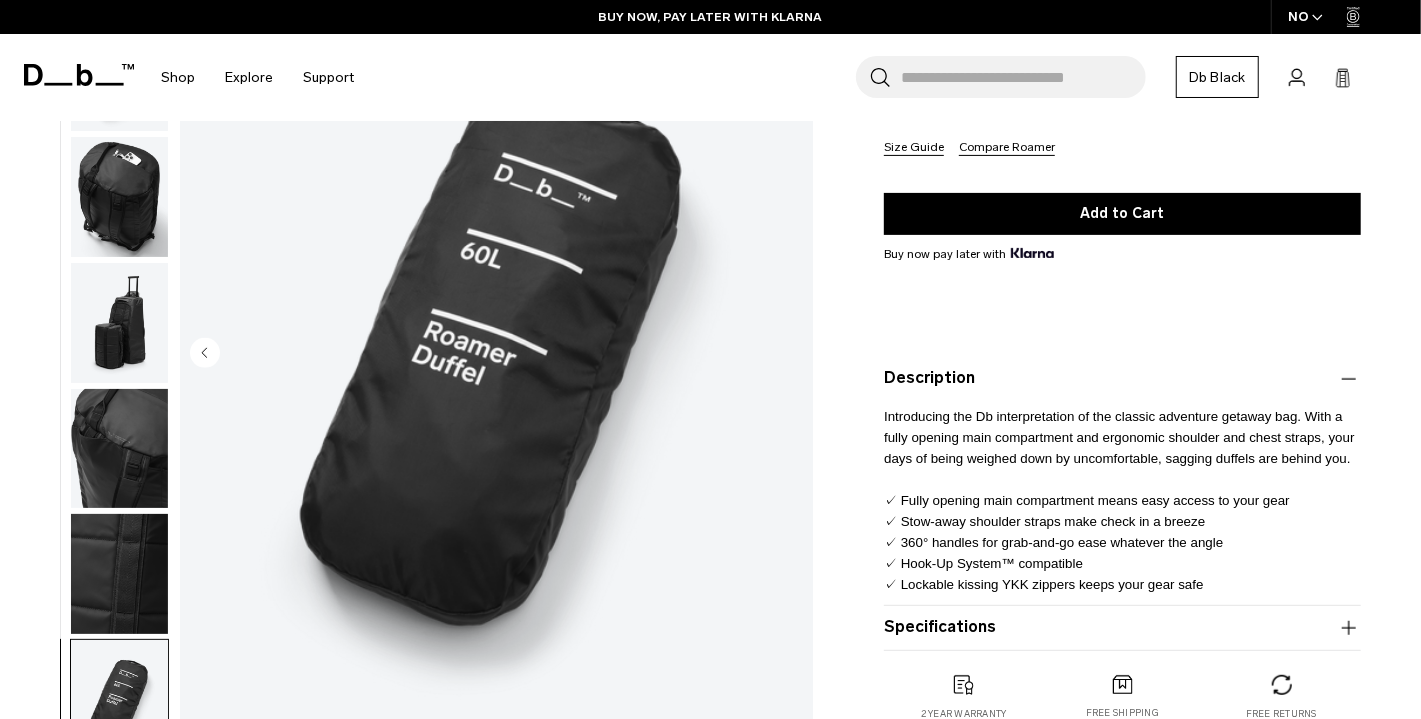 type 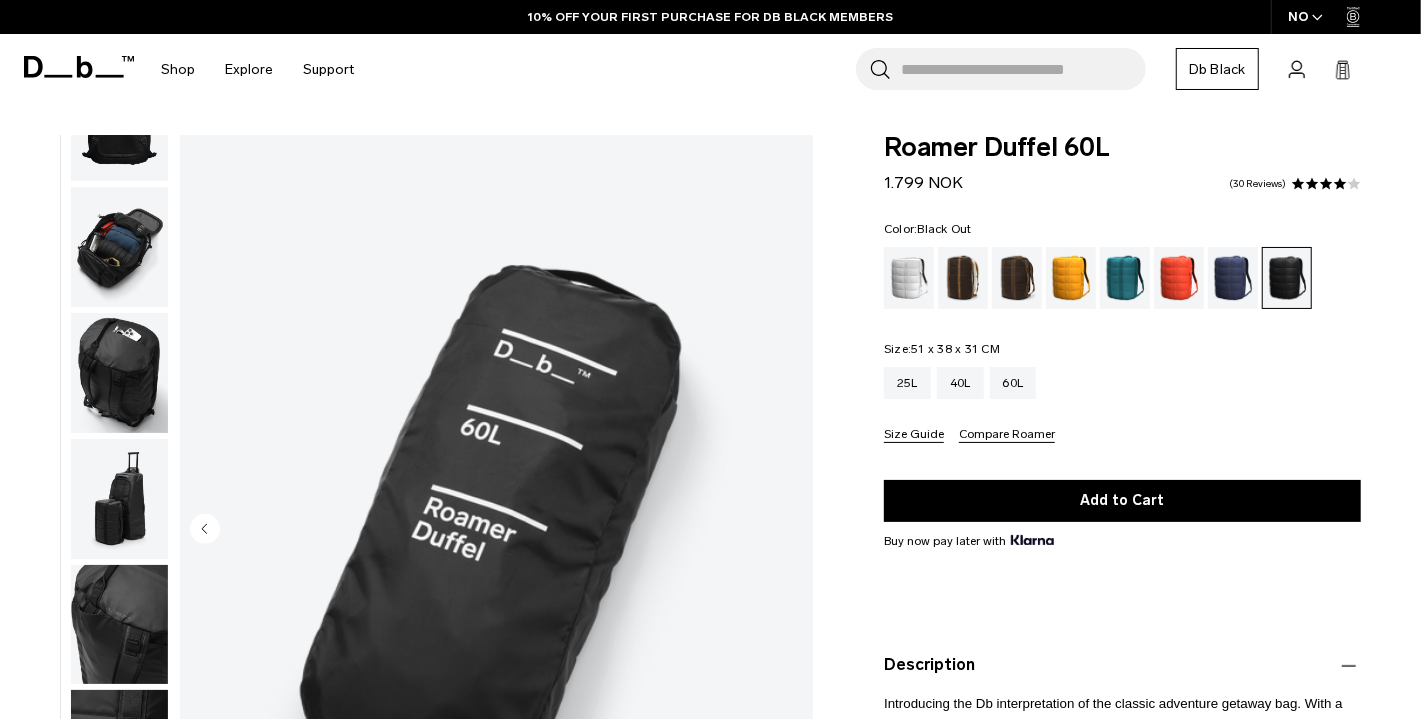 scroll, scrollTop: 0, scrollLeft: 0, axis: both 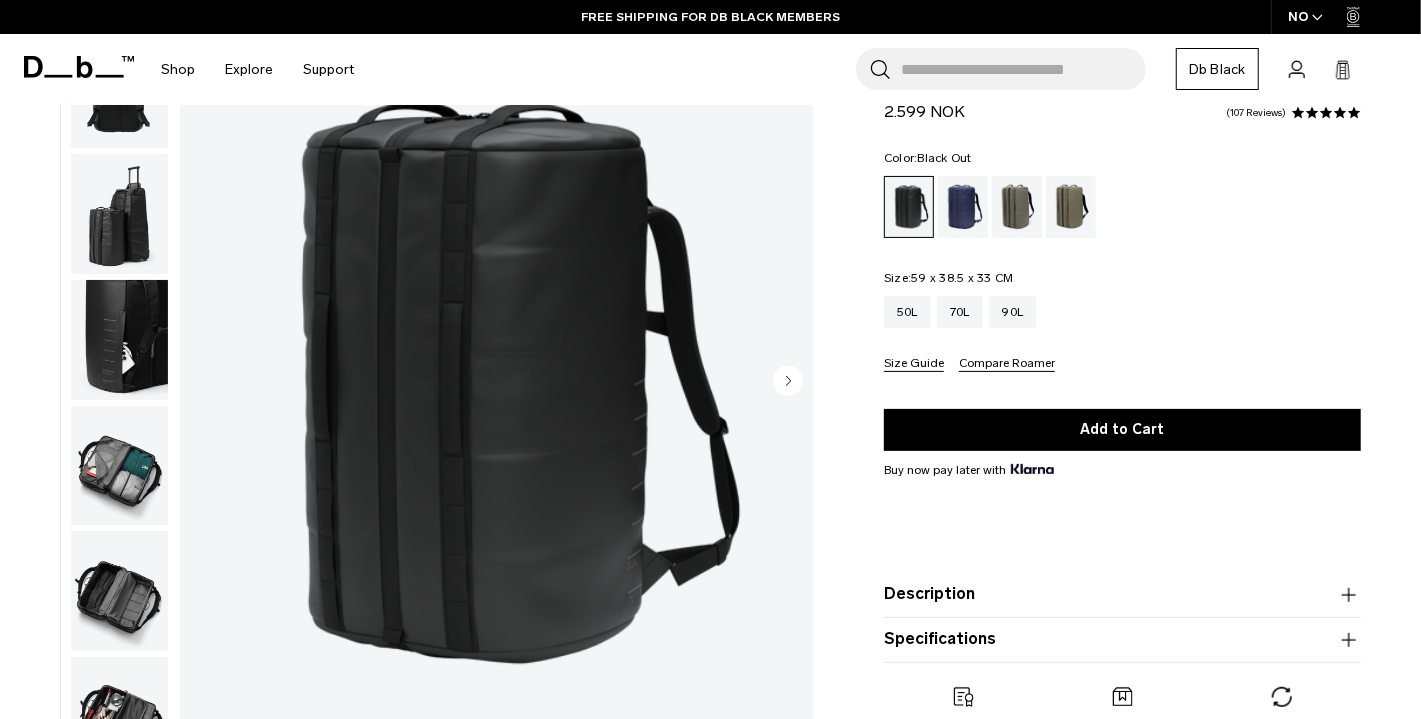 click on "Description" at bounding box center [1122, 595] 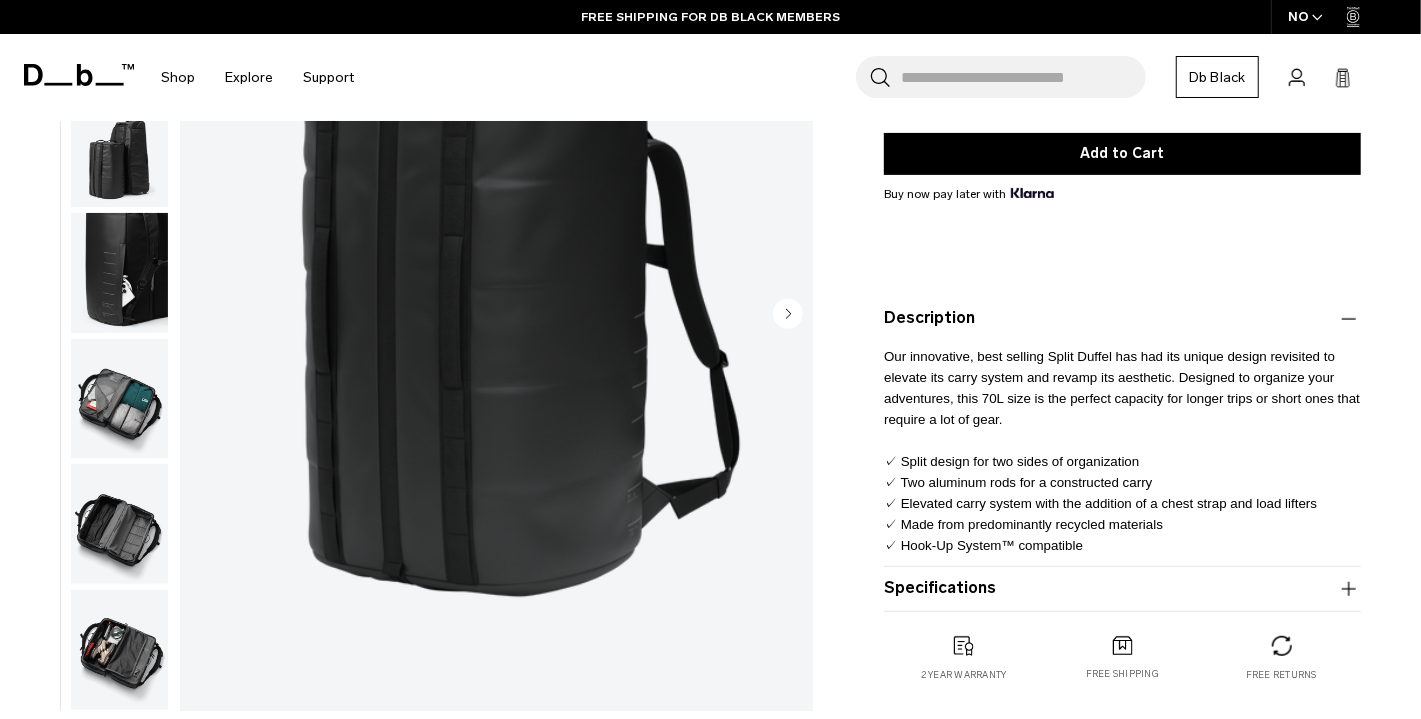 scroll, scrollTop: 346, scrollLeft: 0, axis: vertical 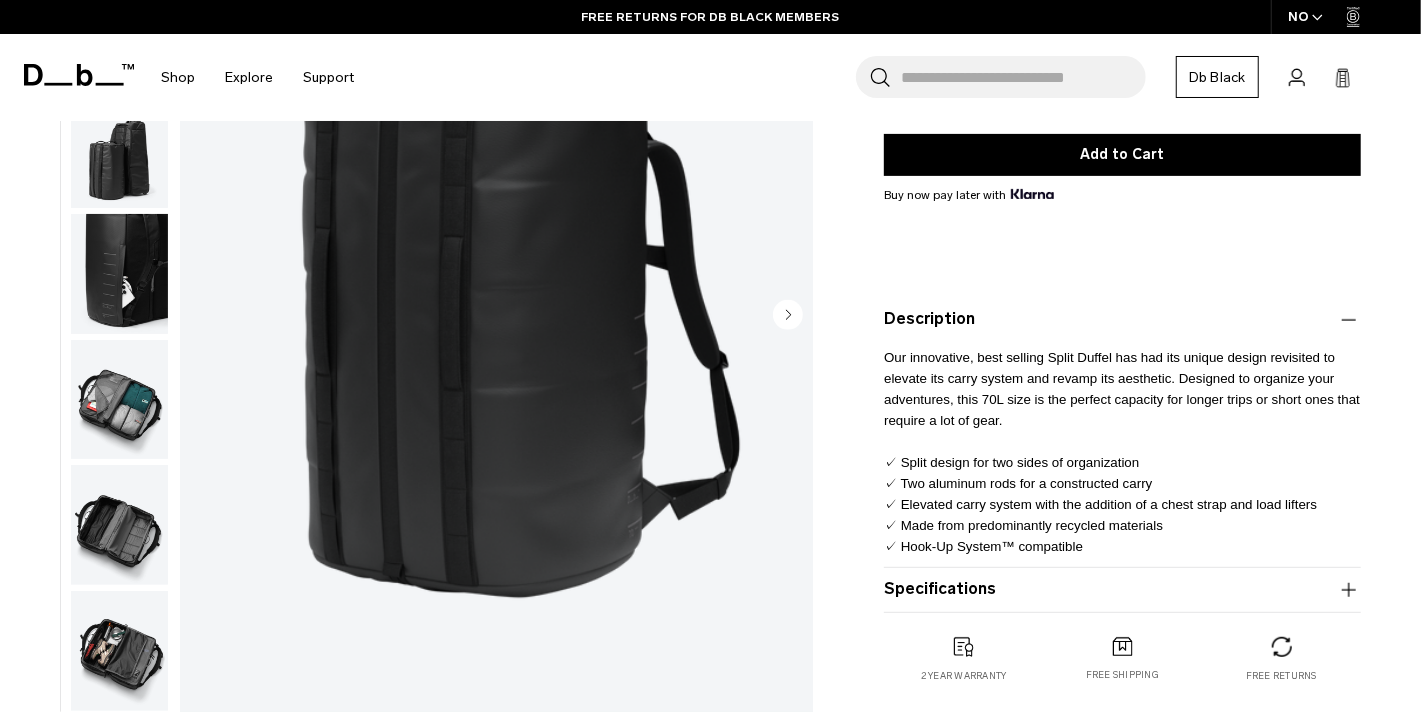 type 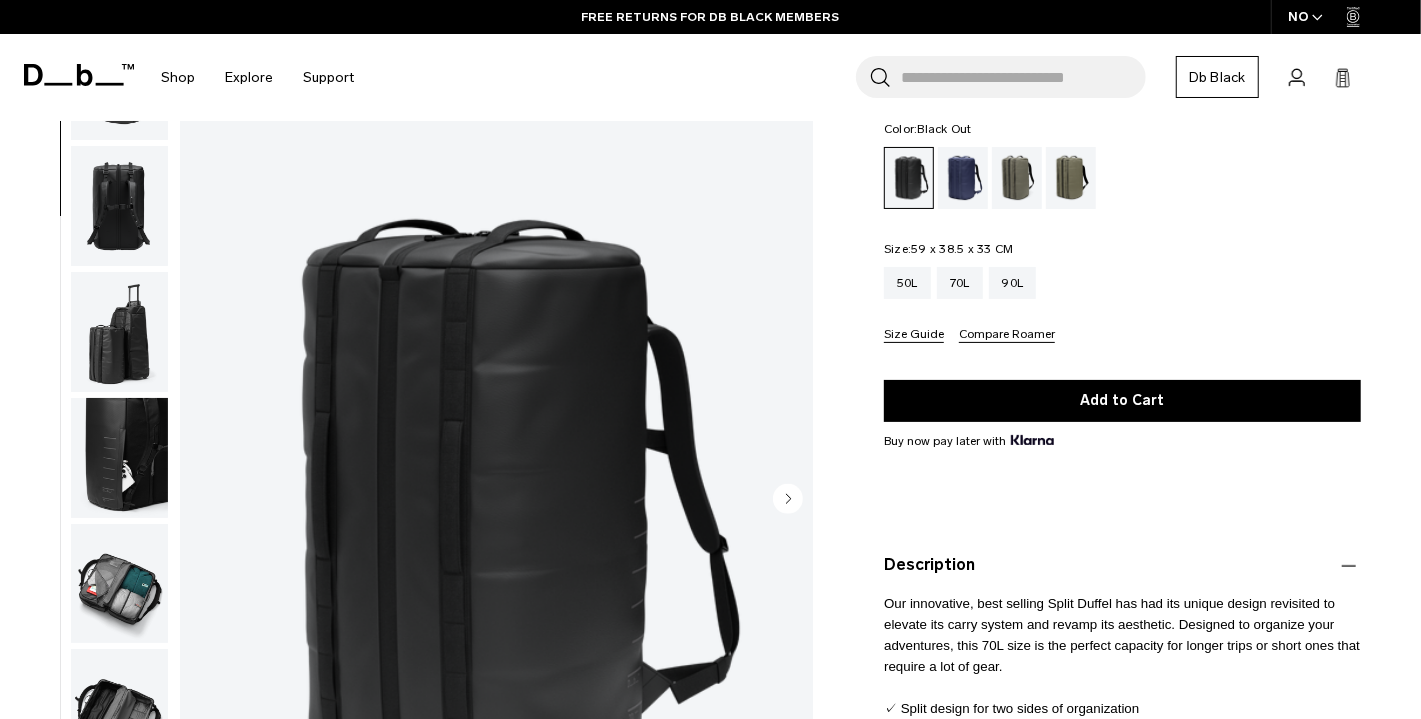 scroll, scrollTop: 80, scrollLeft: 0, axis: vertical 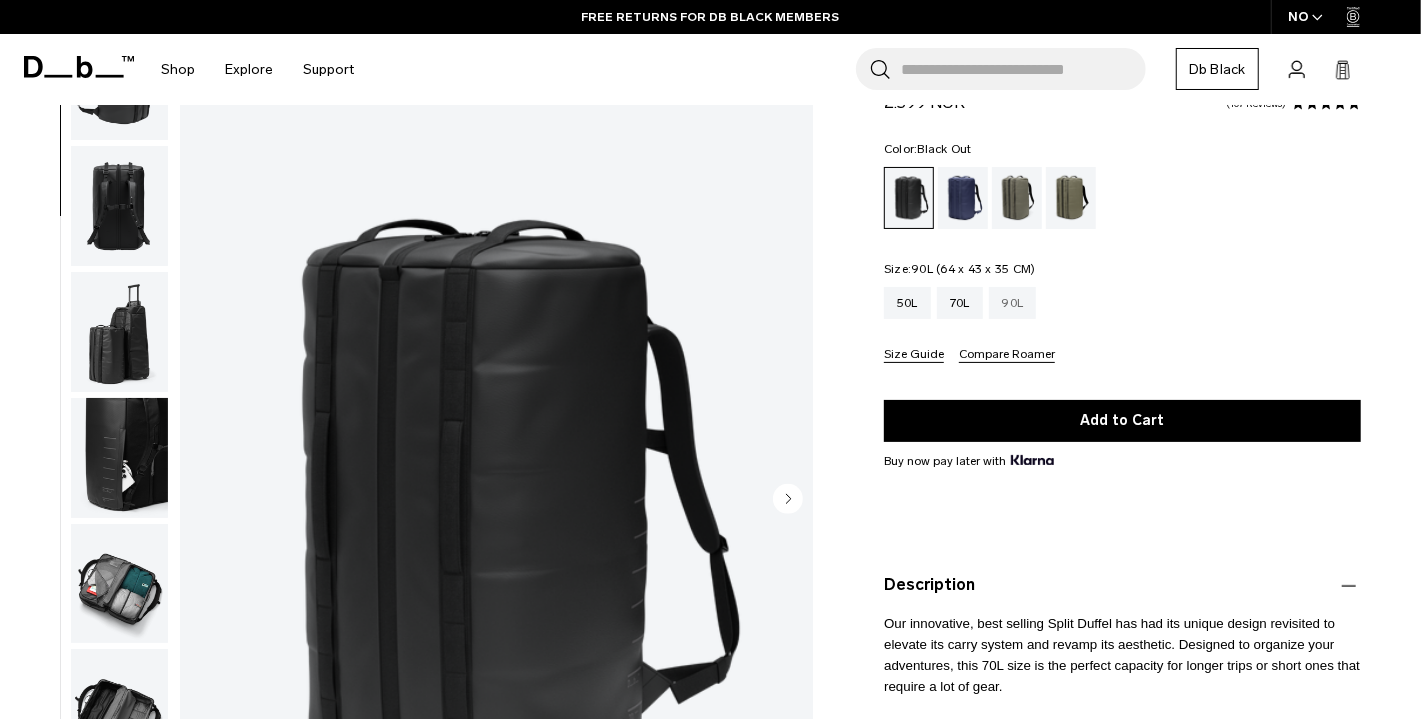 click on "90L" at bounding box center (1013, 303) 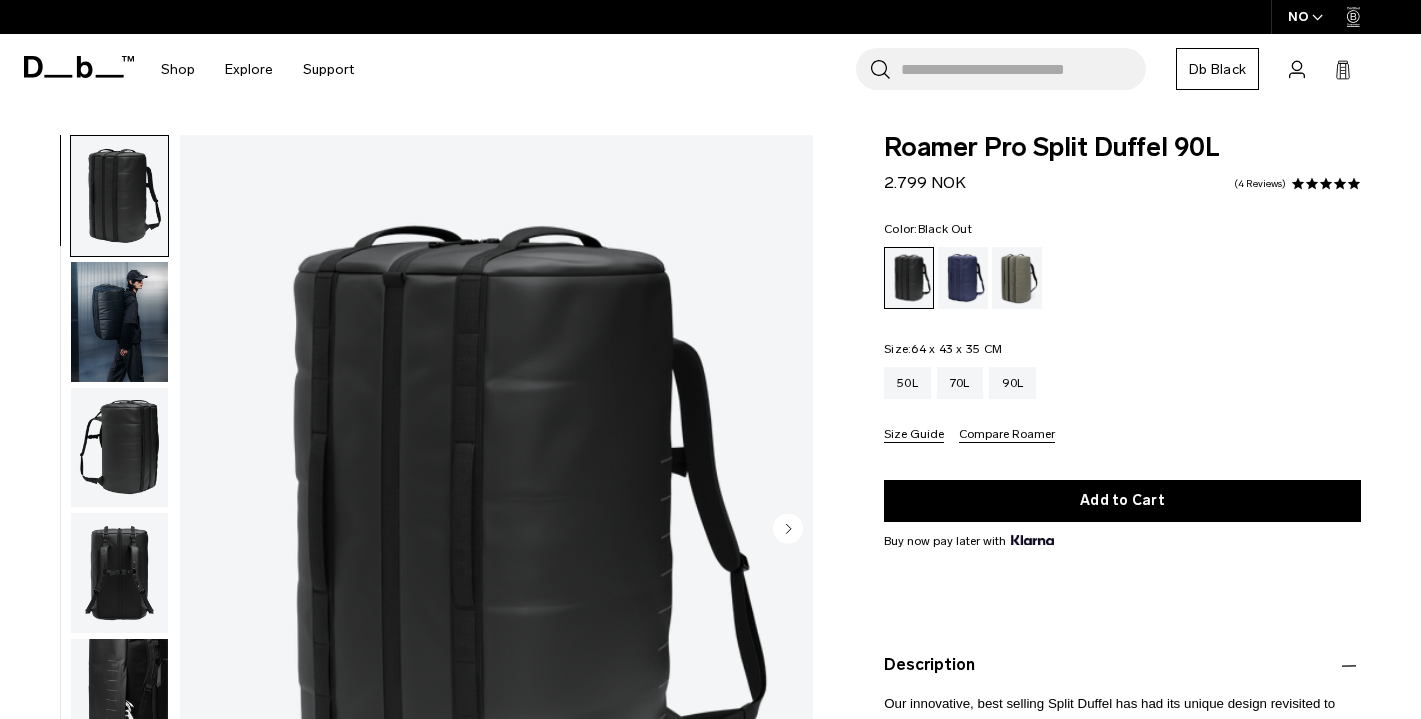 scroll, scrollTop: 314, scrollLeft: 0, axis: vertical 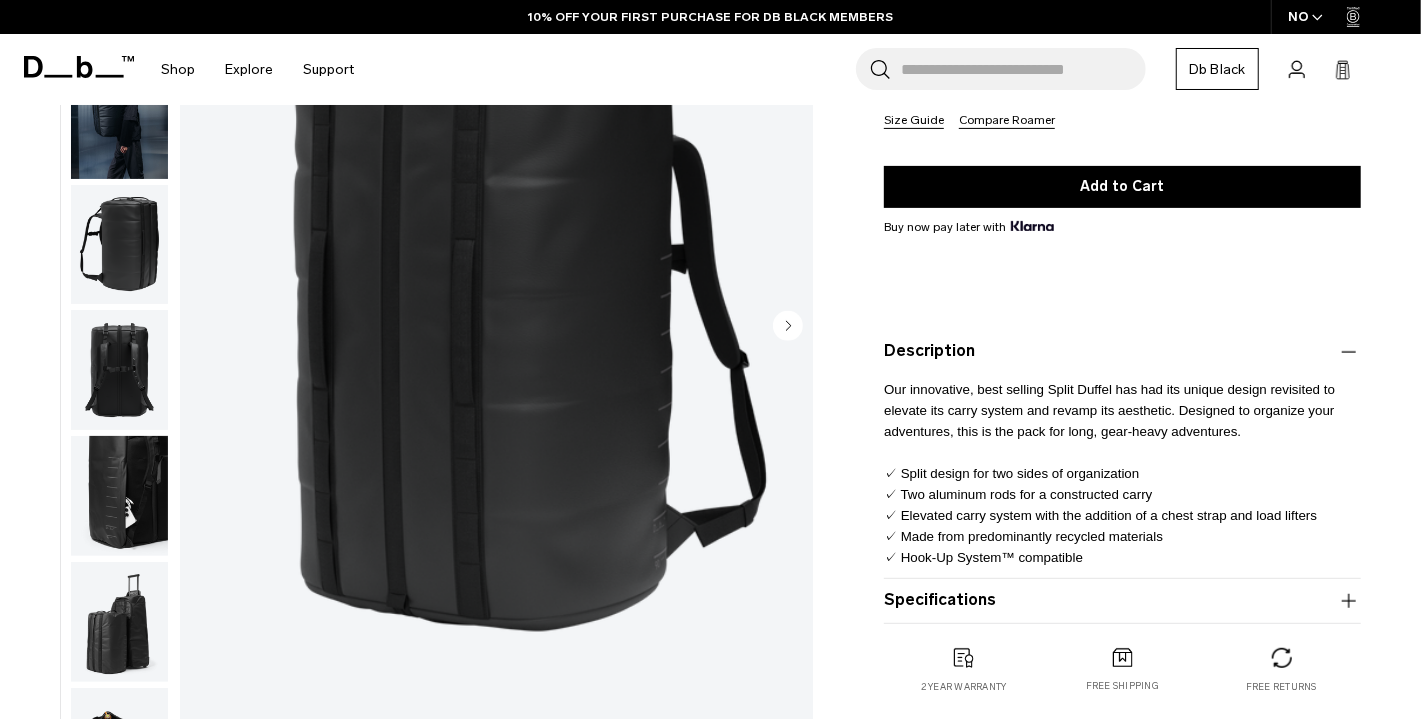 type 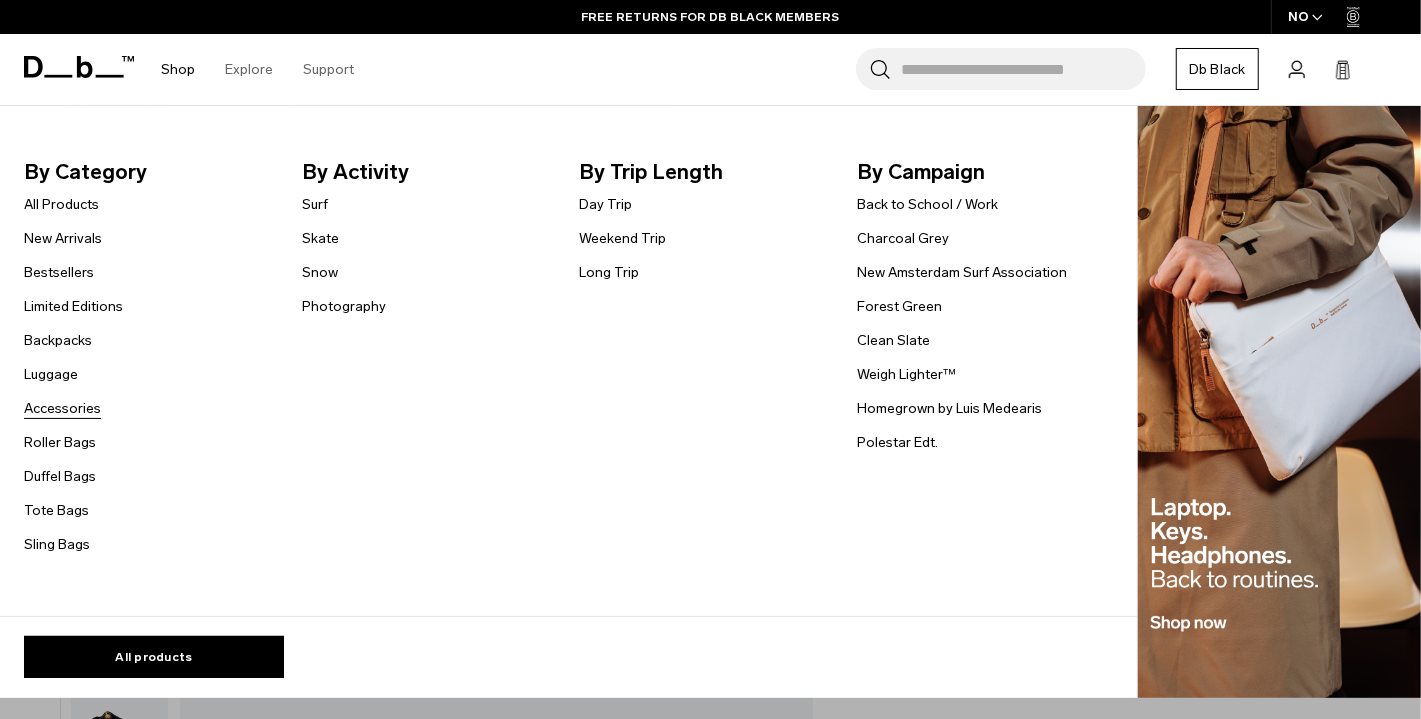 click on "Accessories" at bounding box center [62, 408] 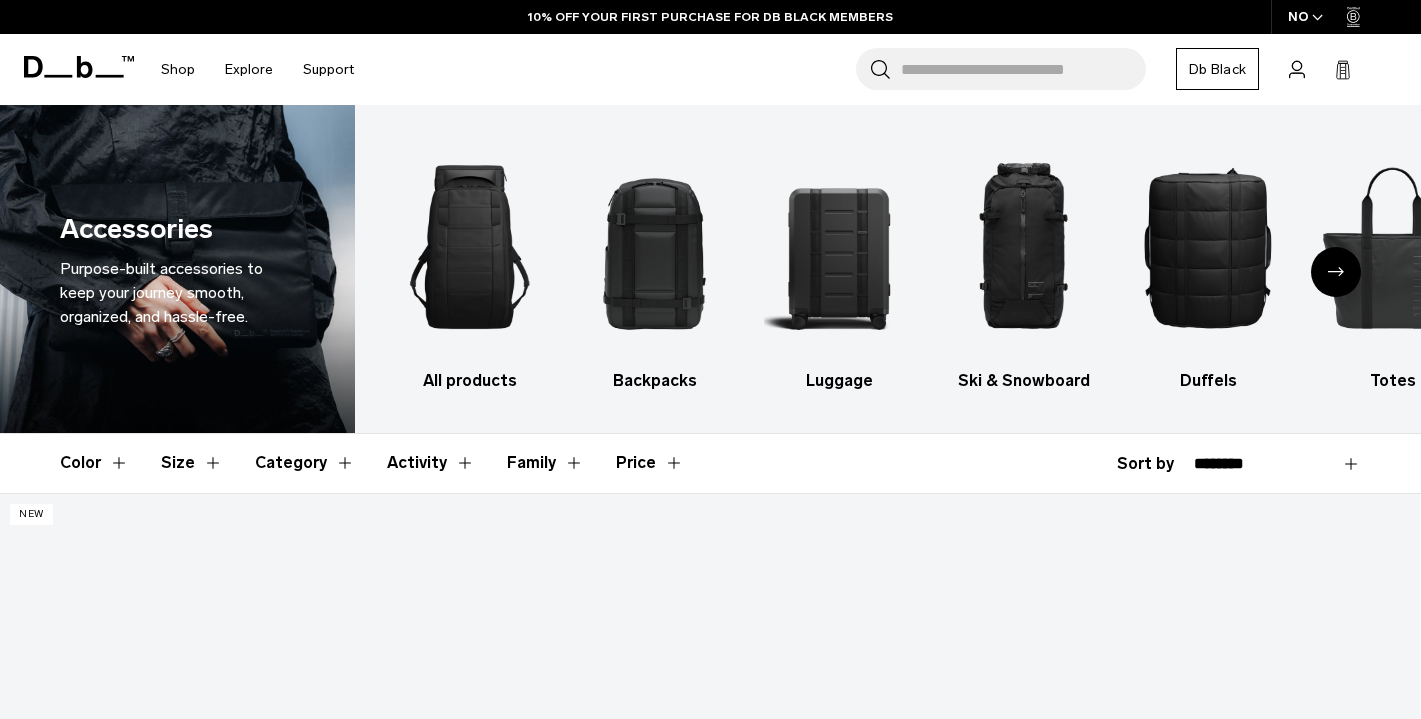 scroll, scrollTop: 509, scrollLeft: 0, axis: vertical 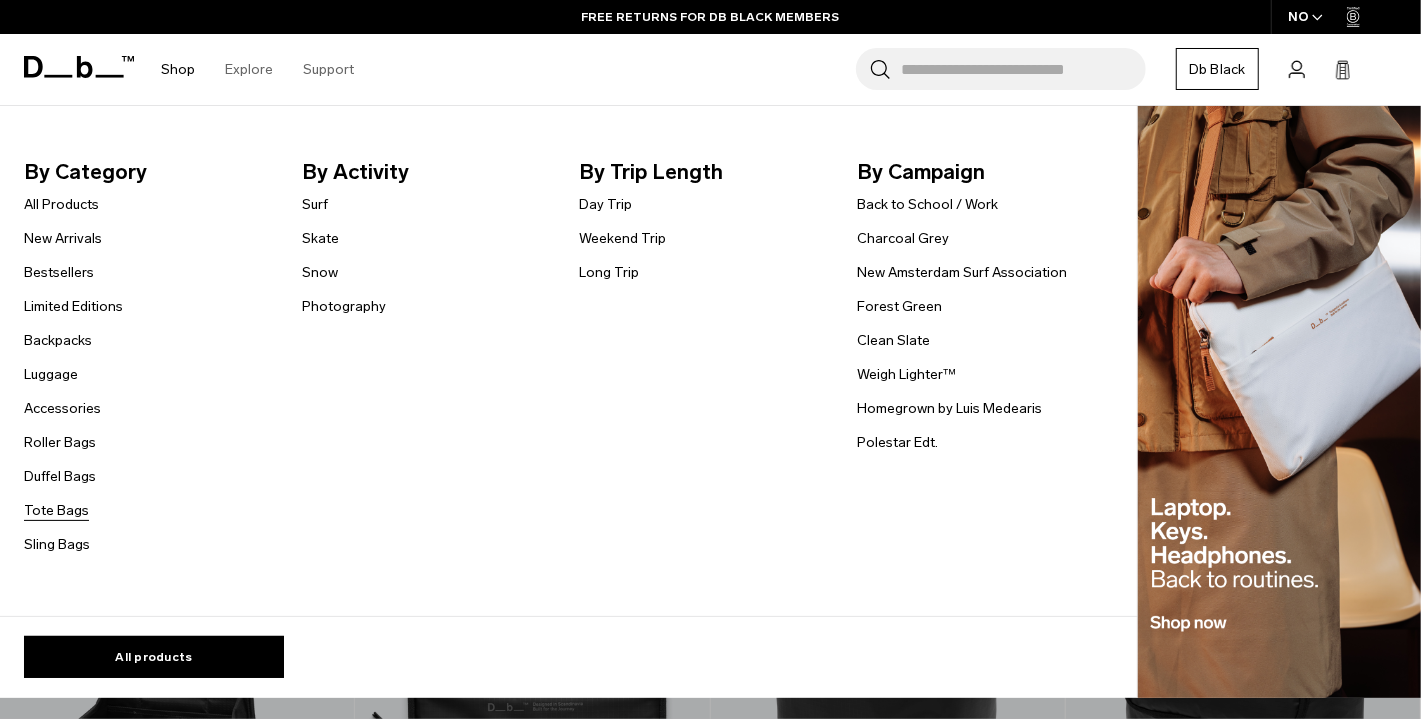 click on "Tote Bags" at bounding box center [56, 510] 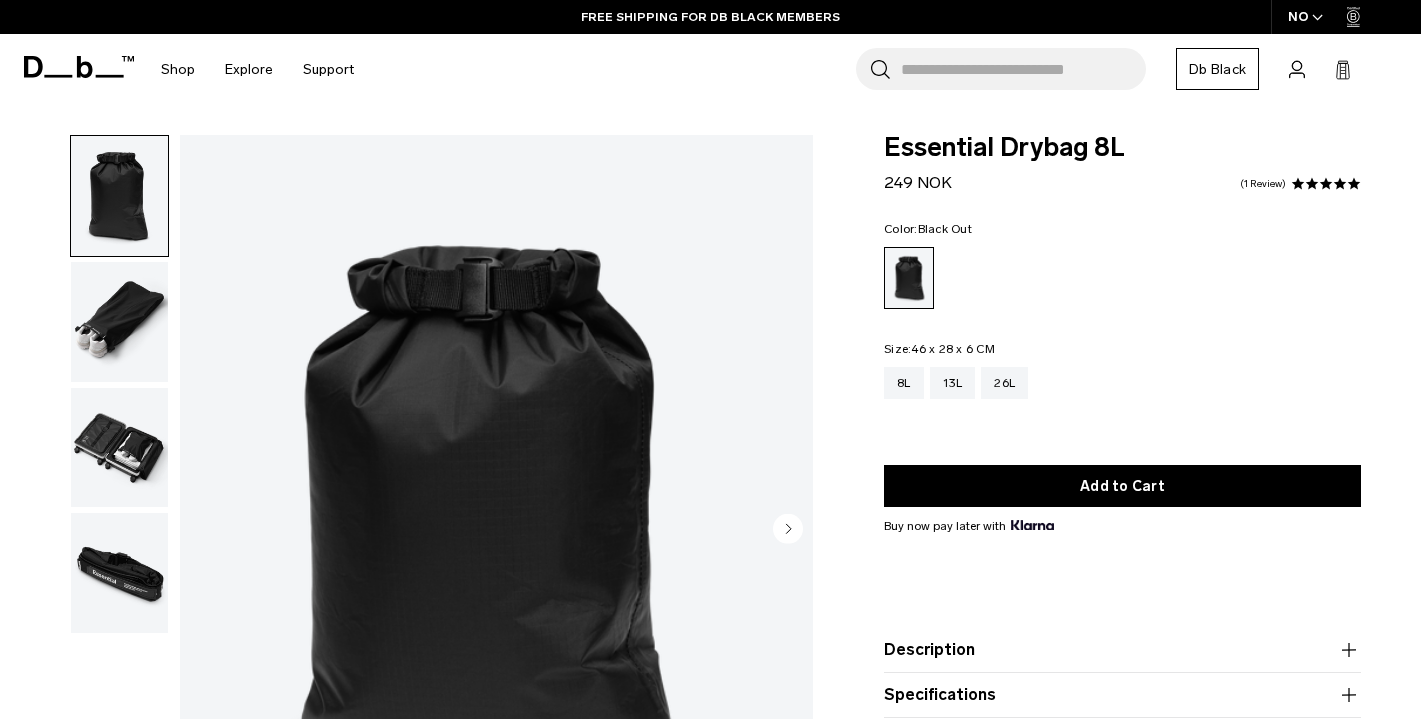 scroll, scrollTop: 0, scrollLeft: 0, axis: both 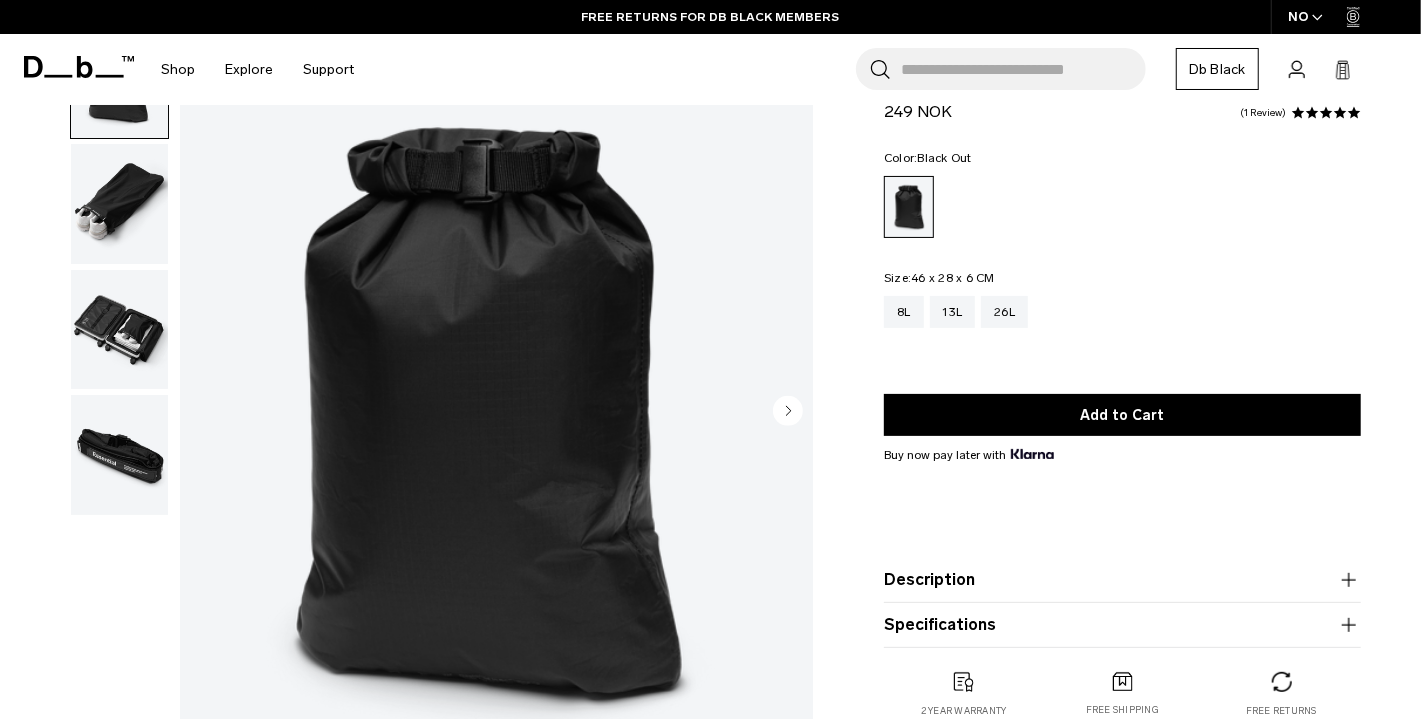 click at bounding box center (119, 455) 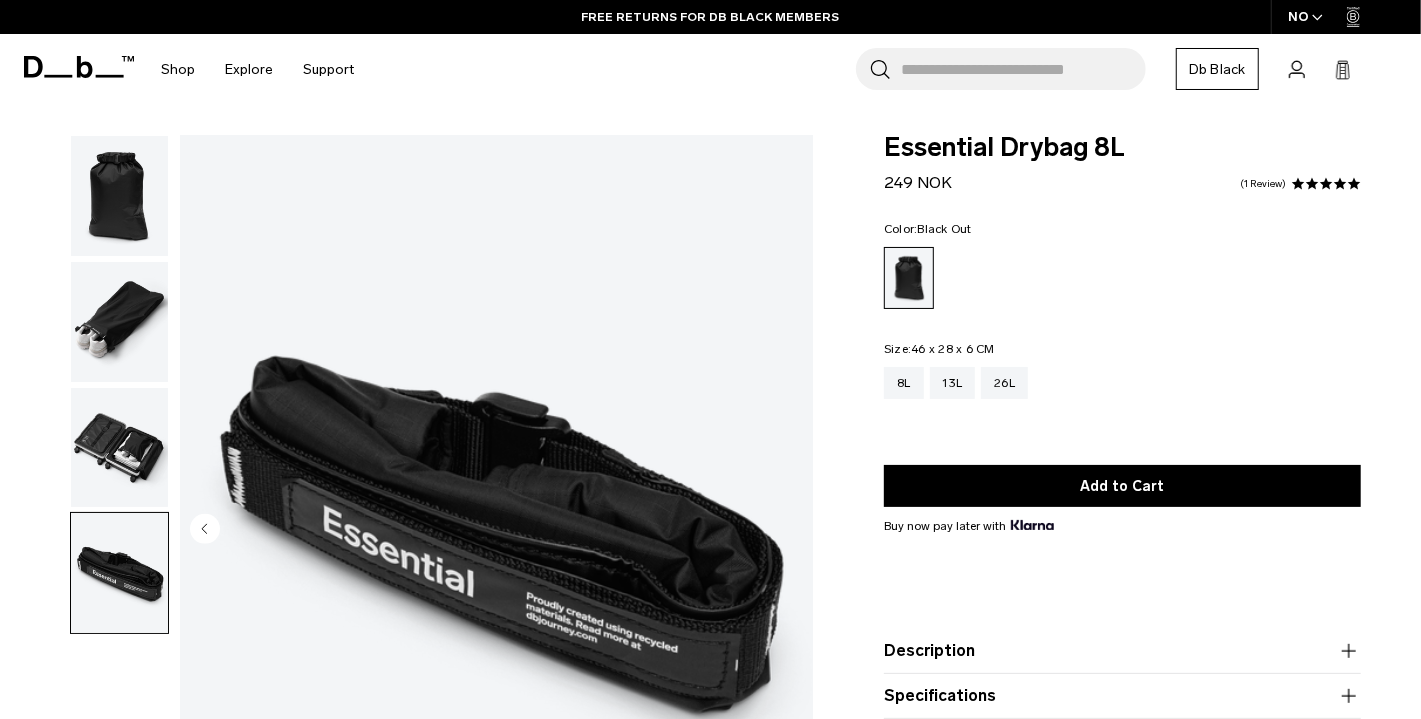 scroll, scrollTop: 218, scrollLeft: 0, axis: vertical 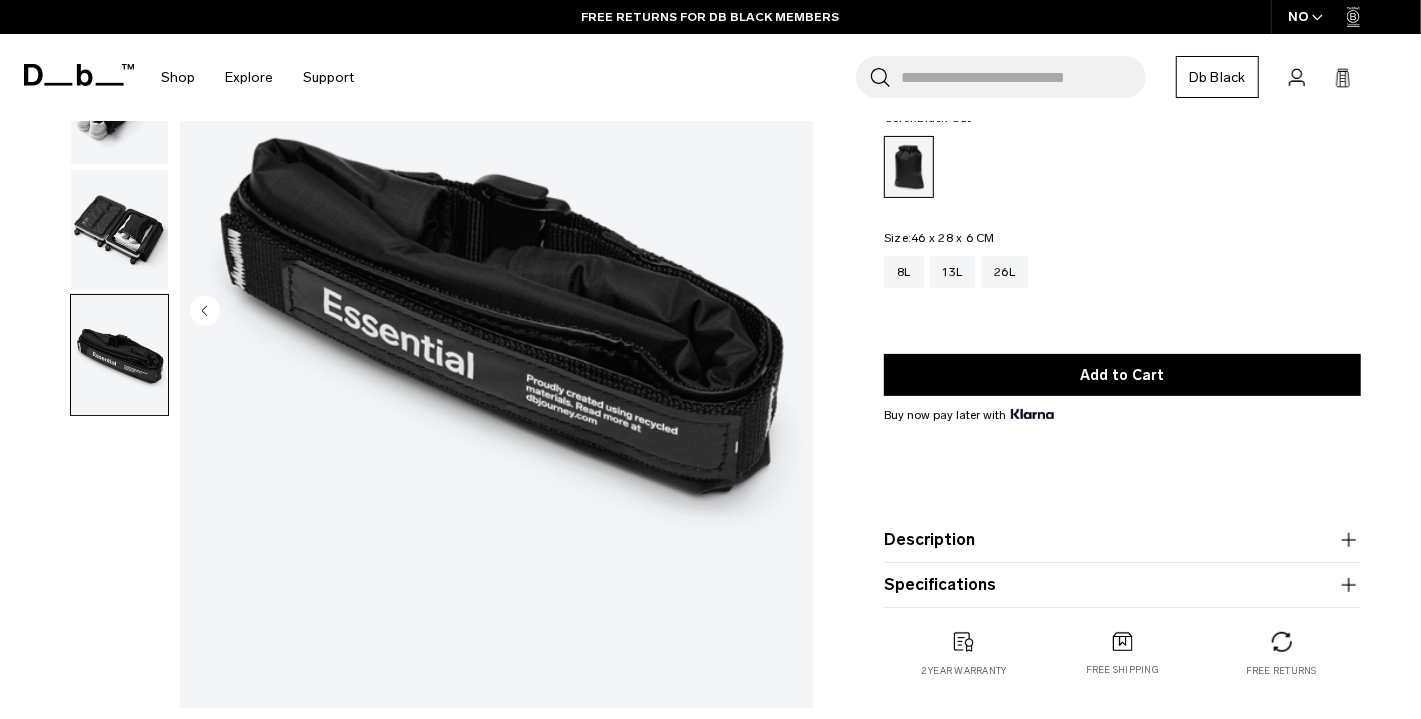 click on "Description" at bounding box center [1122, 540] 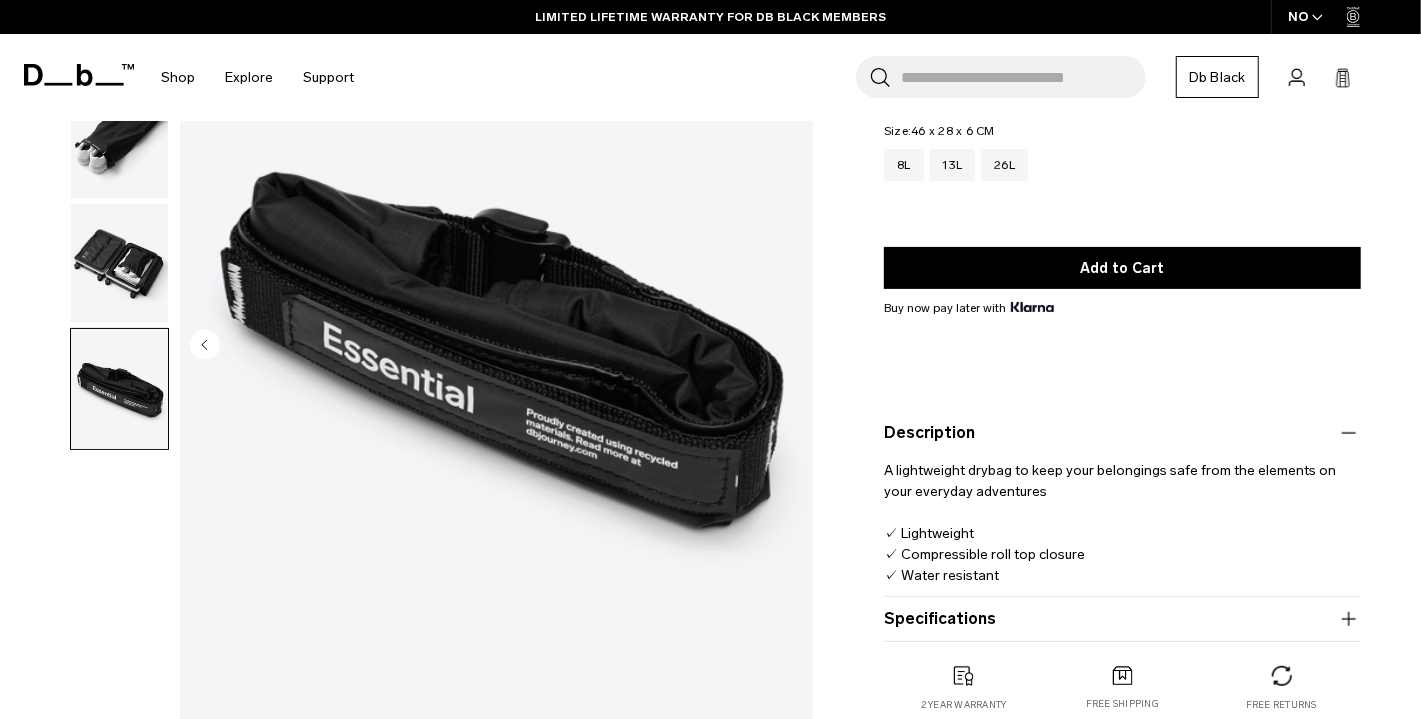 click at bounding box center (119, 137) 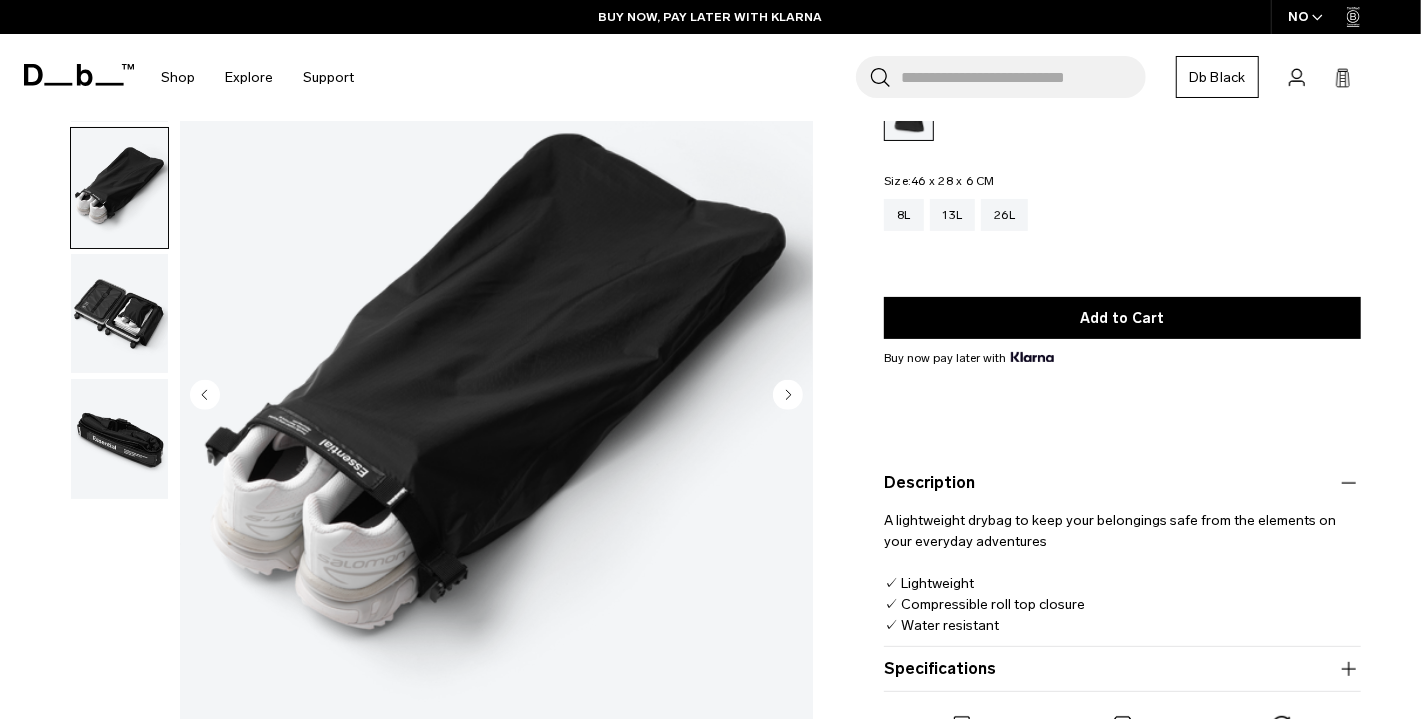scroll, scrollTop: 165, scrollLeft: 0, axis: vertical 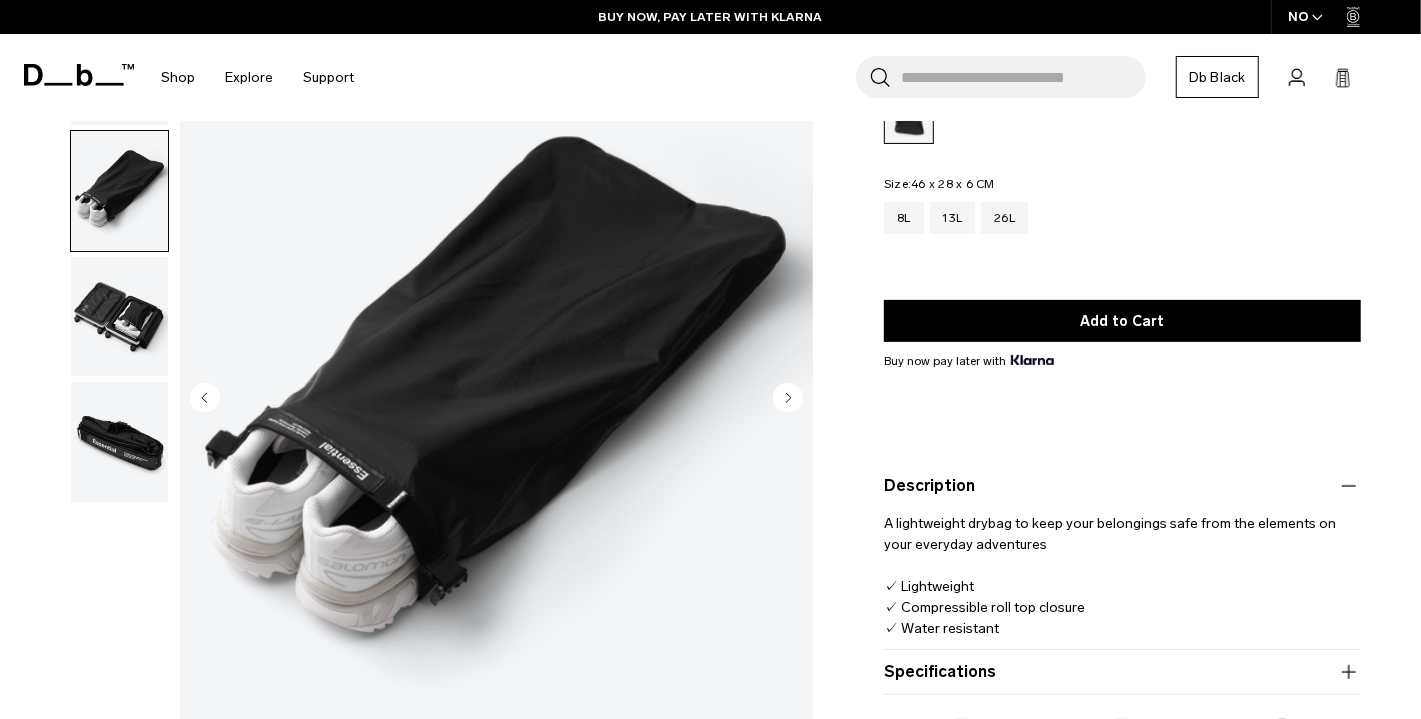 type 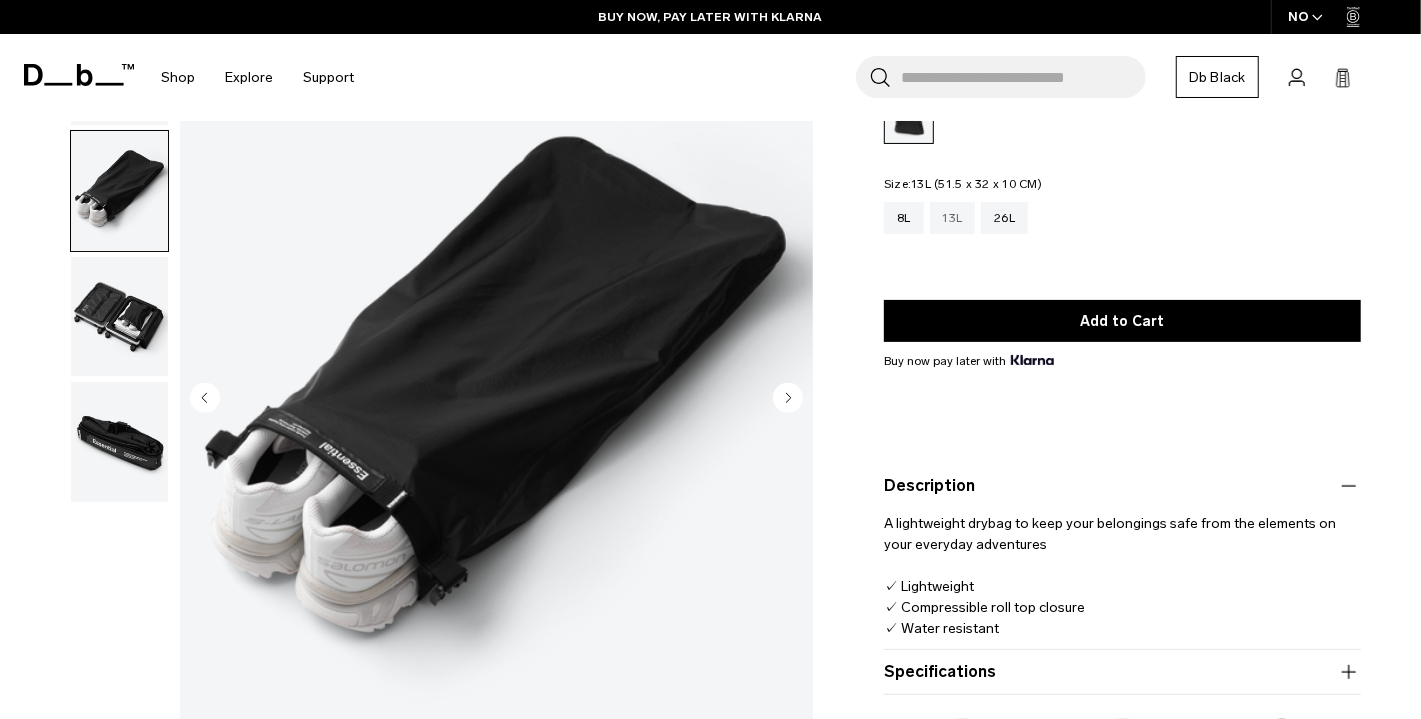 click on "13L" at bounding box center [953, 218] 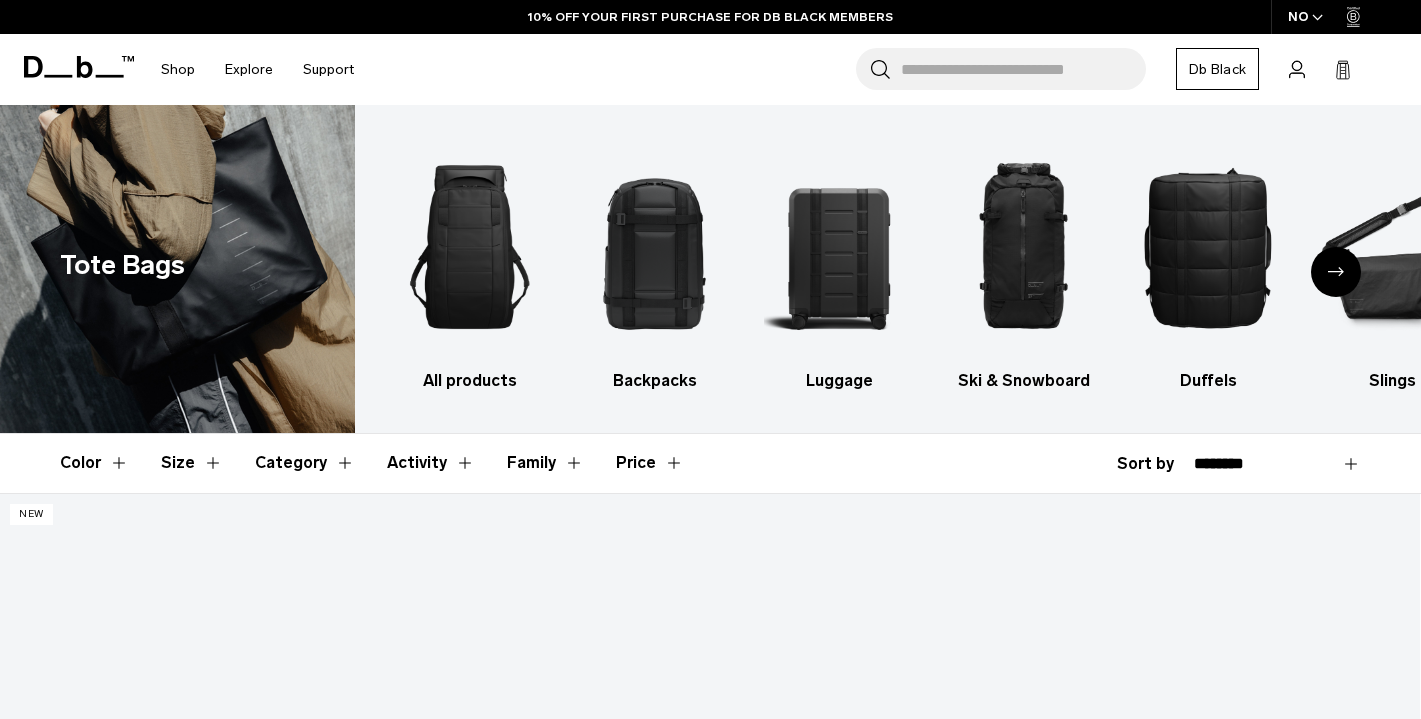scroll, scrollTop: 376, scrollLeft: 0, axis: vertical 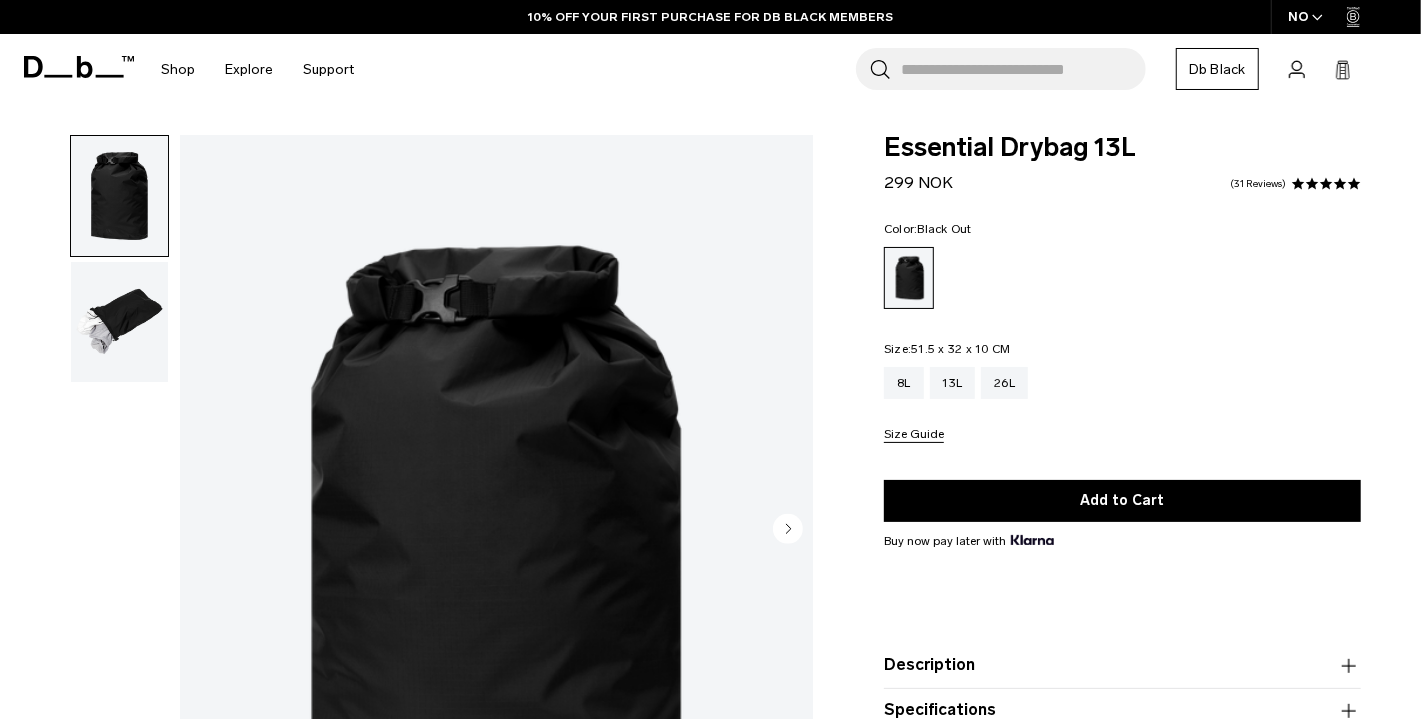 click at bounding box center (119, 322) 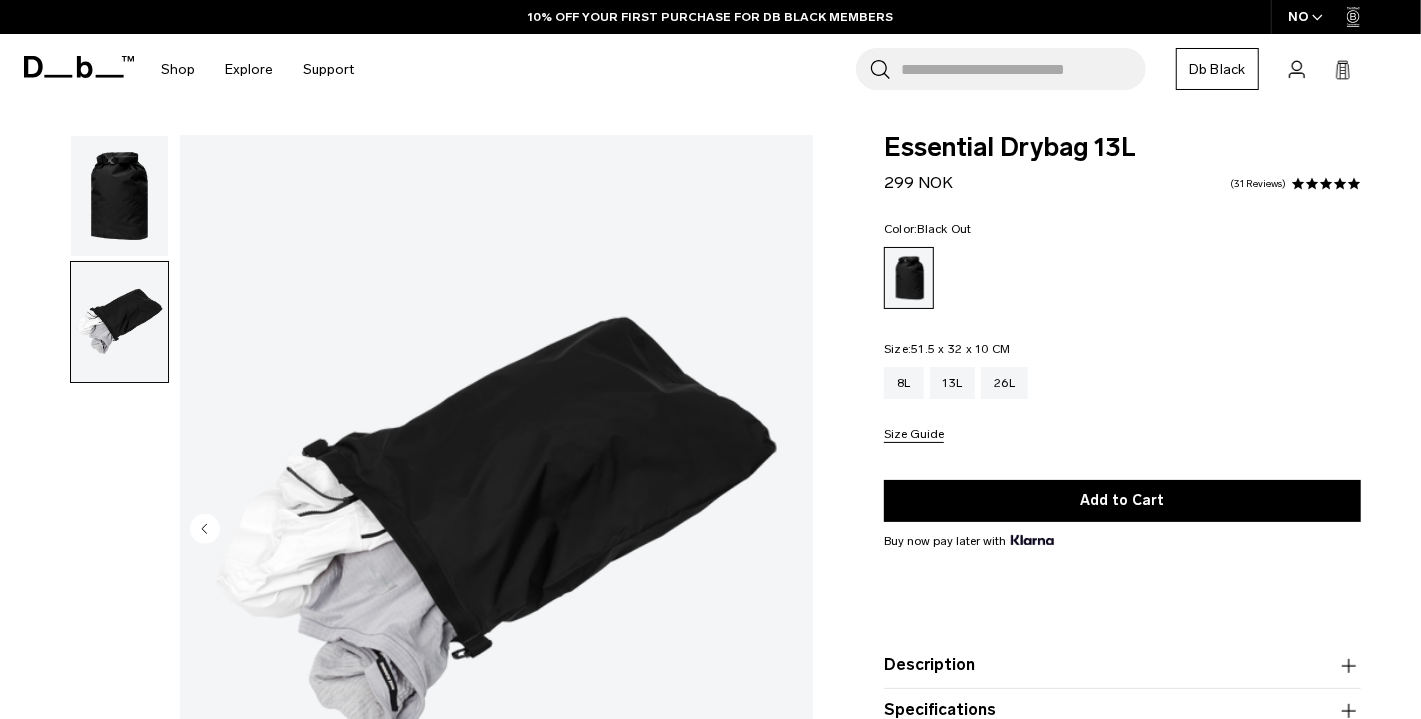 scroll, scrollTop: 248, scrollLeft: 0, axis: vertical 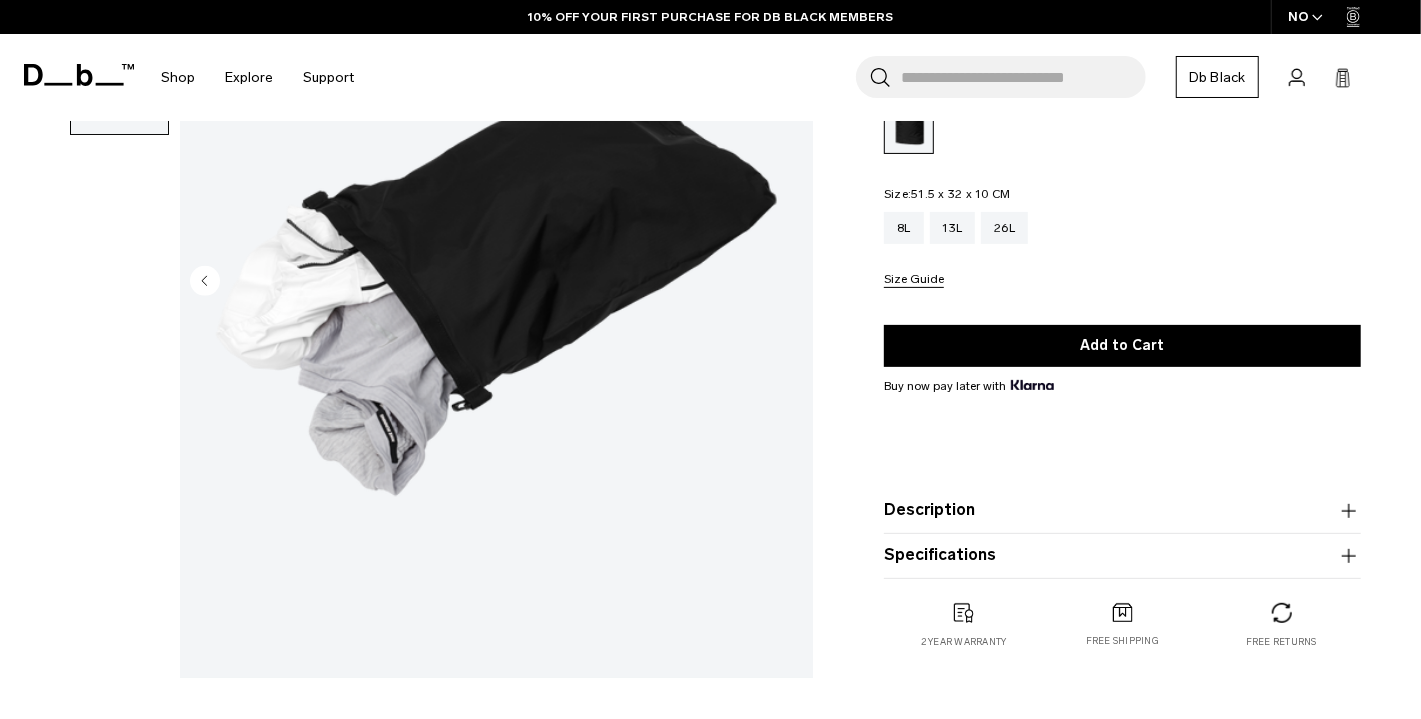 click on "Description" at bounding box center (1122, 510) 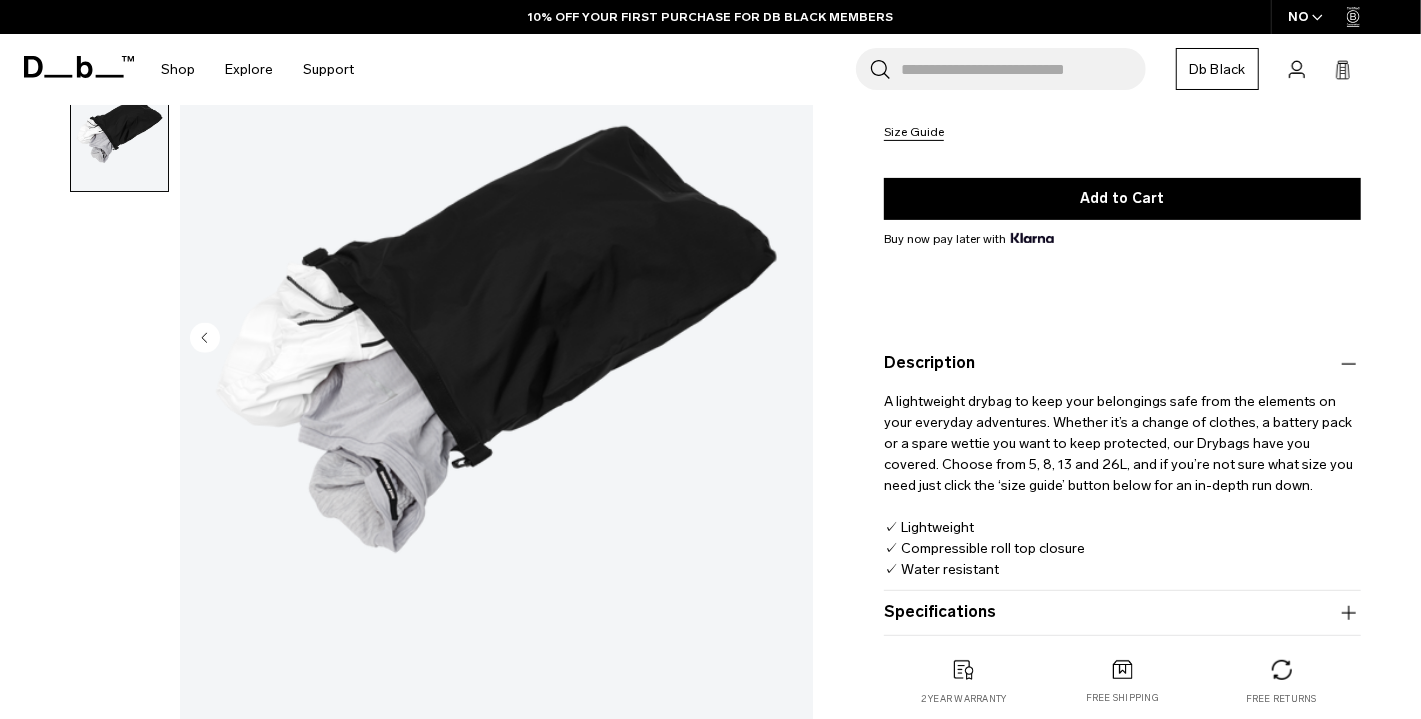 scroll, scrollTop: 0, scrollLeft: 0, axis: both 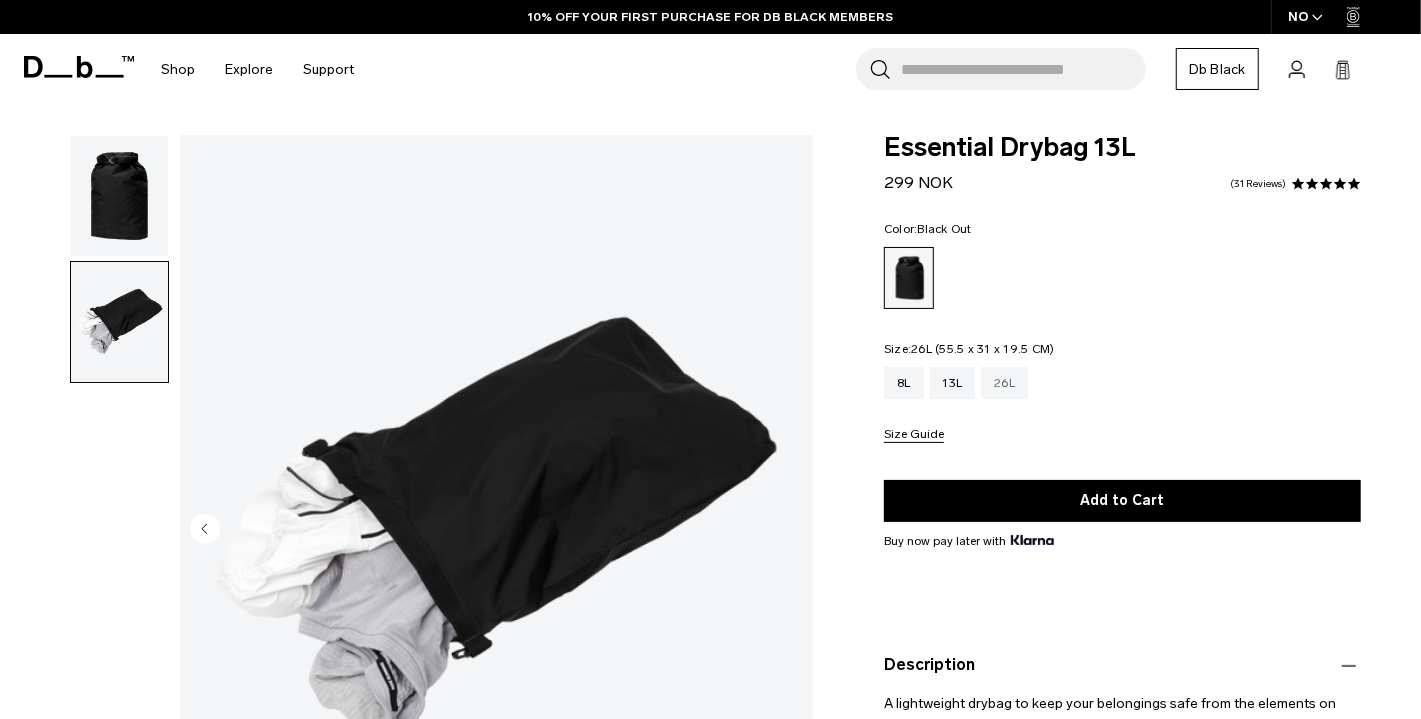 click on "26L" at bounding box center [1004, 383] 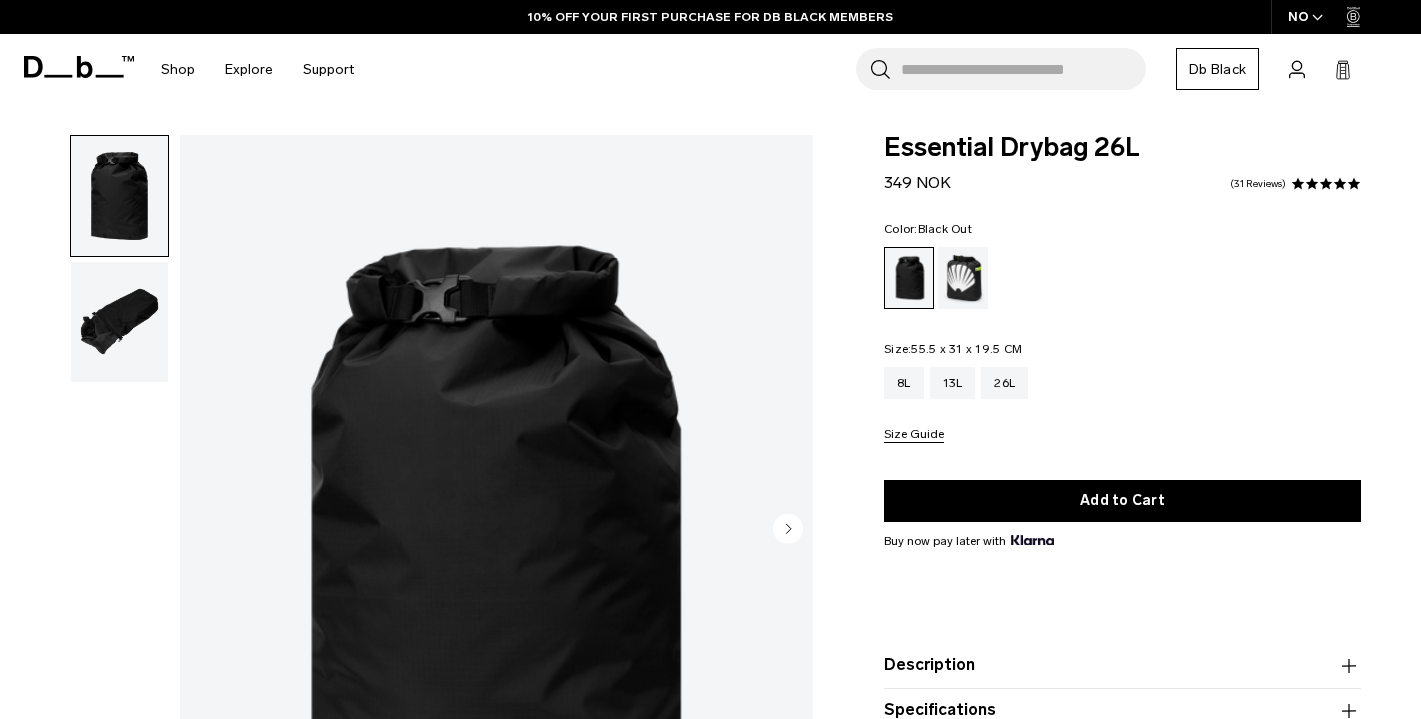 scroll, scrollTop: 0, scrollLeft: 0, axis: both 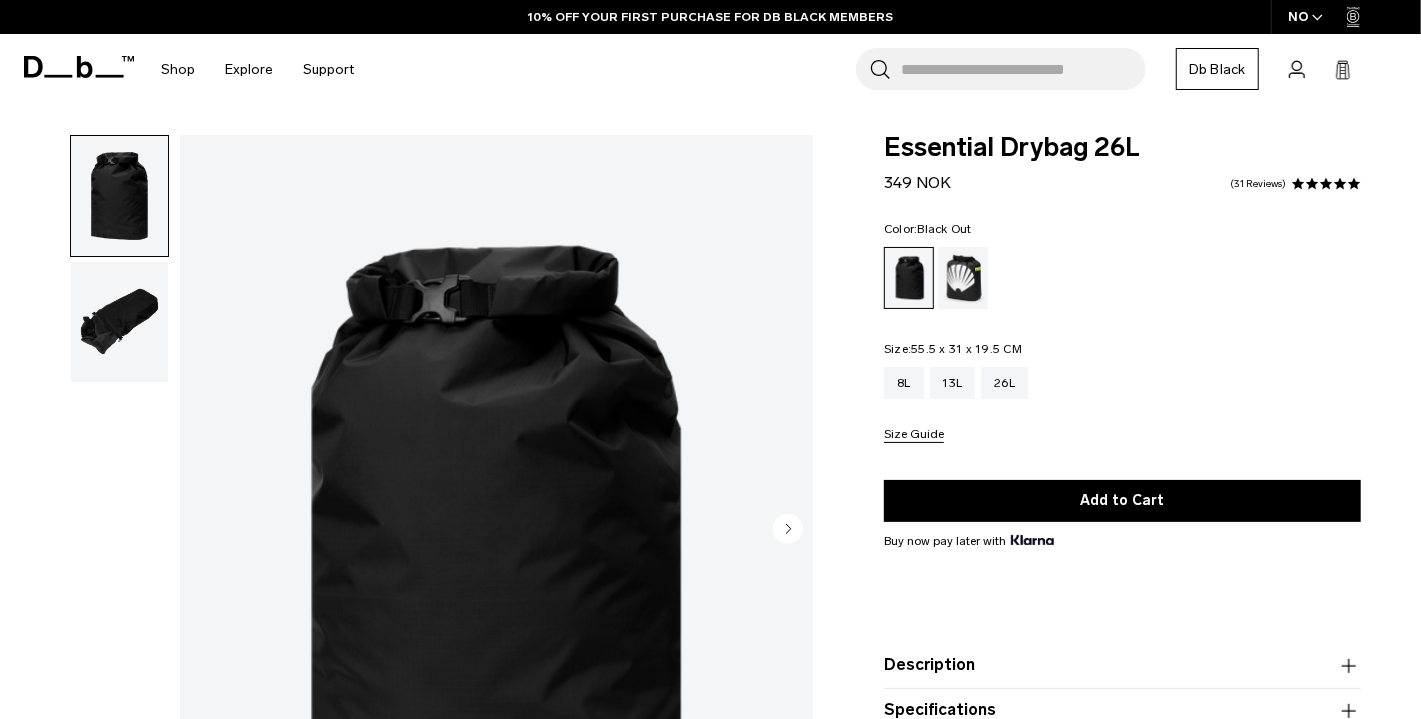 click at bounding box center [119, 322] 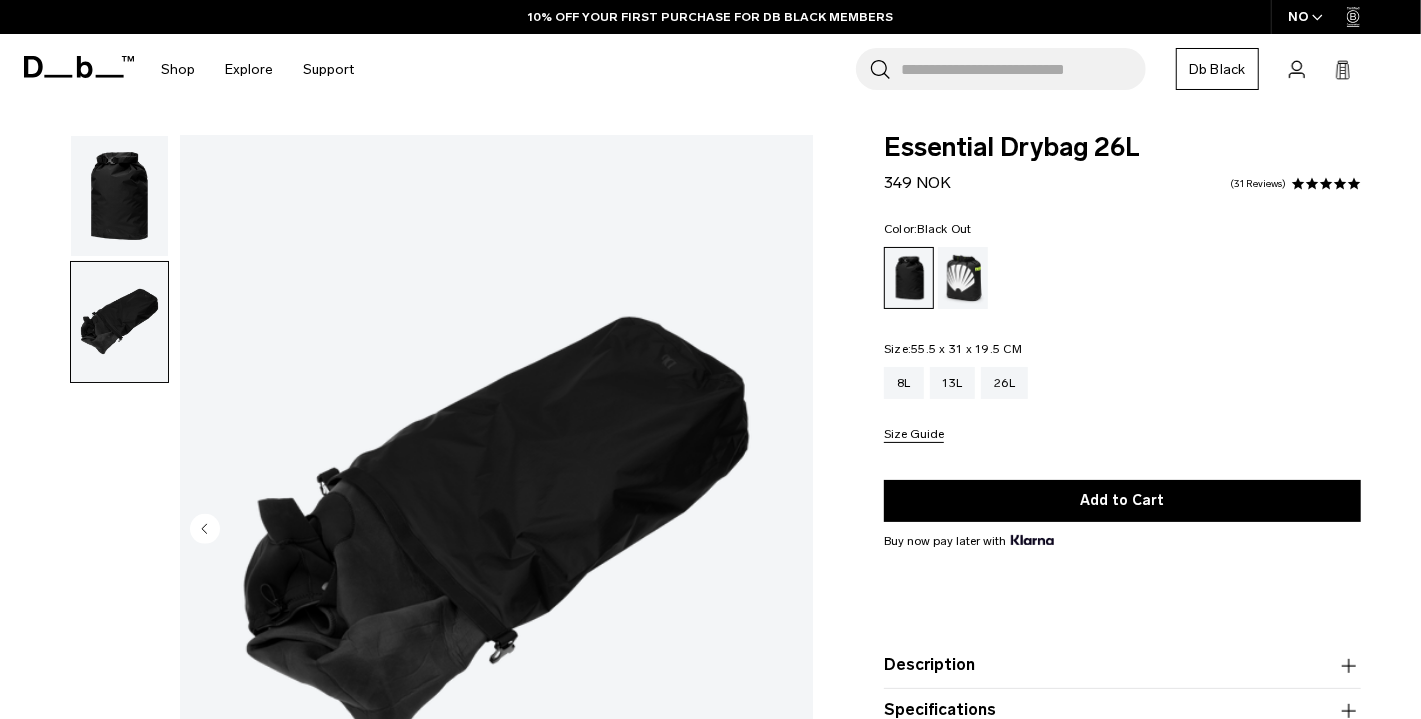 scroll, scrollTop: 0, scrollLeft: 0, axis: both 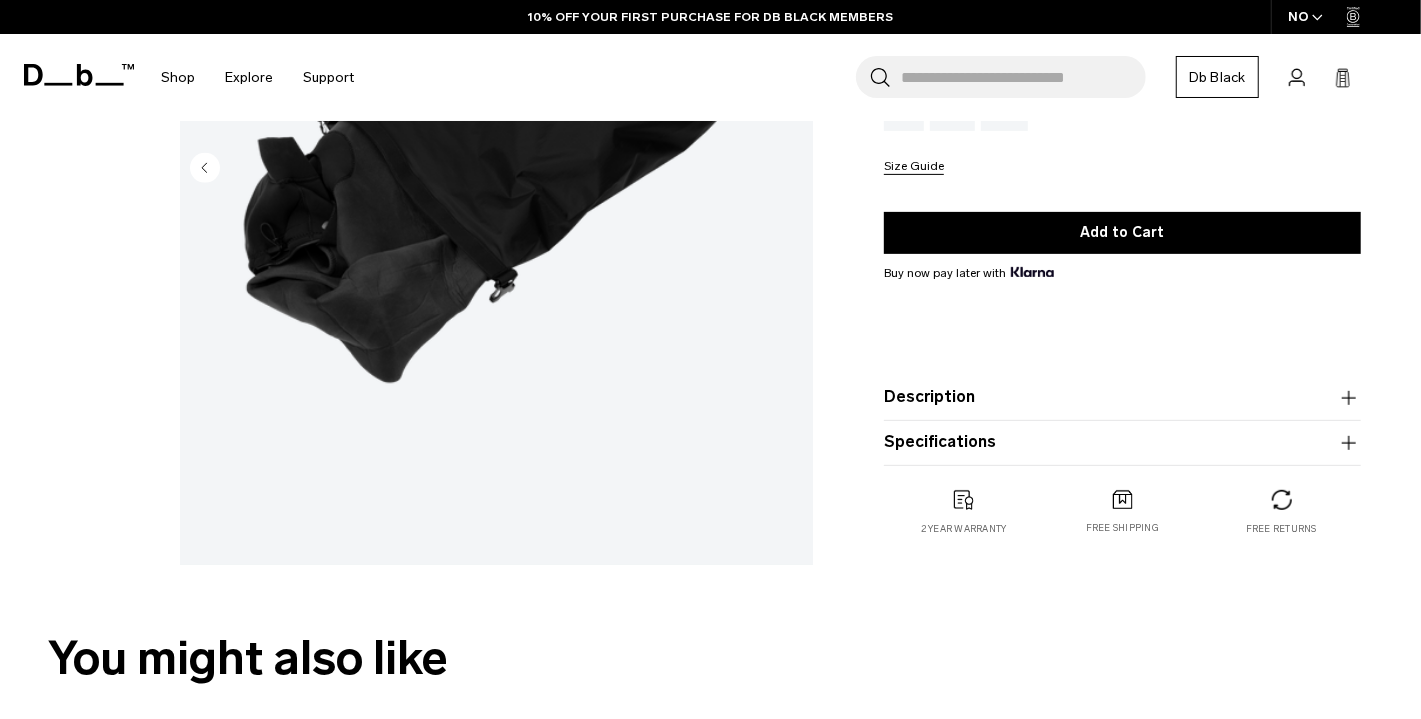 click on "Description" at bounding box center (1122, 397) 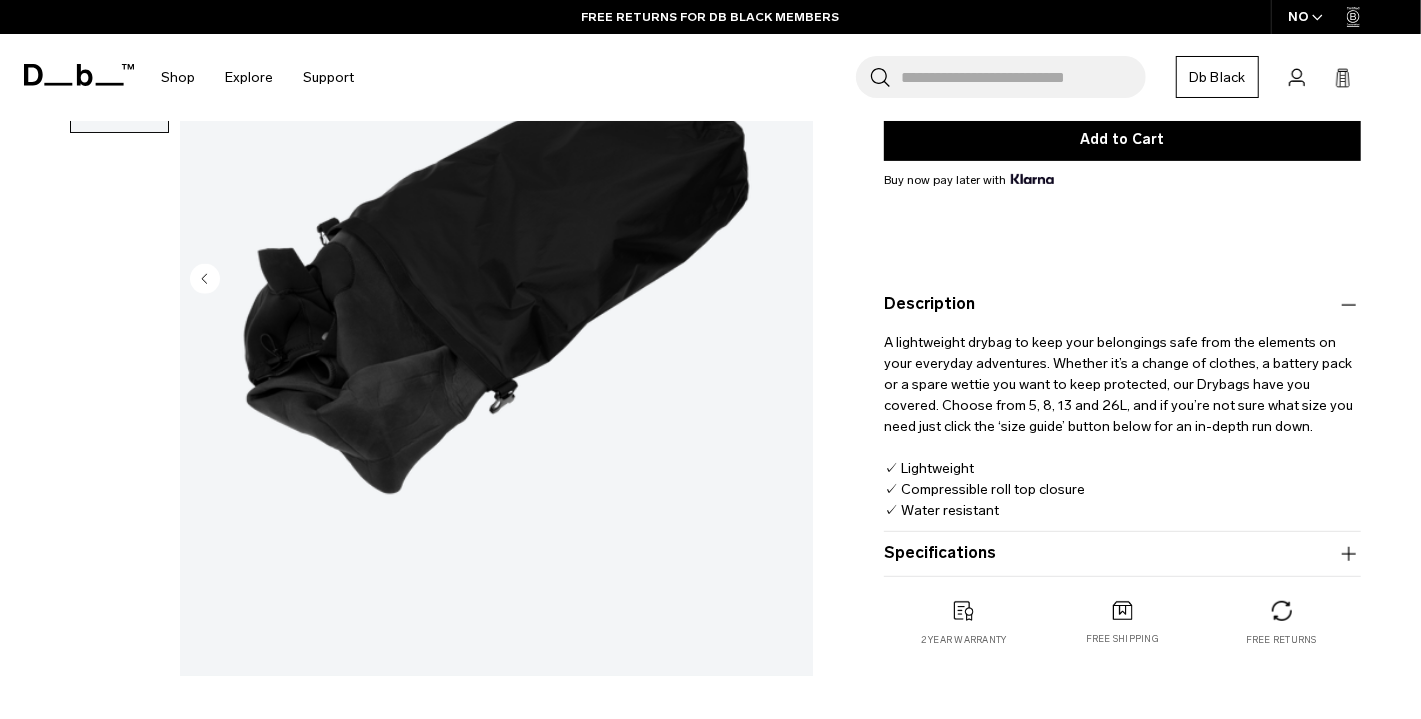 scroll, scrollTop: 382, scrollLeft: 0, axis: vertical 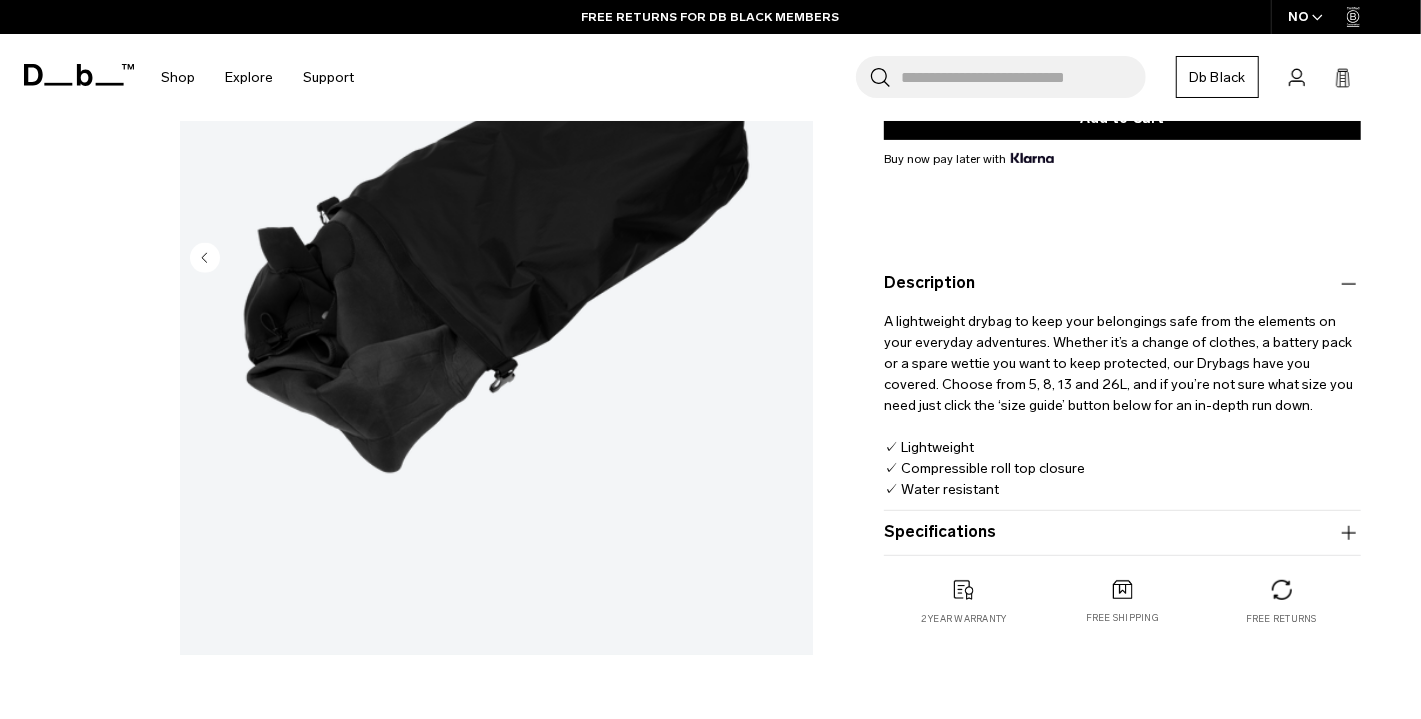 type 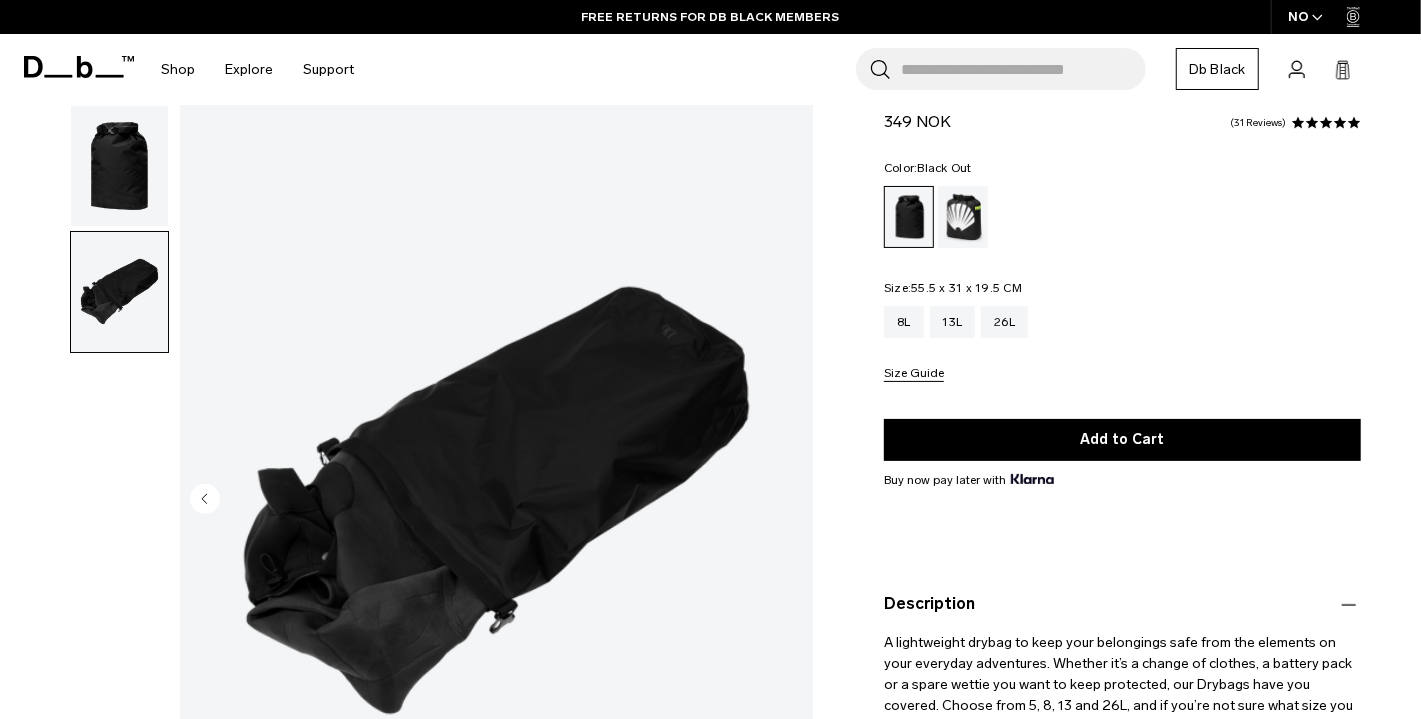 scroll, scrollTop: 0, scrollLeft: 0, axis: both 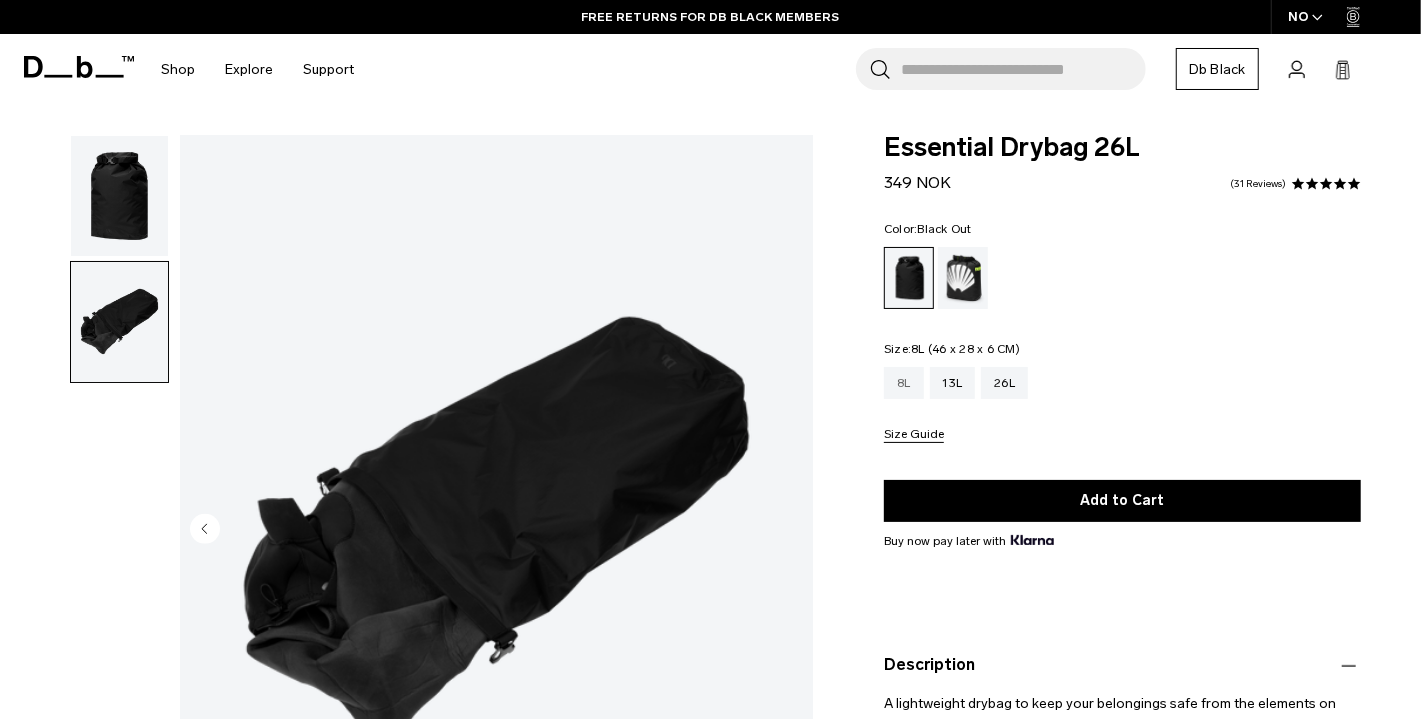 click on "8L" at bounding box center [904, 383] 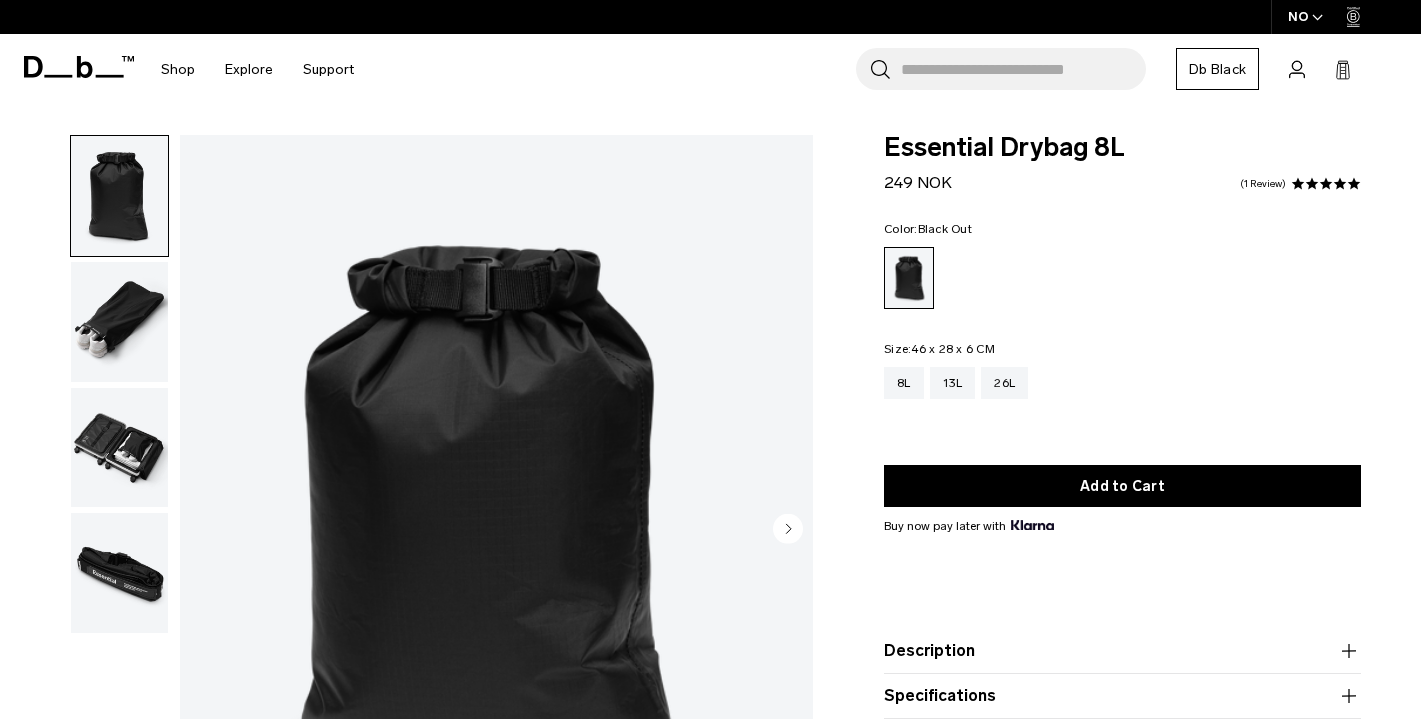 scroll, scrollTop: 0, scrollLeft: 0, axis: both 